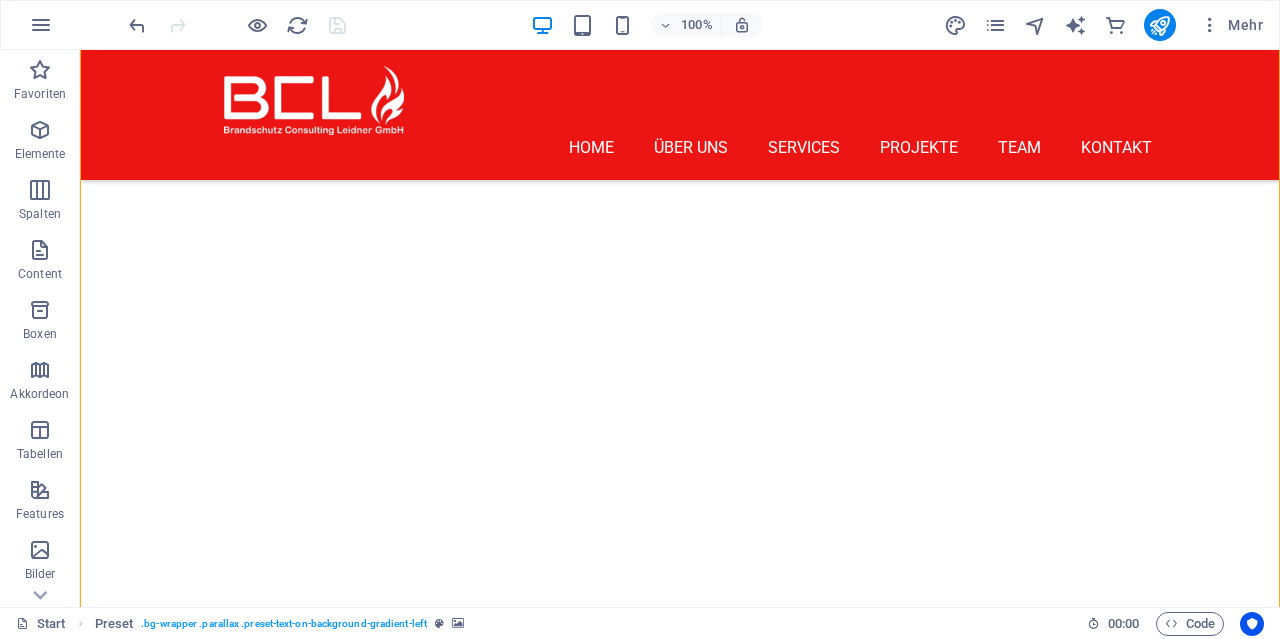 scroll, scrollTop: 6628, scrollLeft: 0, axis: vertical 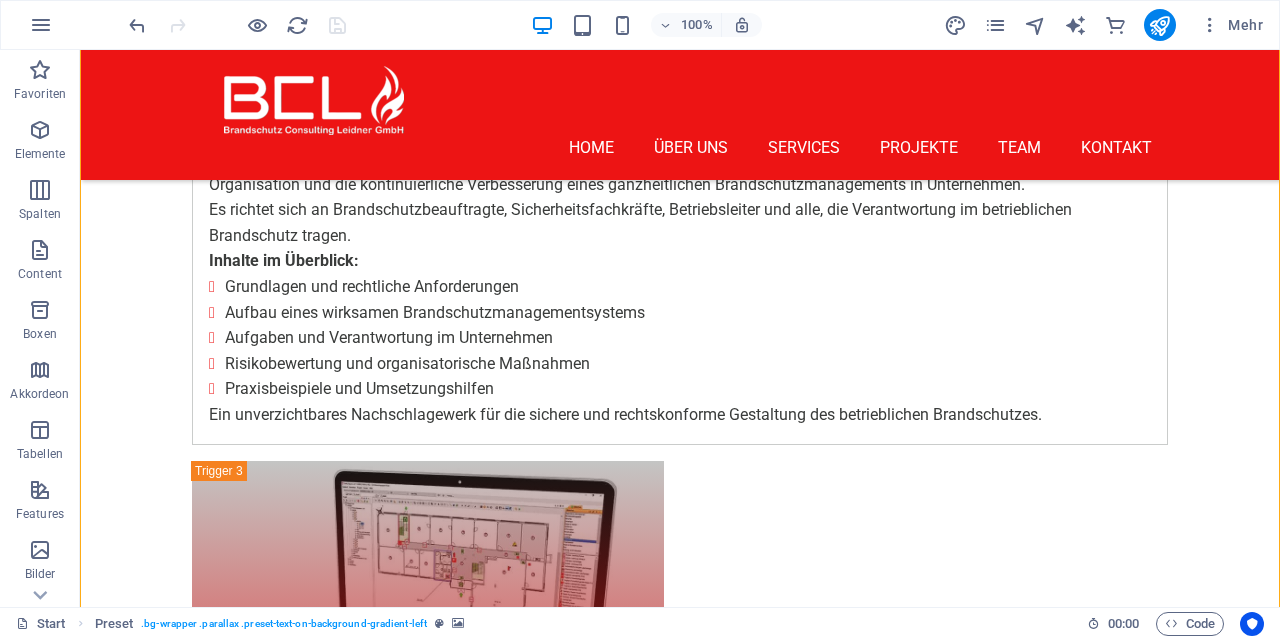 click at bounding box center (680, 2547) 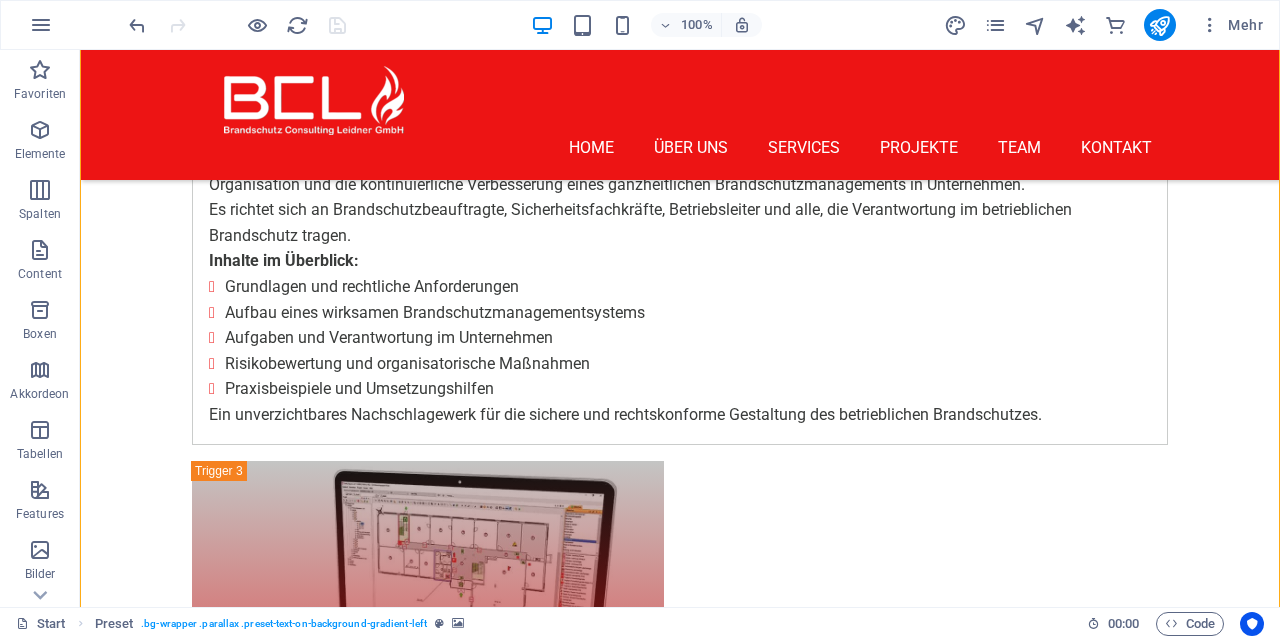 click at bounding box center (680, 2547) 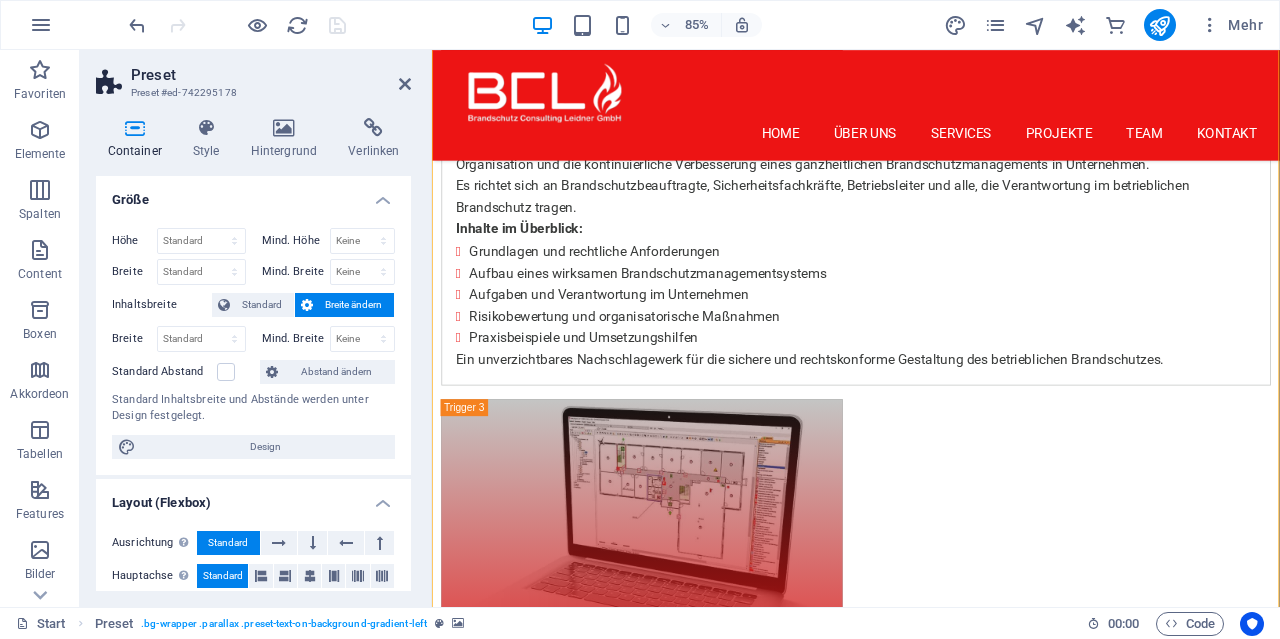click on "Container Style Hintergrund Verlinken Größe Höhe Standard px rem % vh vw Mind. Höhe Keine px rem % vh vw Breite Standard px rem % em vh vw Mind. Breite Keine px rem % vh vw Inhaltsbreite Standard Breite ändern Breite Standard px rem % em vh vw Mind. Breite Keine px rem % vh vw Standard Abstand Abstand ändern Standard Inhaltsbreite und Abstände werden unter Design festgelegt. Design Layout (Flexbox) Ausrichtung Bestimmt, in welche Richtung das Spaltenverhalten Auswirkungen haben soll (flex-direction). Standard Hauptachse Beeinflusse, wie sich Elemente innerhalb dieses Containers entlang der Hauptsache verhalten sollen (justify-content). Standard Querachse Steuert die vertikale Ausrichtung der Elemente innerhalb des Containers (align-items). Standard Umbrechen Standard An Aus Füllen Steuert die Abstände und Ausrichtung von Elementen auf der Y-Achse bei mehreren Zeilen (align-content). Standard Barrierefreiheit Rolle Die ARIA-Rolle definiert den Zweck eines Elements.  Keine Alert Banner" at bounding box center [253, 354] 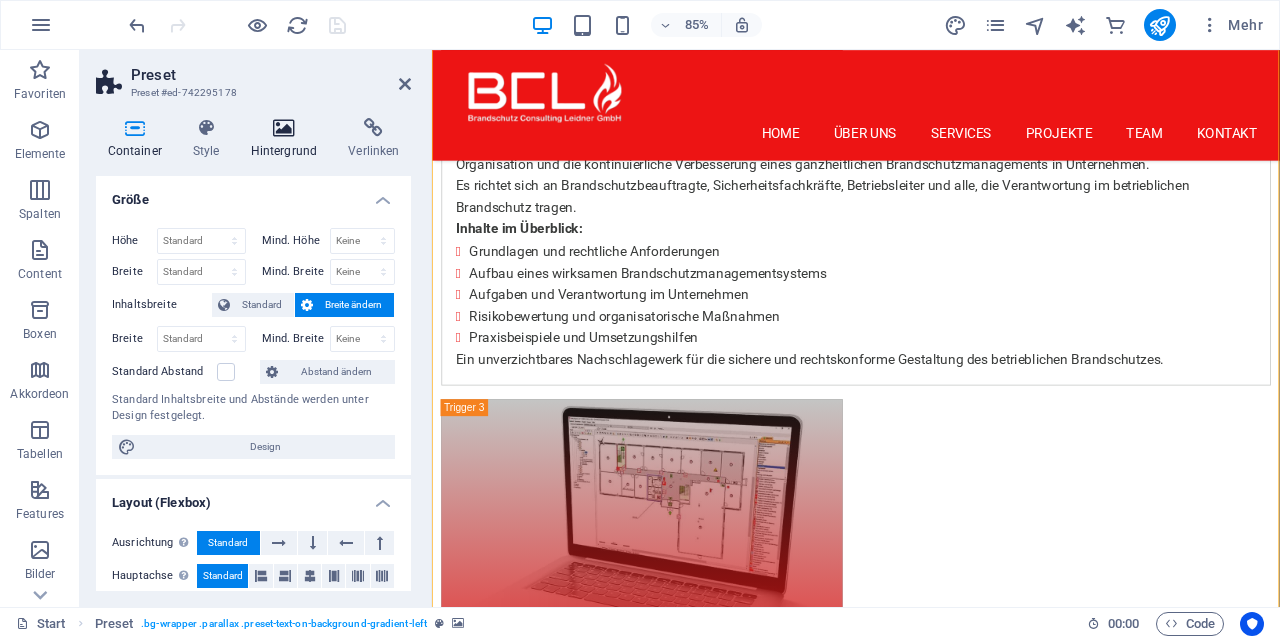 click on "Hintergrund" at bounding box center [288, 139] 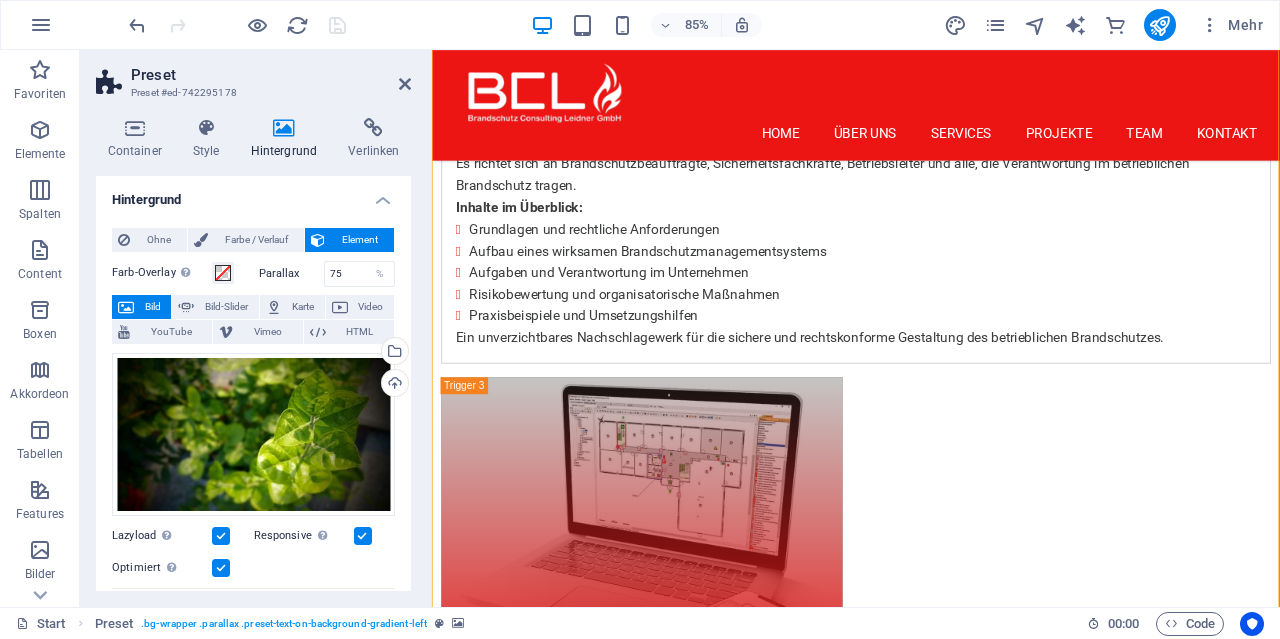 scroll, scrollTop: 7043, scrollLeft: 0, axis: vertical 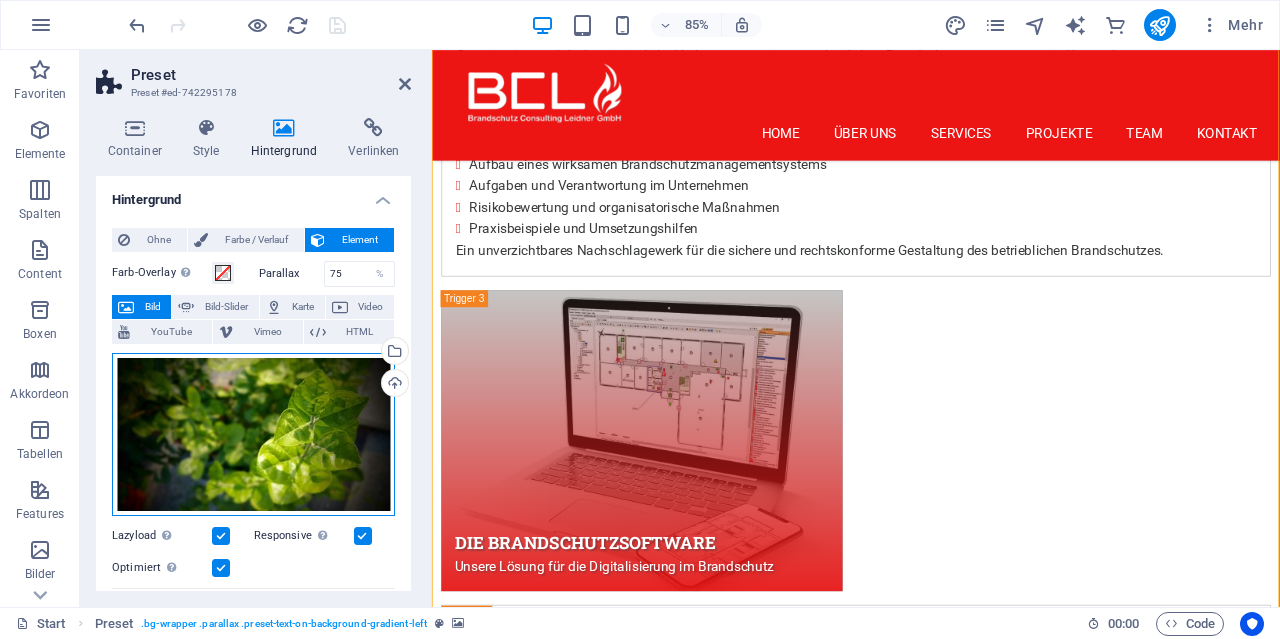 click on "Ziehe Dateien zum Hochladen hierher oder  klicke hier, um aus Dateien oder kostenlosen Stockfotos & -videos zu wählen" at bounding box center (253, 435) 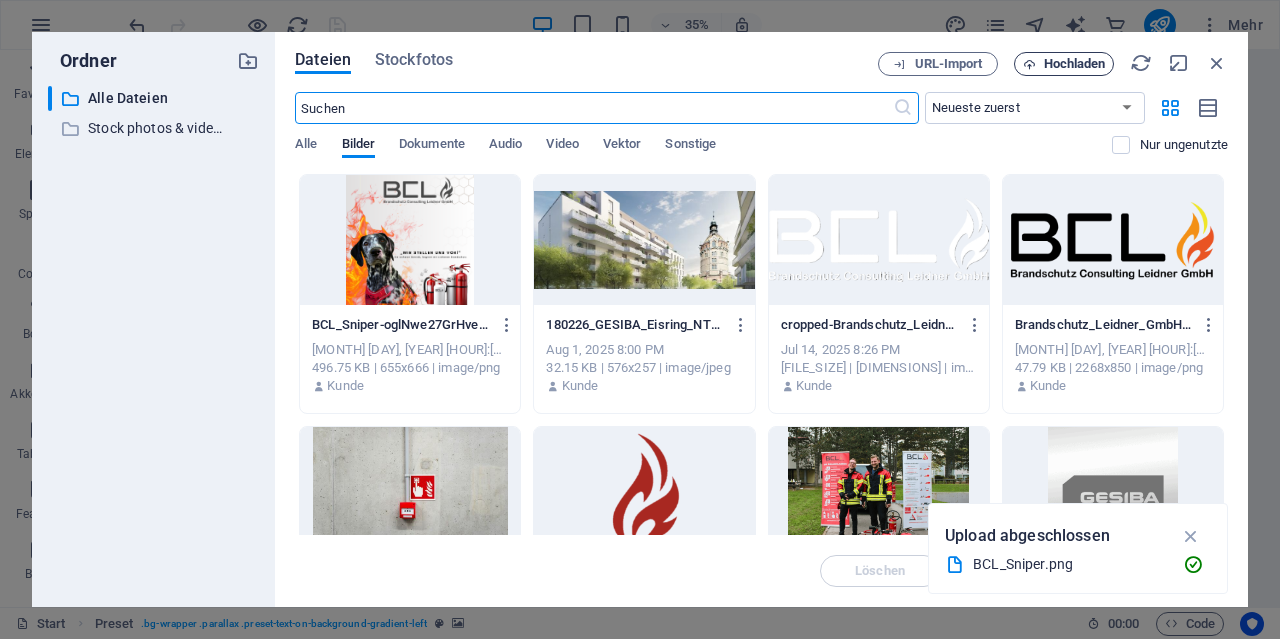click on "Hochladen" at bounding box center (1075, 64) 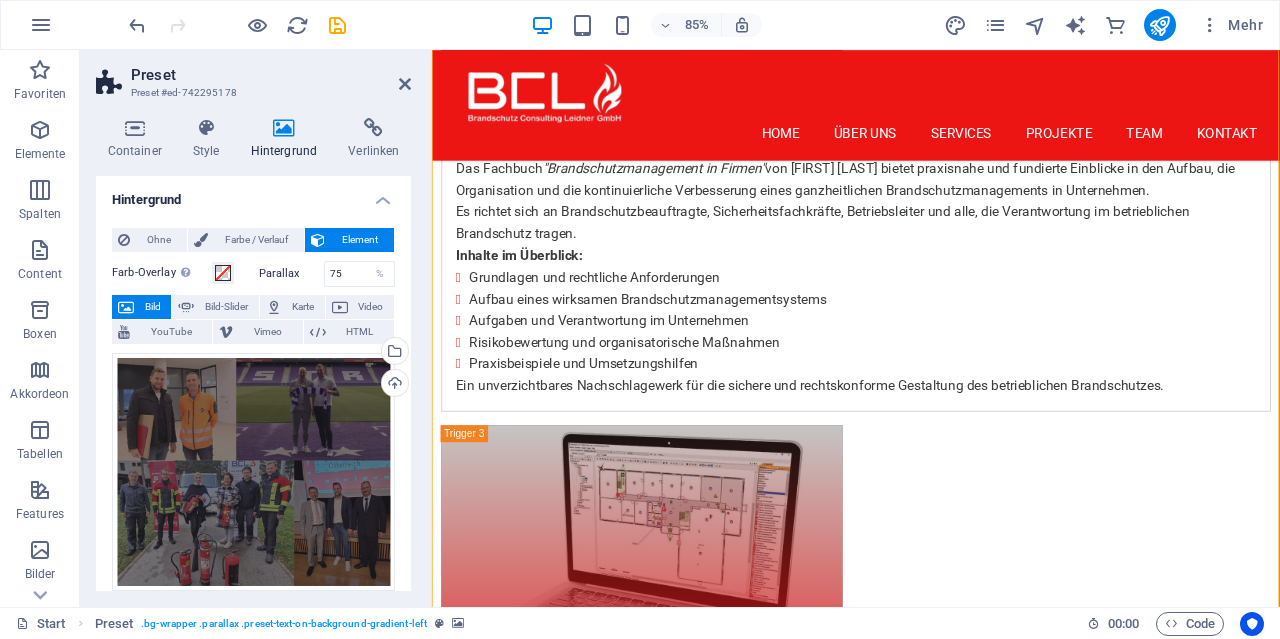 scroll, scrollTop: 6468, scrollLeft: 0, axis: vertical 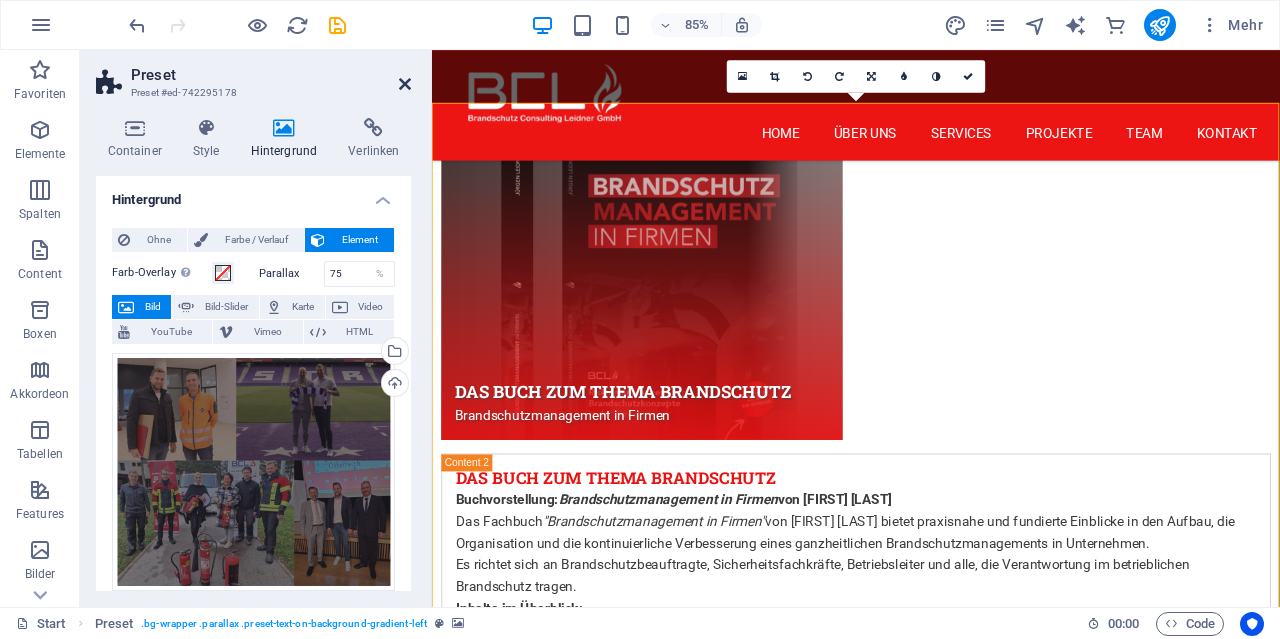 drag, startPoint x: 401, startPoint y: 80, endPoint x: 358, endPoint y: 67, distance: 44.922153 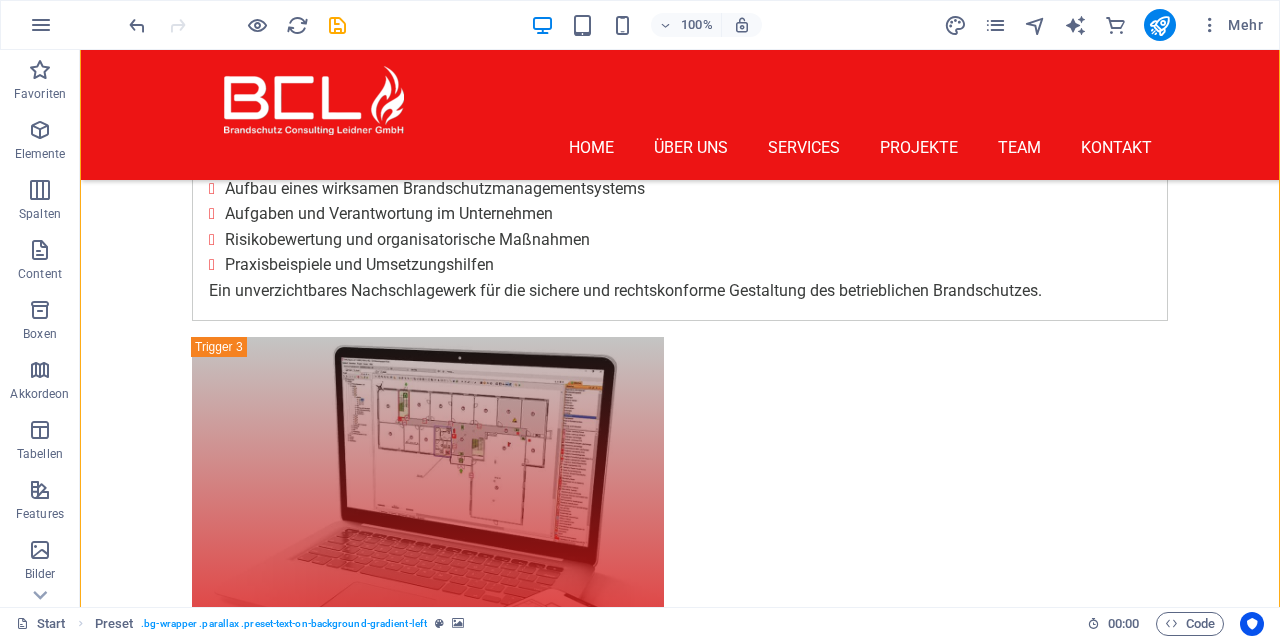 scroll, scrollTop: 6780, scrollLeft: 0, axis: vertical 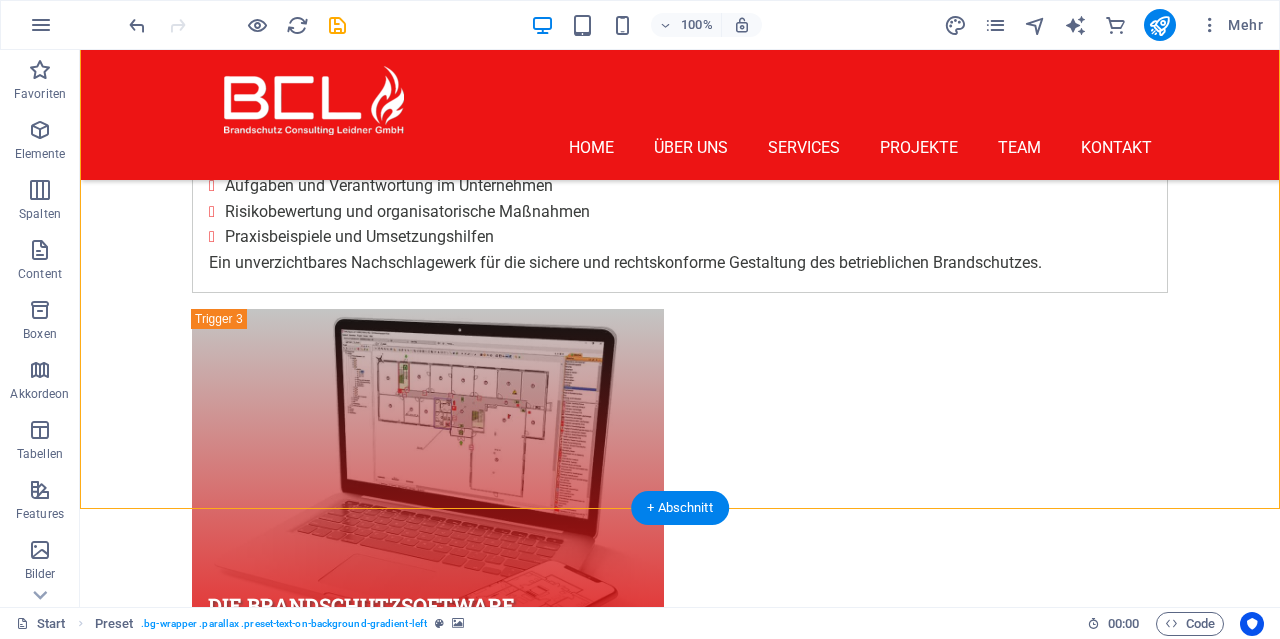 click at bounding box center (680, 2509) 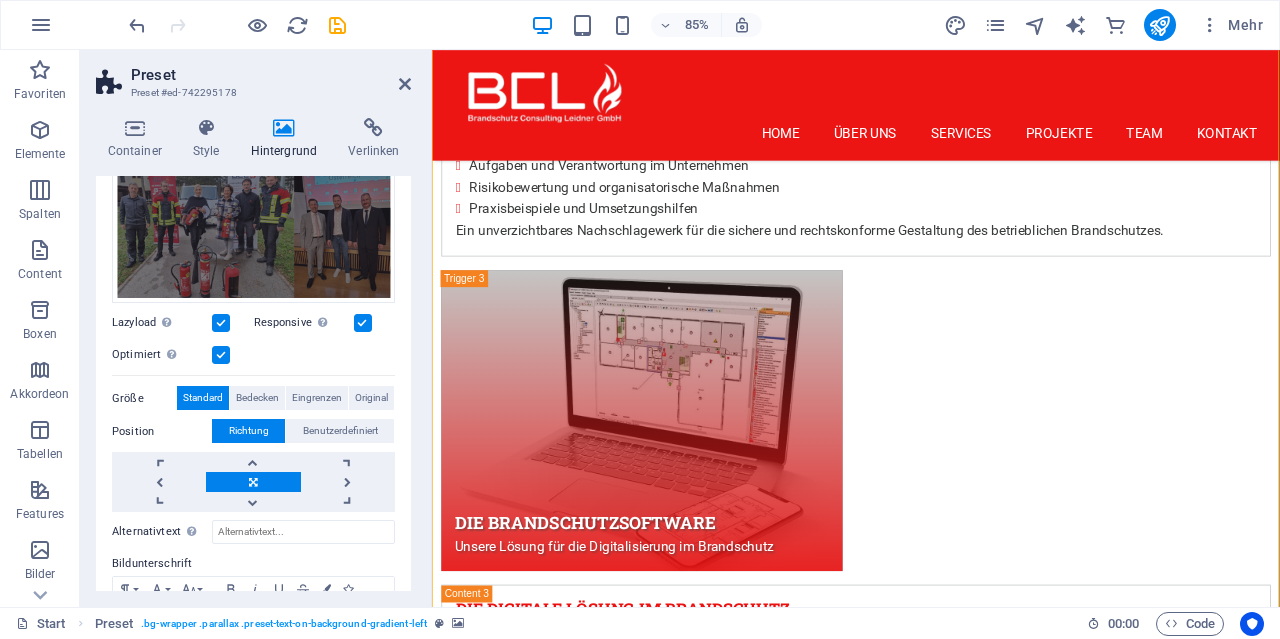 scroll, scrollTop: 384, scrollLeft: 0, axis: vertical 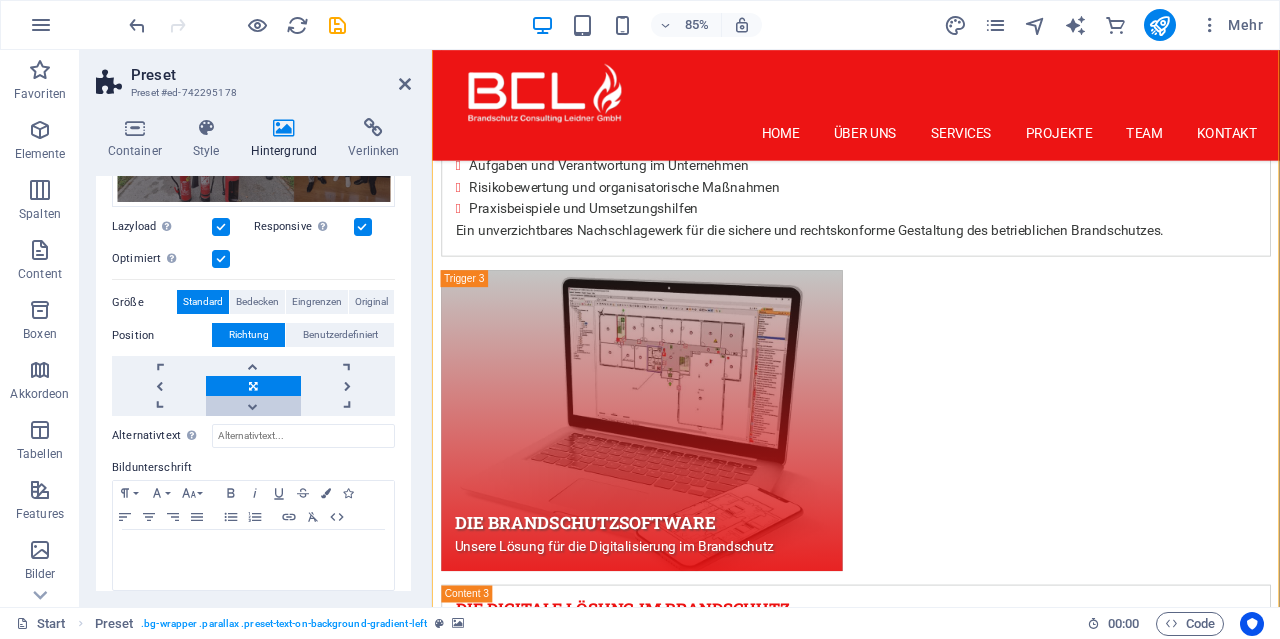 click at bounding box center [253, 406] 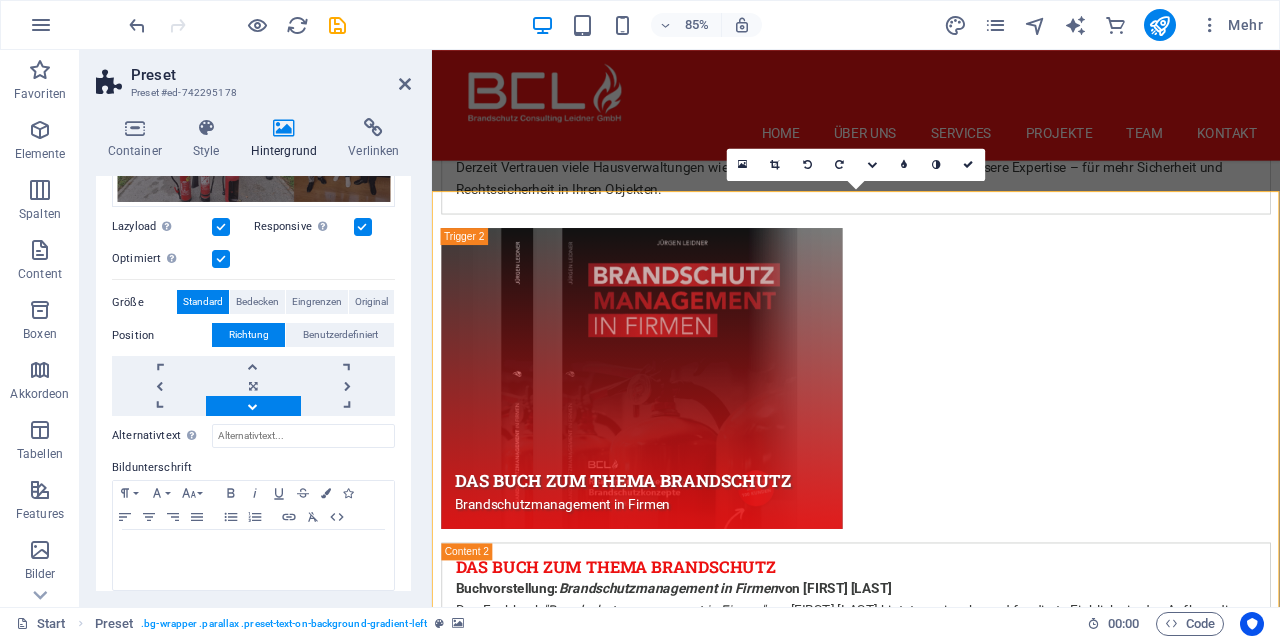 scroll, scrollTop: 6468, scrollLeft: 0, axis: vertical 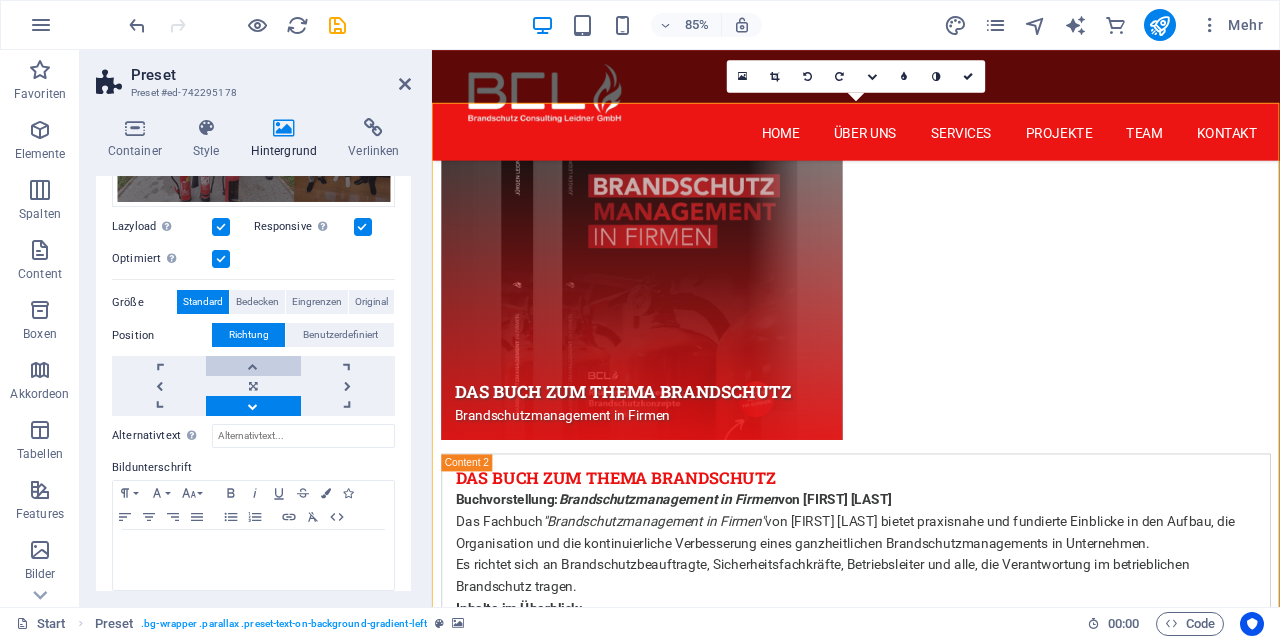 click at bounding box center (253, 366) 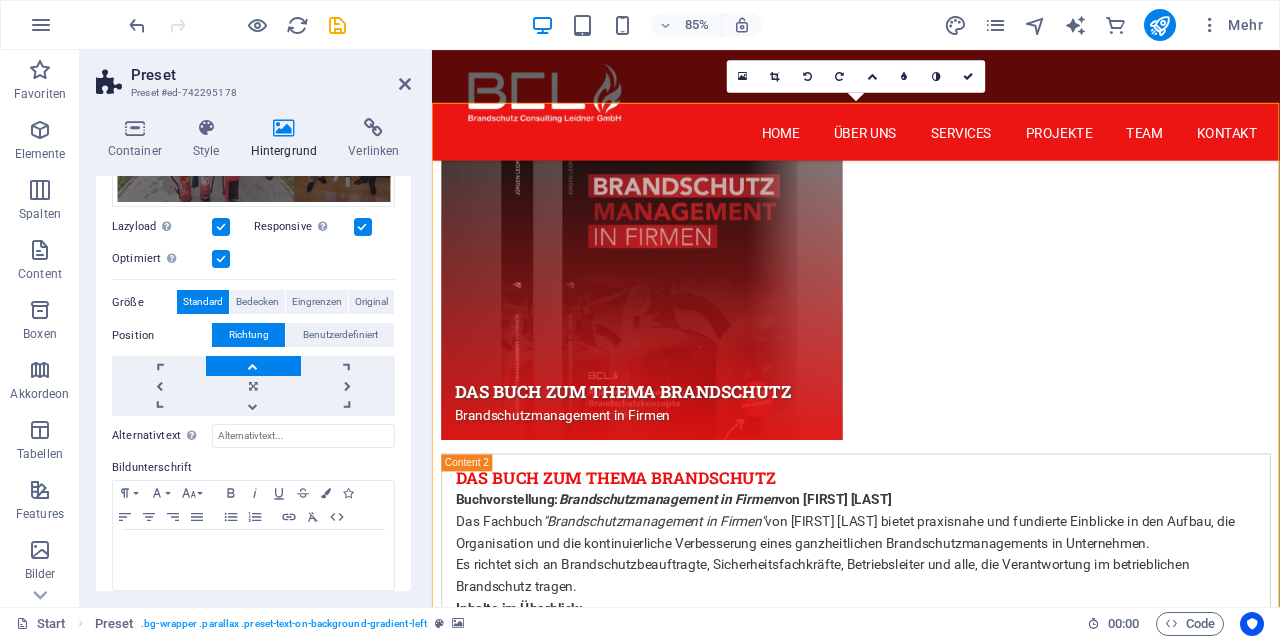 click at bounding box center (253, 366) 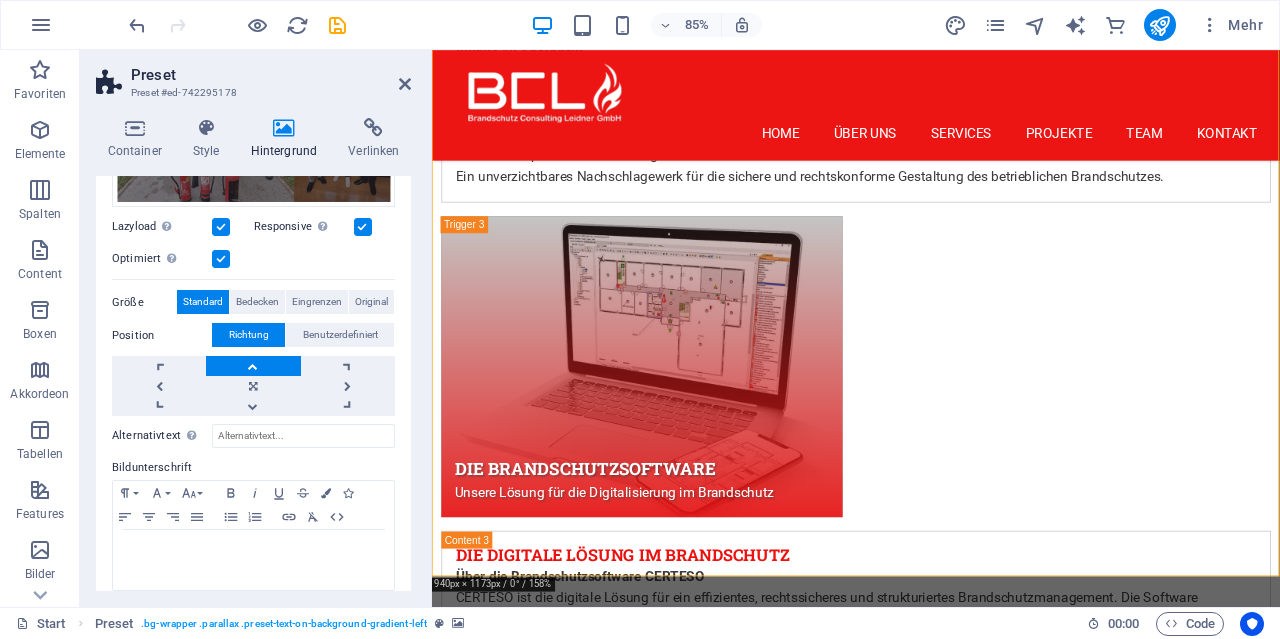 scroll, scrollTop: 7092, scrollLeft: 0, axis: vertical 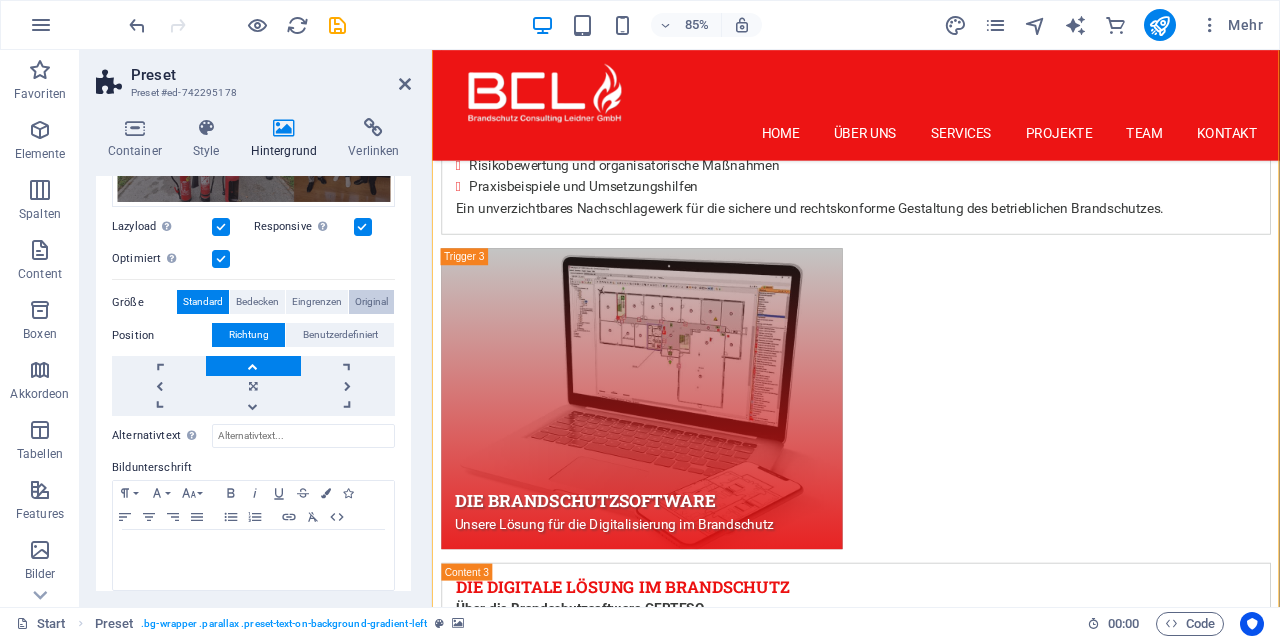 click on "Original" at bounding box center [371, 302] 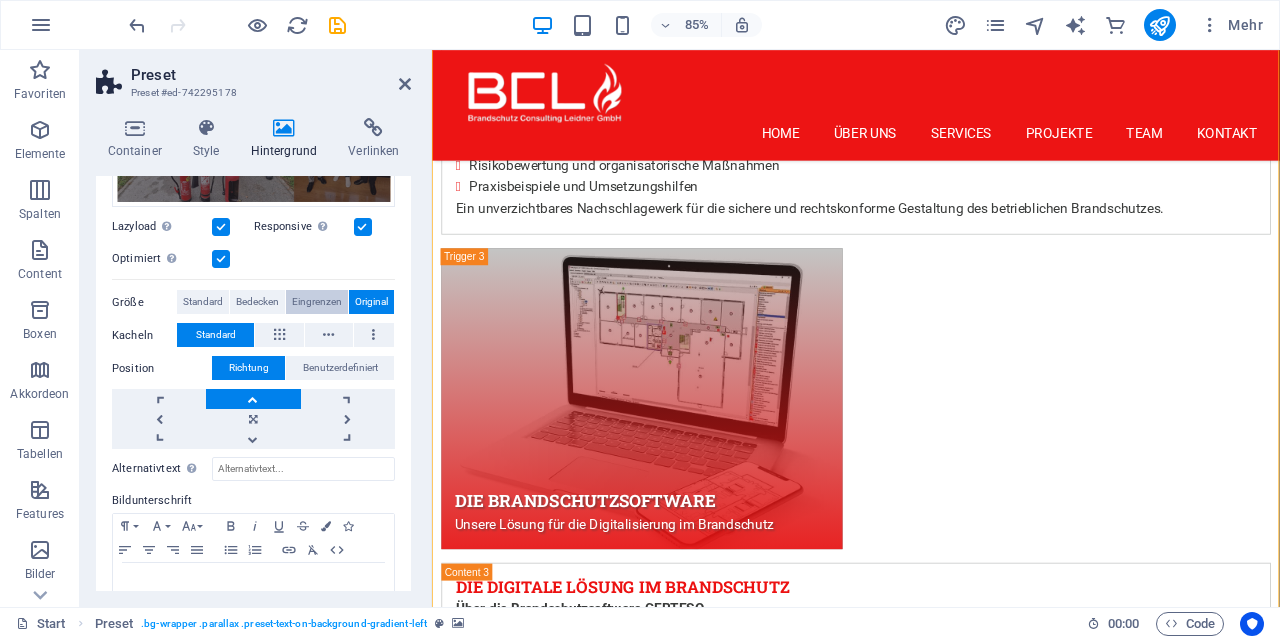 click on "Eingrenzen" at bounding box center [317, 302] 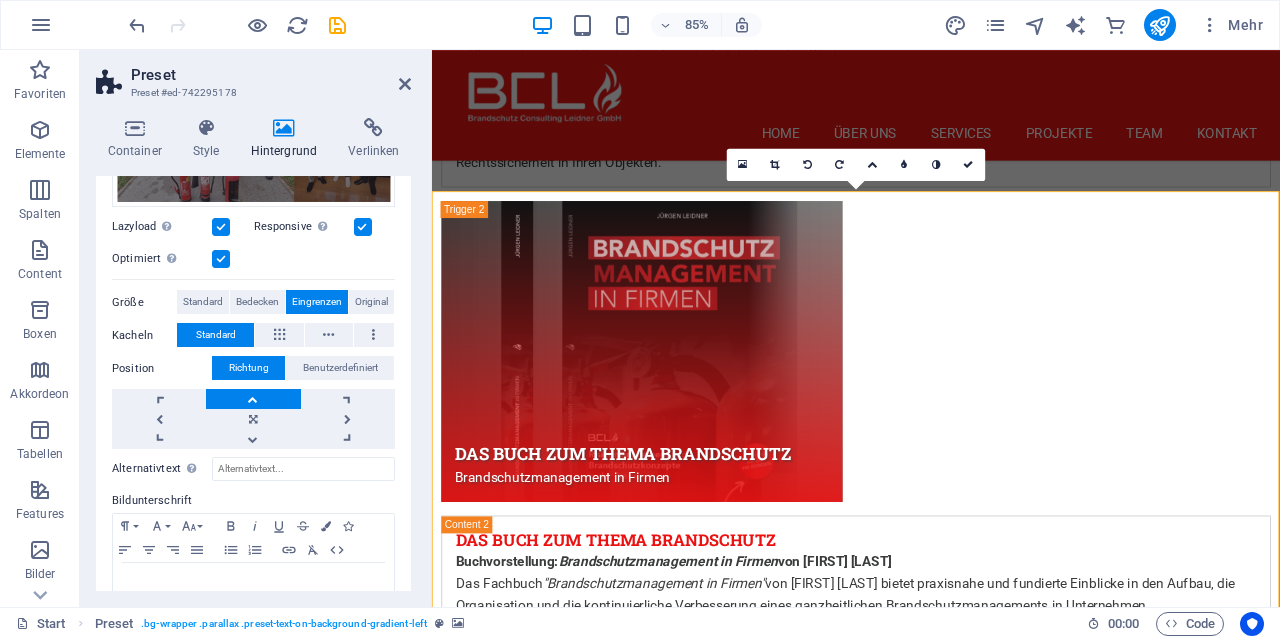 scroll, scrollTop: 6364, scrollLeft: 0, axis: vertical 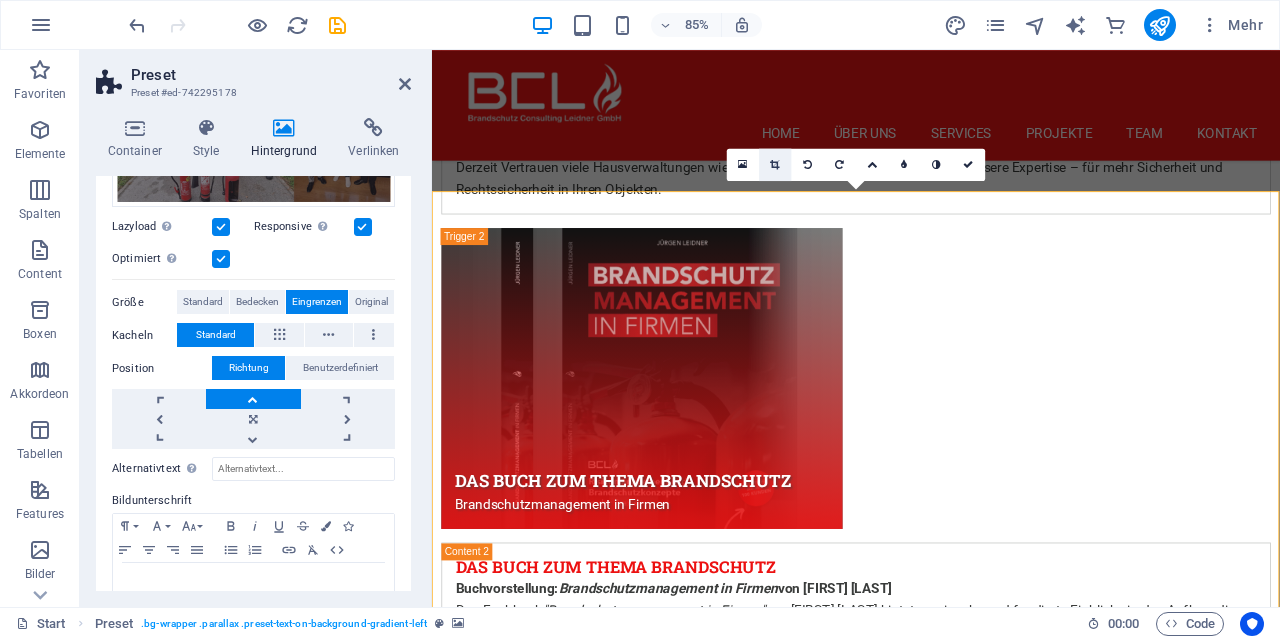 click at bounding box center (774, 165) 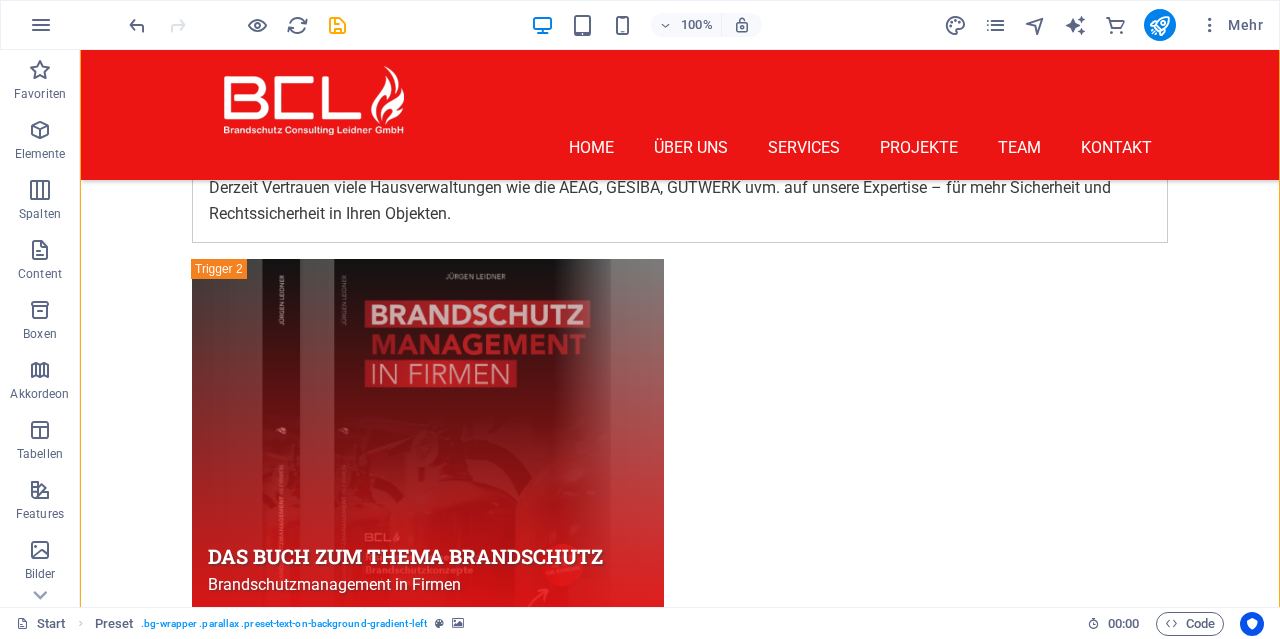 click at bounding box center [680, 2783] 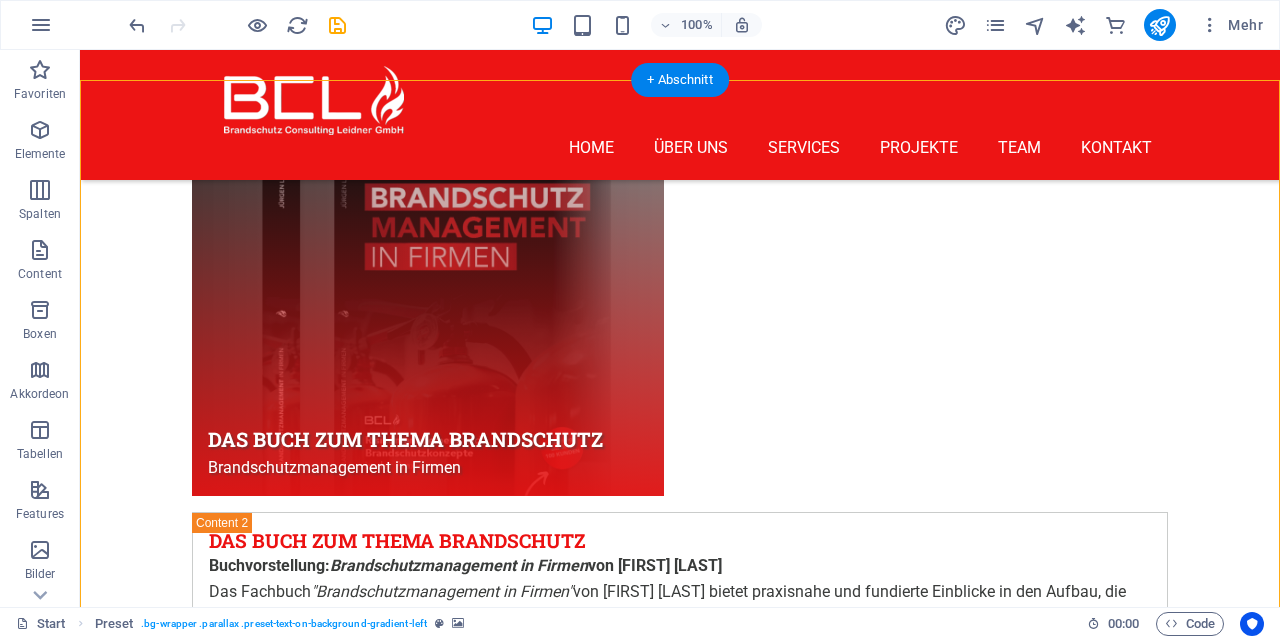 scroll, scrollTop: 6260, scrollLeft: 0, axis: vertical 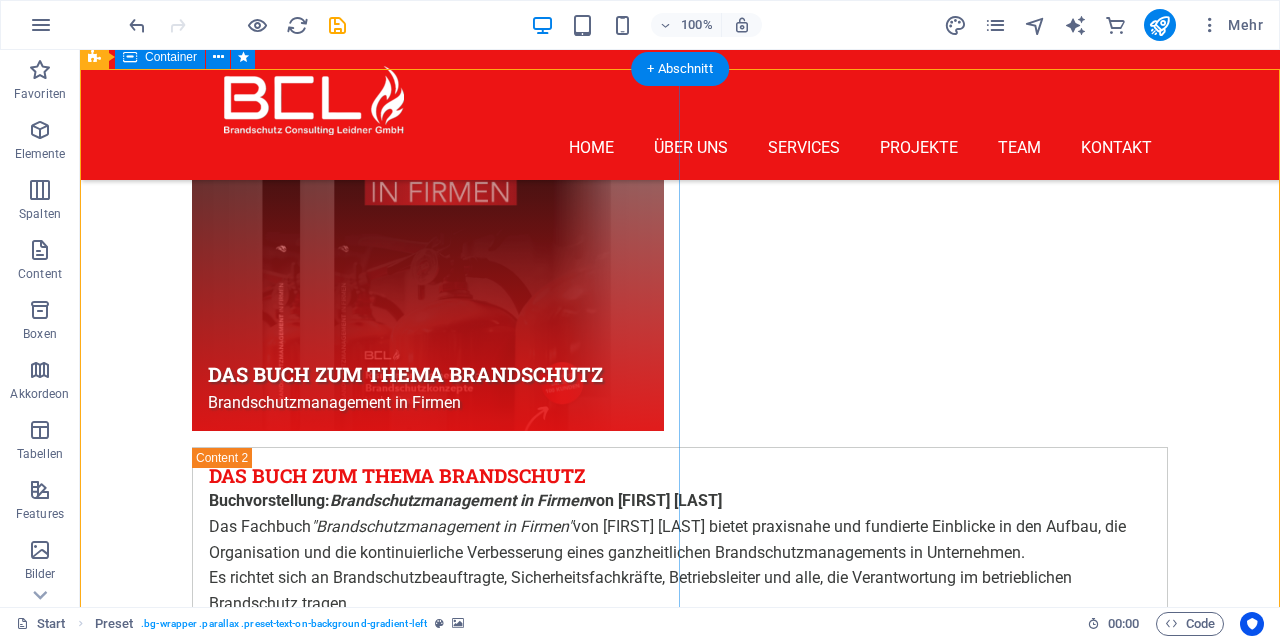 click on "What others say Jennifer - Gardening Lorem Ipsum is simply dummy text of the printing and typesetting industry. Lorem Ipsum has been the industry's standard dummy text ever since the 1500s, when an unknown printer took a galley of type and scrambled it to make a type specimen book. It has survived not only five centuries, but also the leap into electronic typesetting, remaining essentially unchanged. Logan - Landscaping Lorem Ipsum   is simply dummy text of the printing and typesetting industry. Lorem Ipsum has been the industry's standard dummy text ever since the 1500s, when an unknown printer took a galley of type and scrambled it to make a type specimen book. It has survived not only five centuries, but also the leap into electronic typesetting, remaining essentially unchanged. Rudolph - Gardening" at bounding box center (680, 3296) 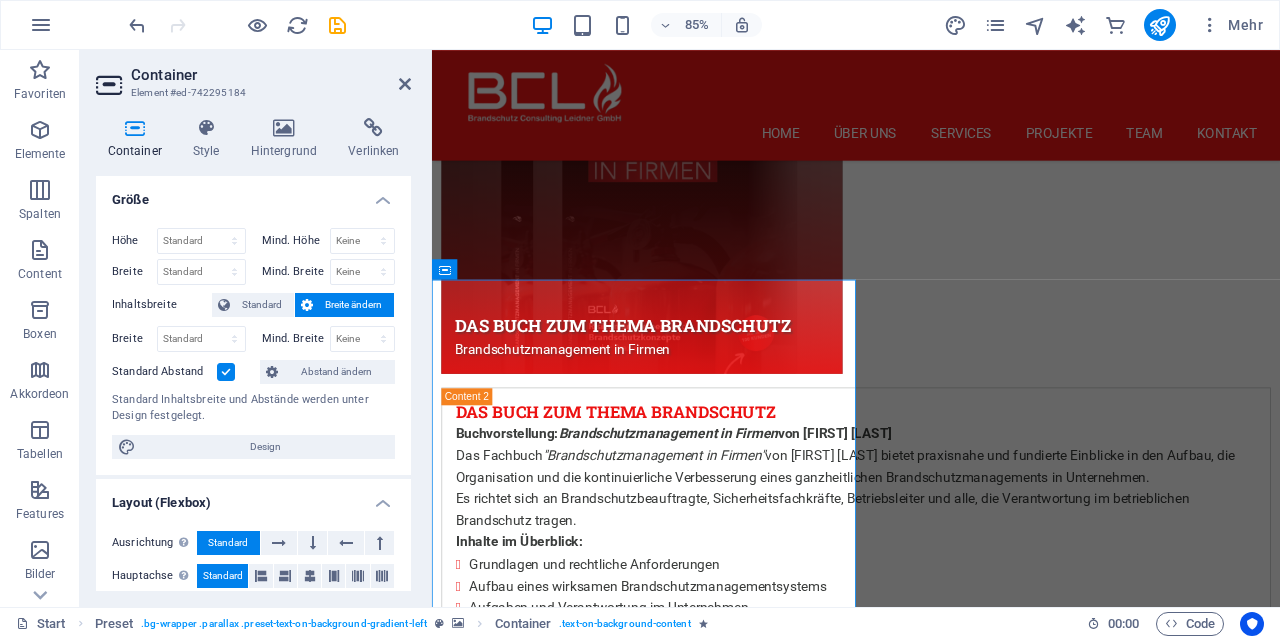 click at bounding box center [931, 2639] 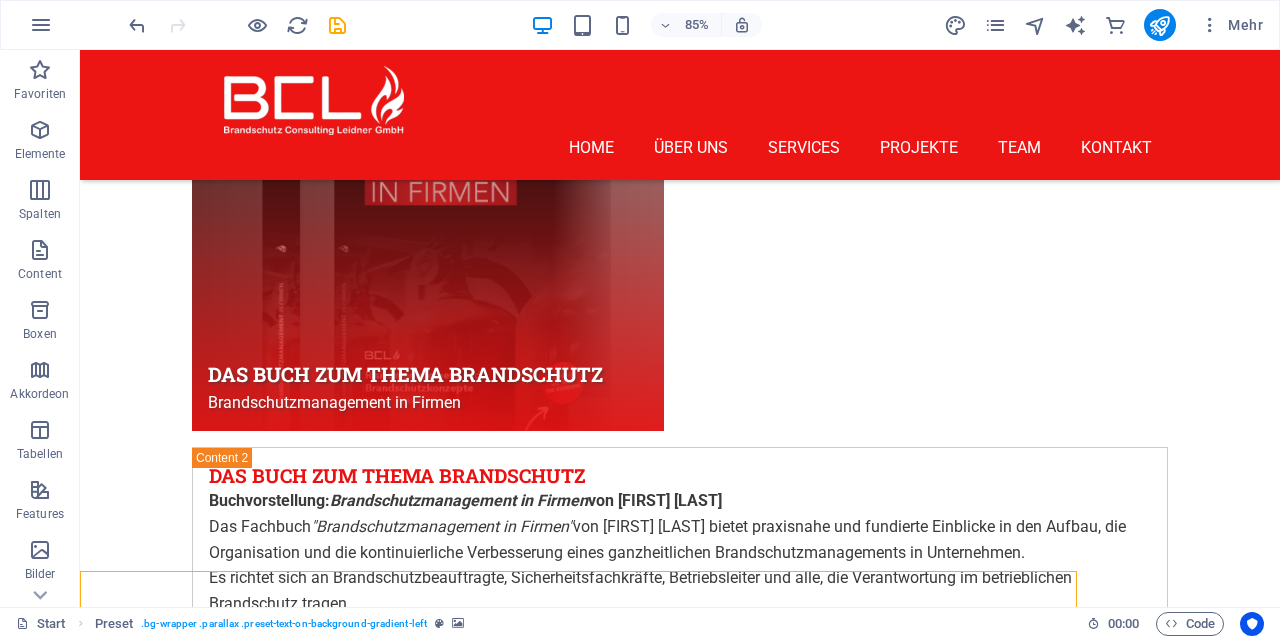 scroll, scrollTop: 6009, scrollLeft: 0, axis: vertical 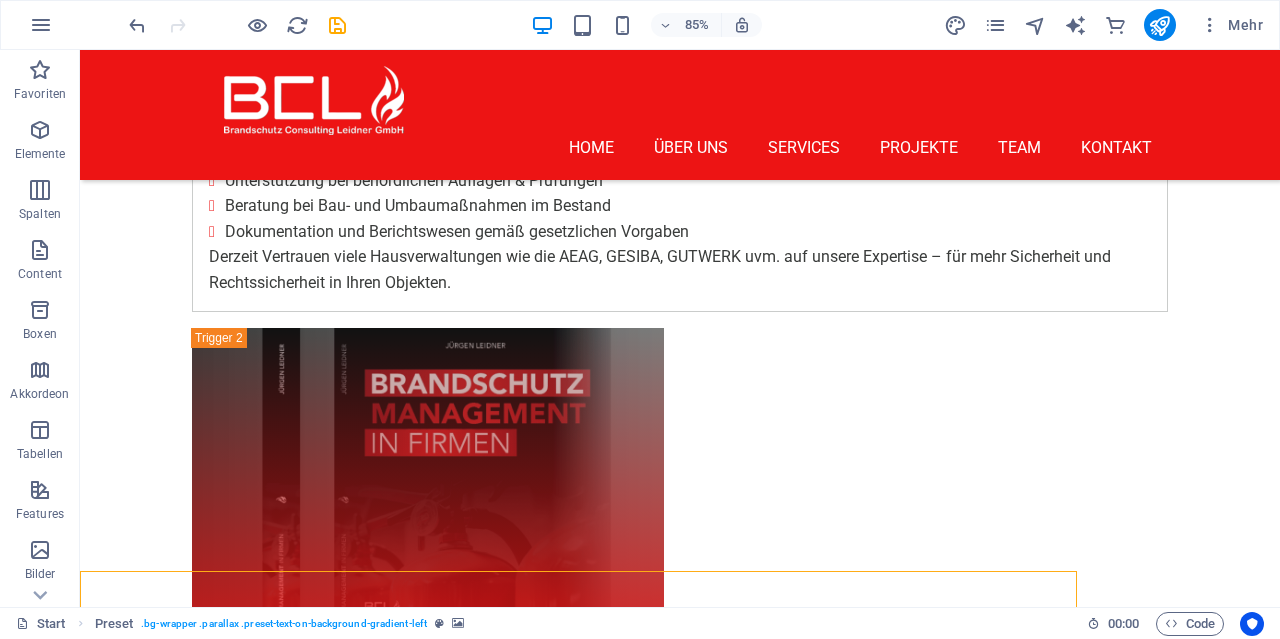 click at bounding box center [680, 2702] 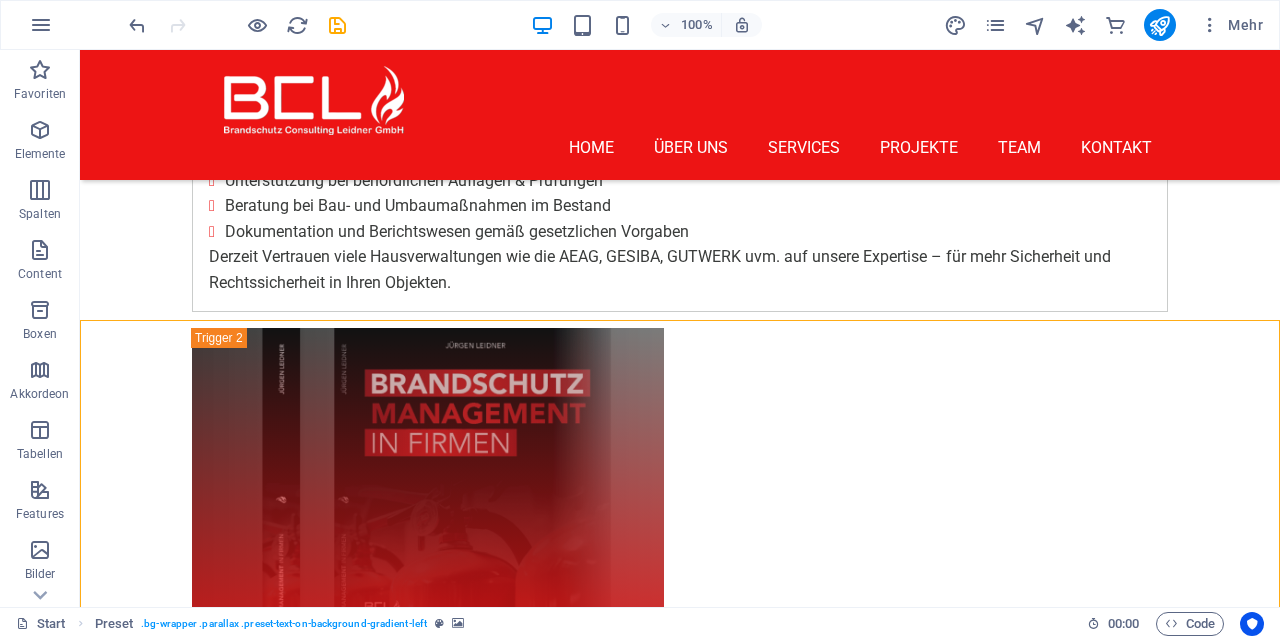 click at bounding box center (680, 2702) 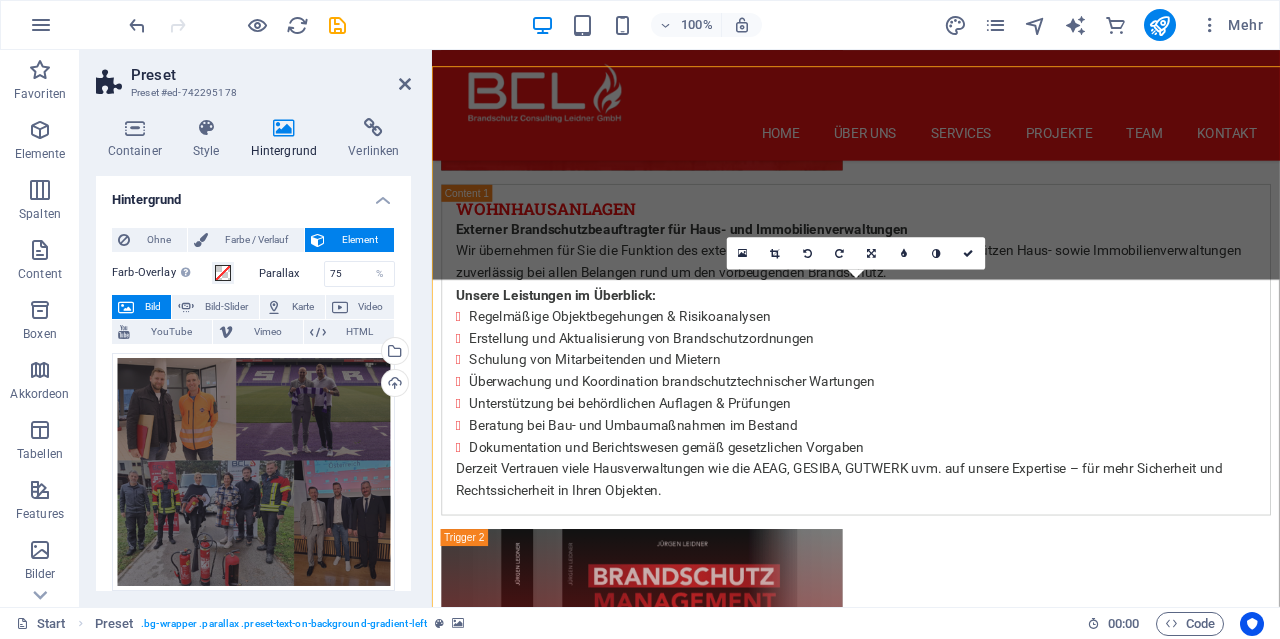 scroll, scrollTop: 6260, scrollLeft: 0, axis: vertical 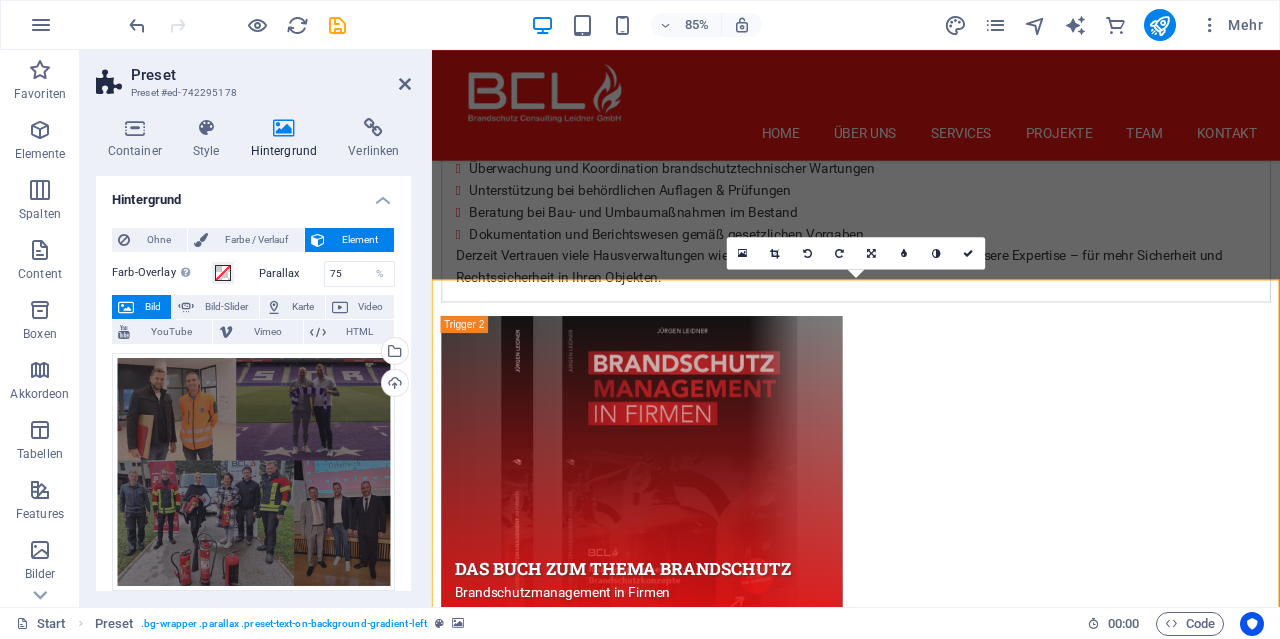 click on "Preset Preset #ed-742295178
Container Style Hintergrund Verlinken Größe Höhe Standard px rem % vh vw Mind. Höhe Keine px rem % vh vw Breite Standard px rem % em vh vw Mind. Breite Keine px rem % vh vw Inhaltsbreite Standard Breite ändern Breite Standard px rem % em vh vw Mind. Breite Keine px rem % vh vw Standard Abstand Abstand ändern Standard Inhaltsbreite und Abstände werden unter Design festgelegt. Design Layout (Flexbox) Ausrichtung Bestimmt, in welche Richtung das Spaltenverhalten Auswirkungen haben soll (flex-direction). Standard Hauptachse Beeinflusse, wie sich Elemente innerhalb dieses Containers entlang der Hauptsache verhalten sollen (justify-content). Standard Querachse Steuert die vertikale Ausrichtung der Elemente innerhalb des Containers (align-items). Standard Umbrechen Standard An Aus Füllen Steuert die Abstände und Ausrichtung von Elementen auf der Y-Achse bei mehreren Zeilen (align-content). Standard Barrierefreiheit Rolle Keine Alert Article Banner Comment Dialog" at bounding box center (256, 328) 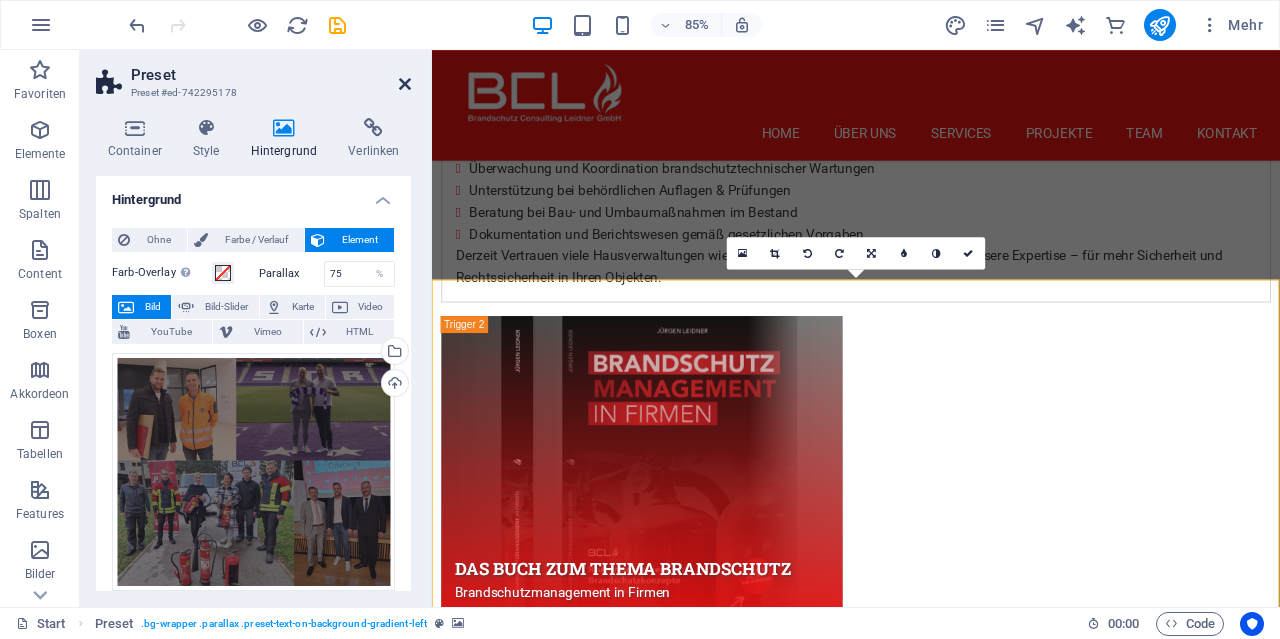 click at bounding box center (405, 84) 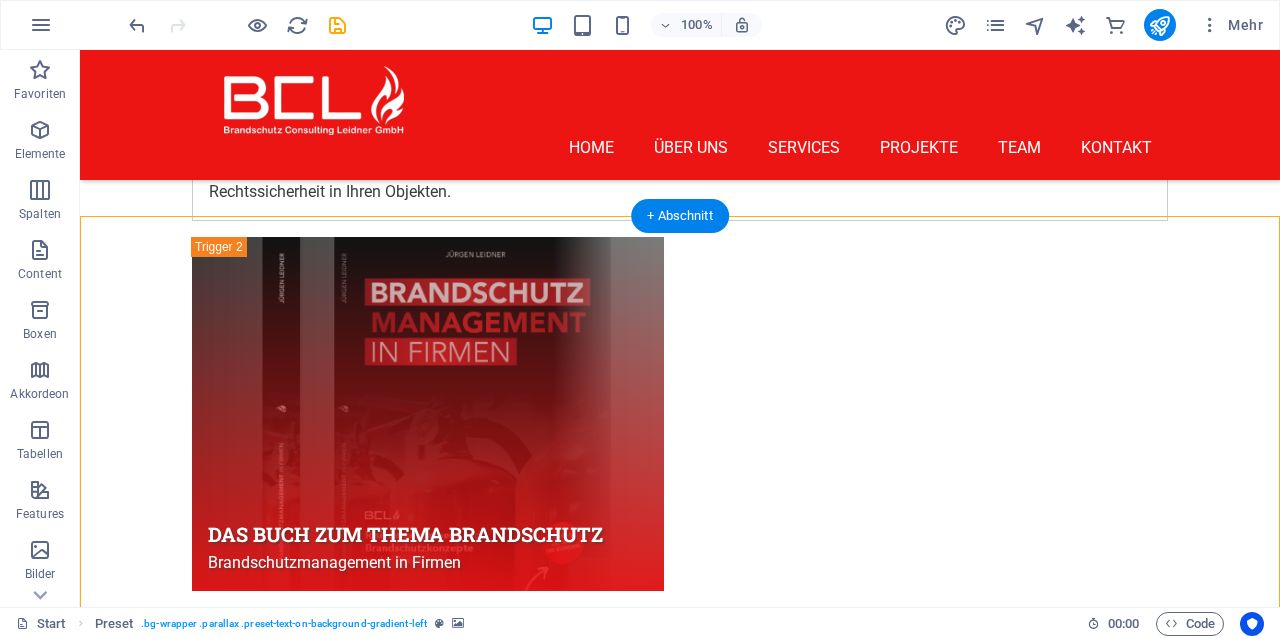scroll, scrollTop: 6113, scrollLeft: 0, axis: vertical 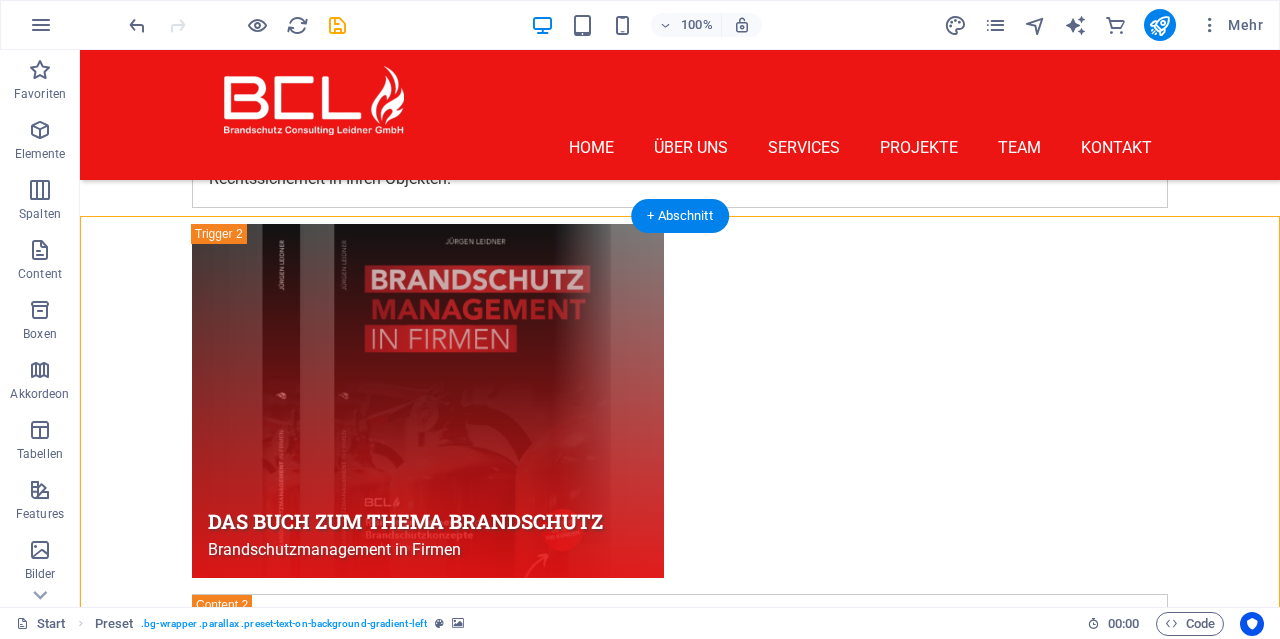 click at bounding box center (680, 2676) 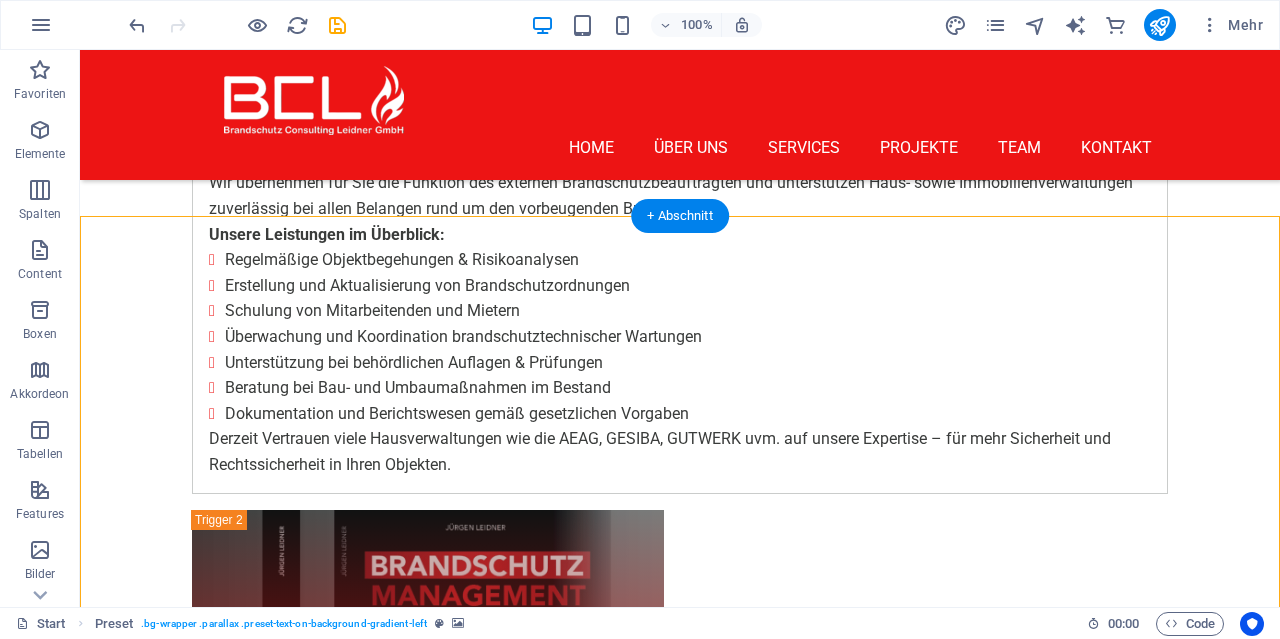scroll, scrollTop: 6364, scrollLeft: 0, axis: vertical 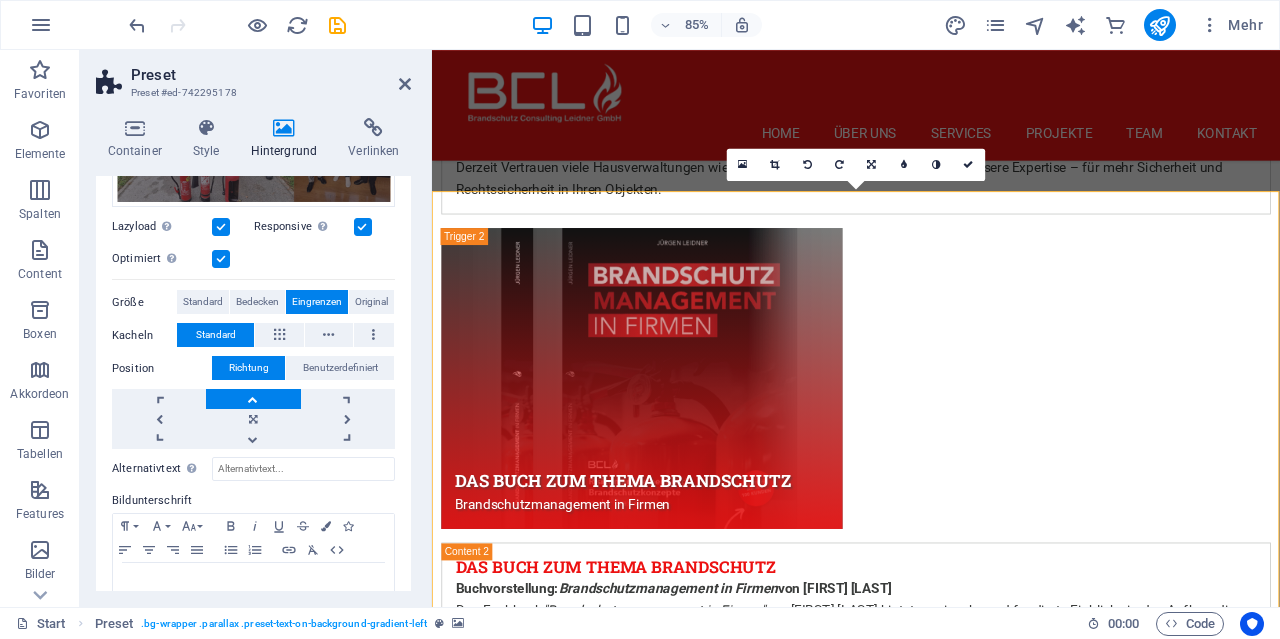 click on "Ziehe Dateien zum Hochladen hierher oder  klicke hier, um aus Dateien oder kostenlosen Stockfotos & -videos zu wählen Wähle aus deinen Dateien, Stockfotos oder lade Dateien hoch Hochladen Lazyload Bilder auf Seite nachträglich laden. Verbessert Ladezeit (Pagespeed). Responsive Automatisch Retina-Bilder und kleinere Bilder auf Smartphones laden Optimiert Bilder werden komprimiert für eine bessere Ladegeschwindigkeit der Website. Größe Standard Bedecken Eingrenzen Original Kacheln Standard Position Richtung Benutzerdefiniert X-Versatz 50 px rem % vh vw Y-Versatz 50 px rem % vh vw" at bounding box center (253, 205) 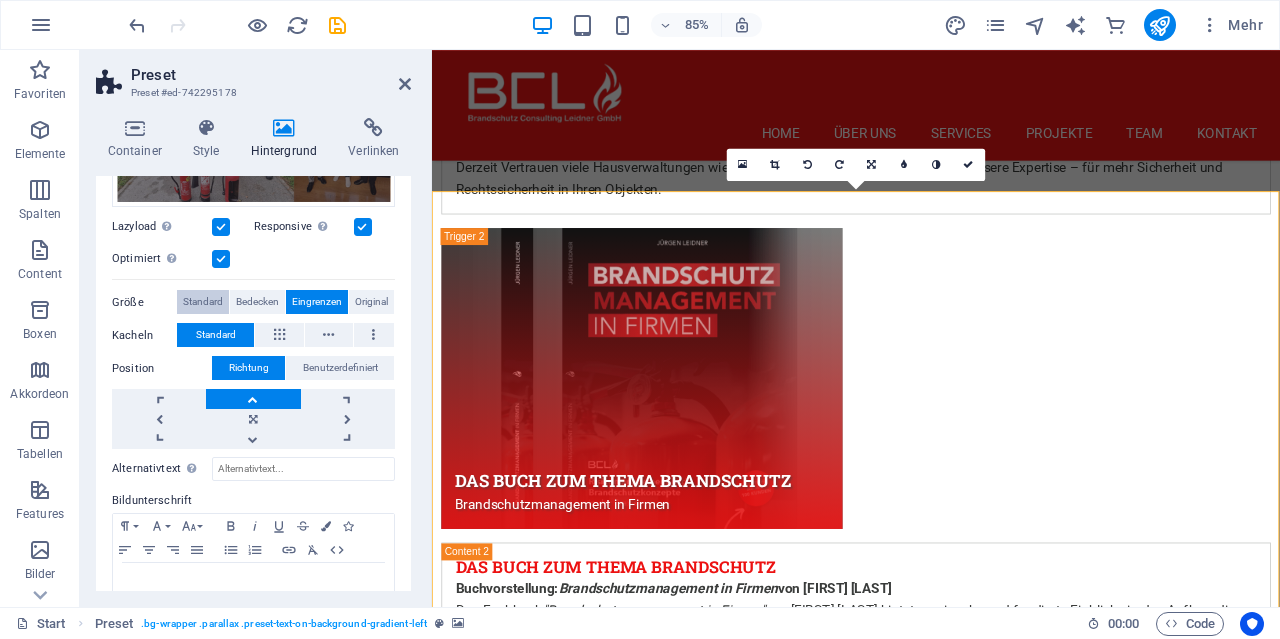 click on "Standard" at bounding box center (203, 302) 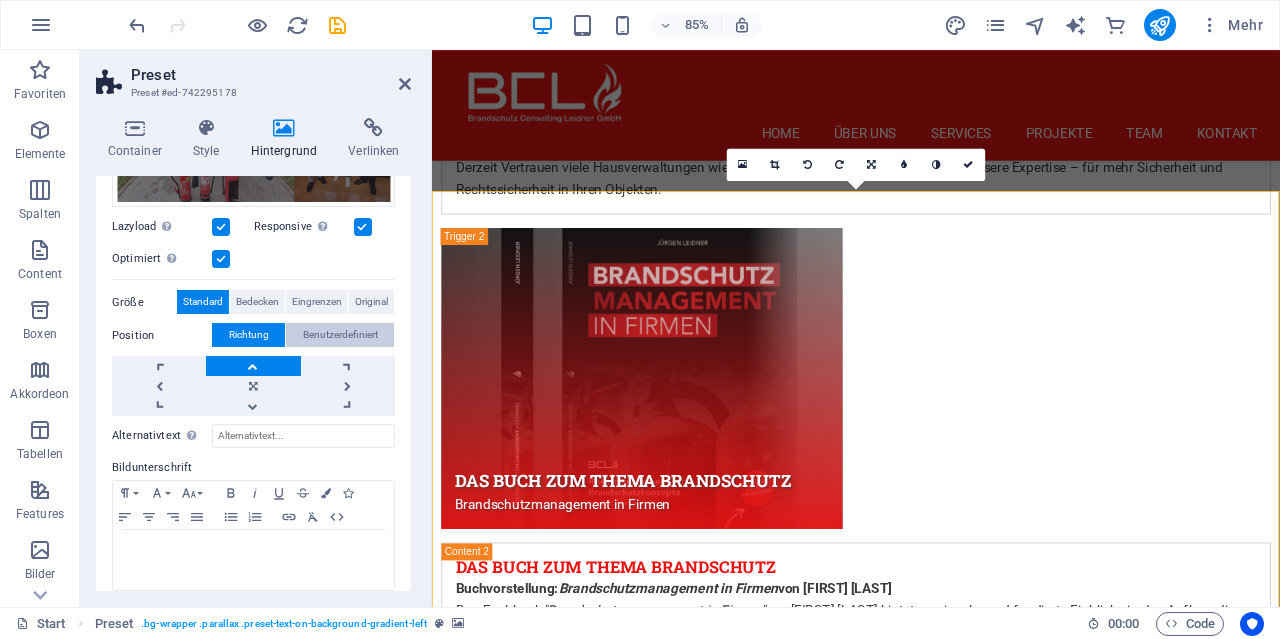 click on "Benutzerdefiniert" at bounding box center (340, 335) 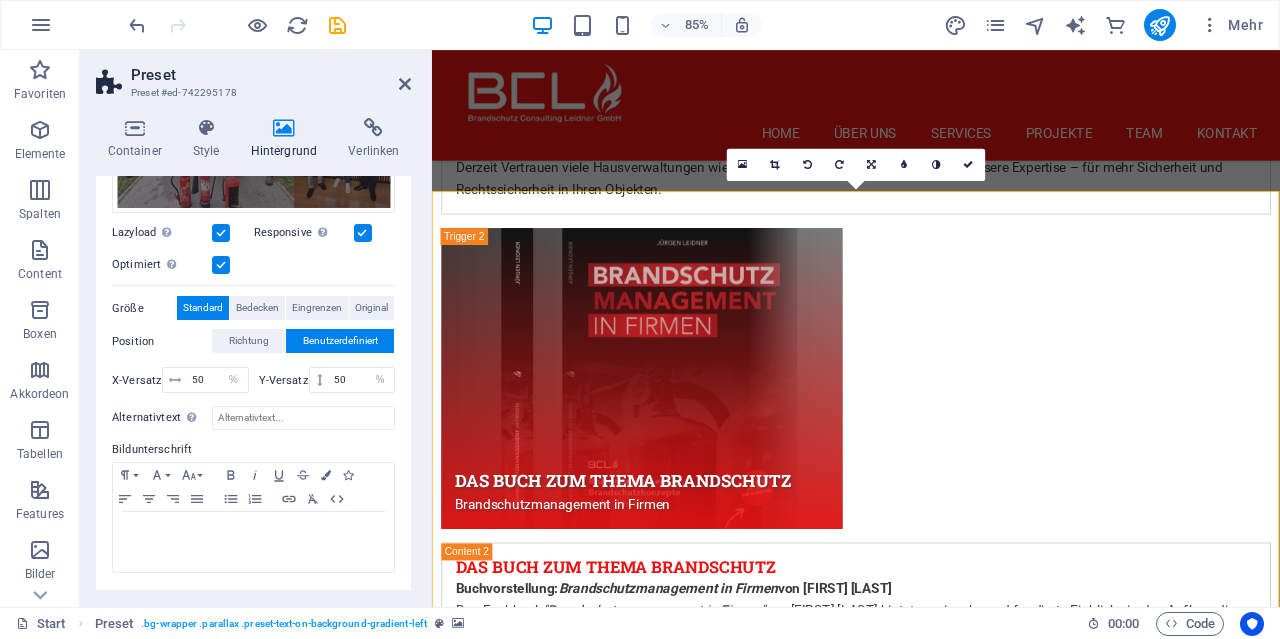 scroll, scrollTop: 375, scrollLeft: 0, axis: vertical 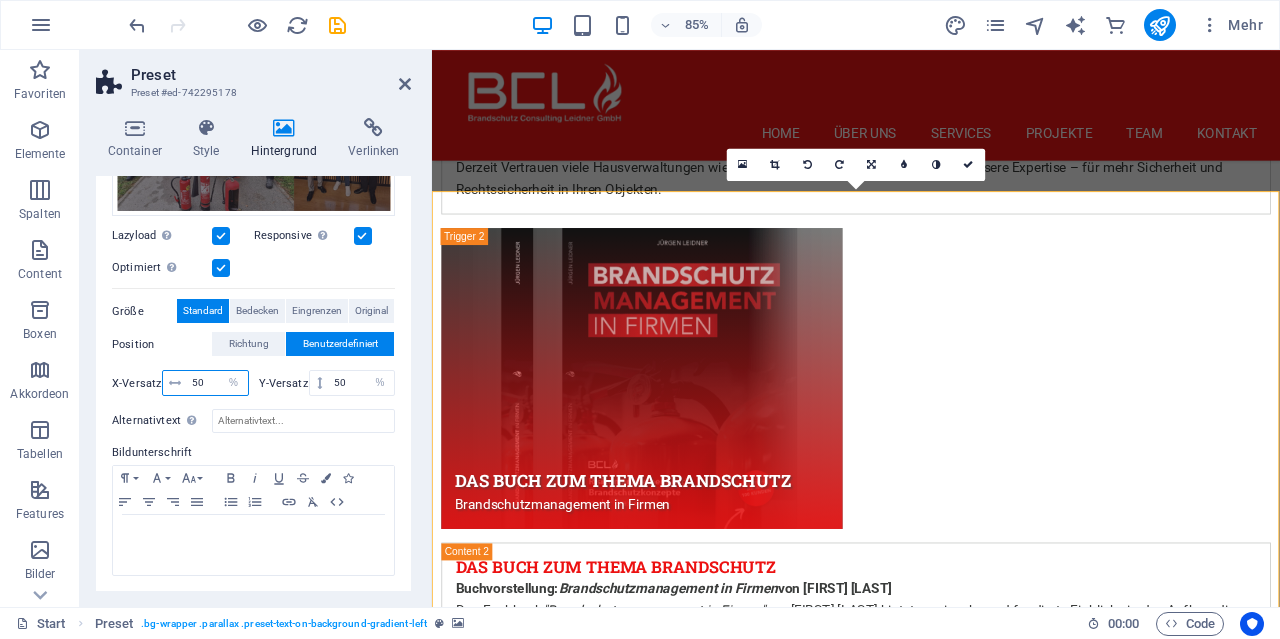 drag, startPoint x: 205, startPoint y: 382, endPoint x: 187, endPoint y: 385, distance: 18.248287 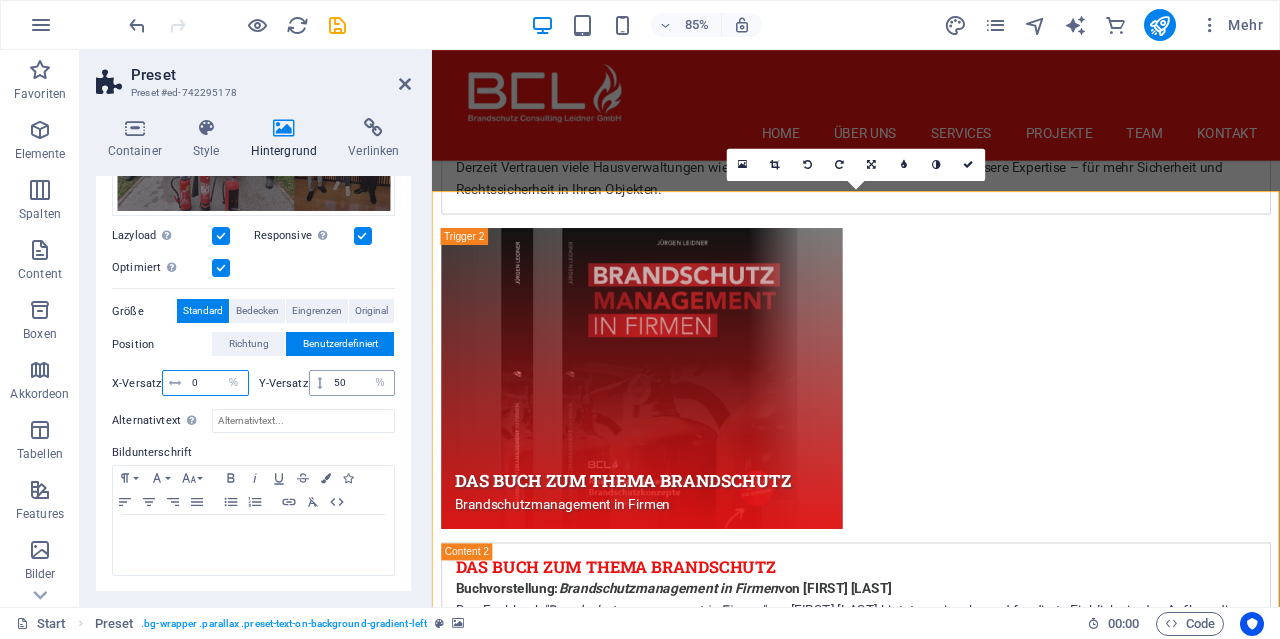 type on "0" 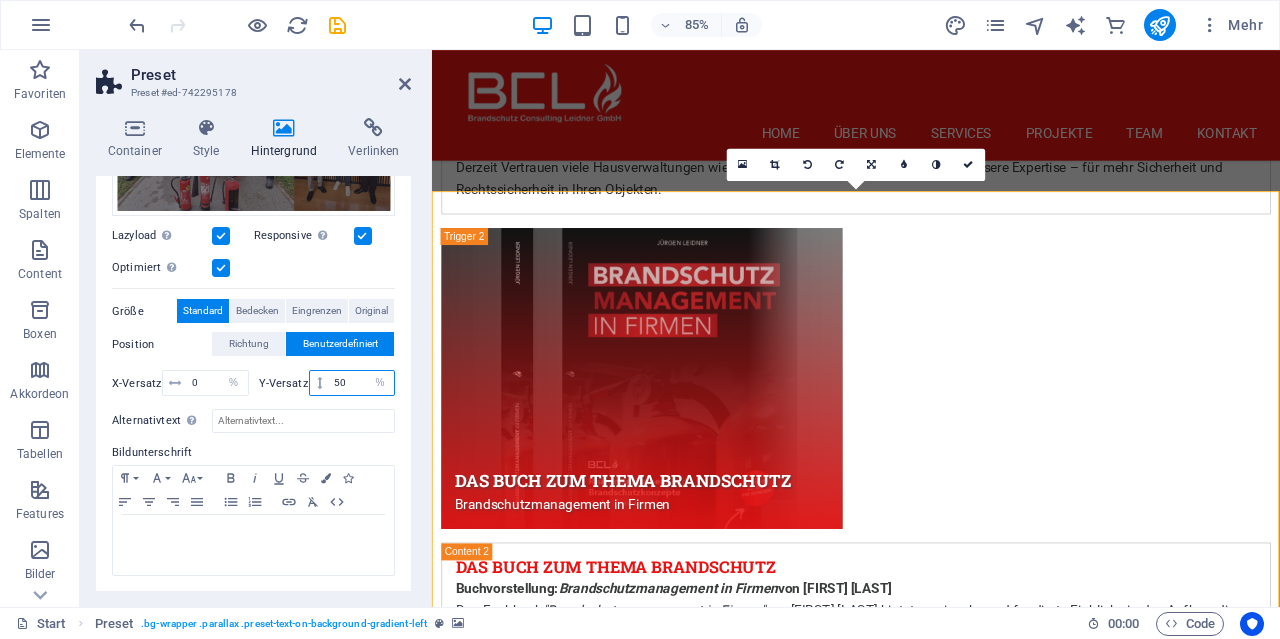 click on "50" at bounding box center [361, 383] 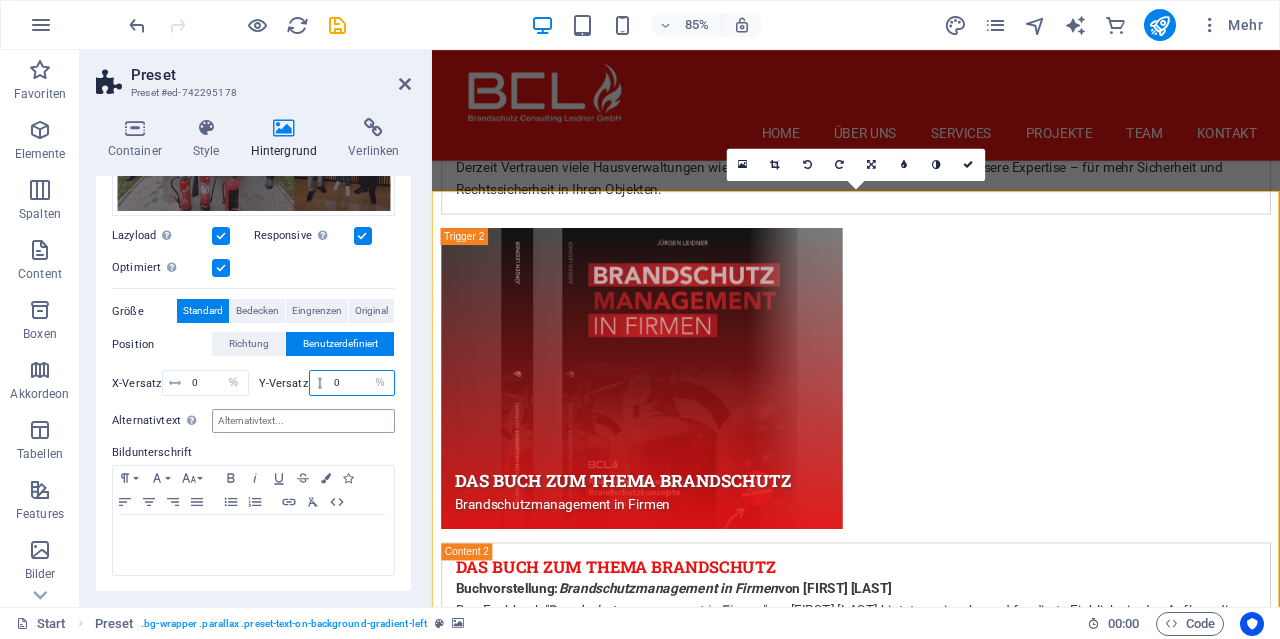 type on "0" 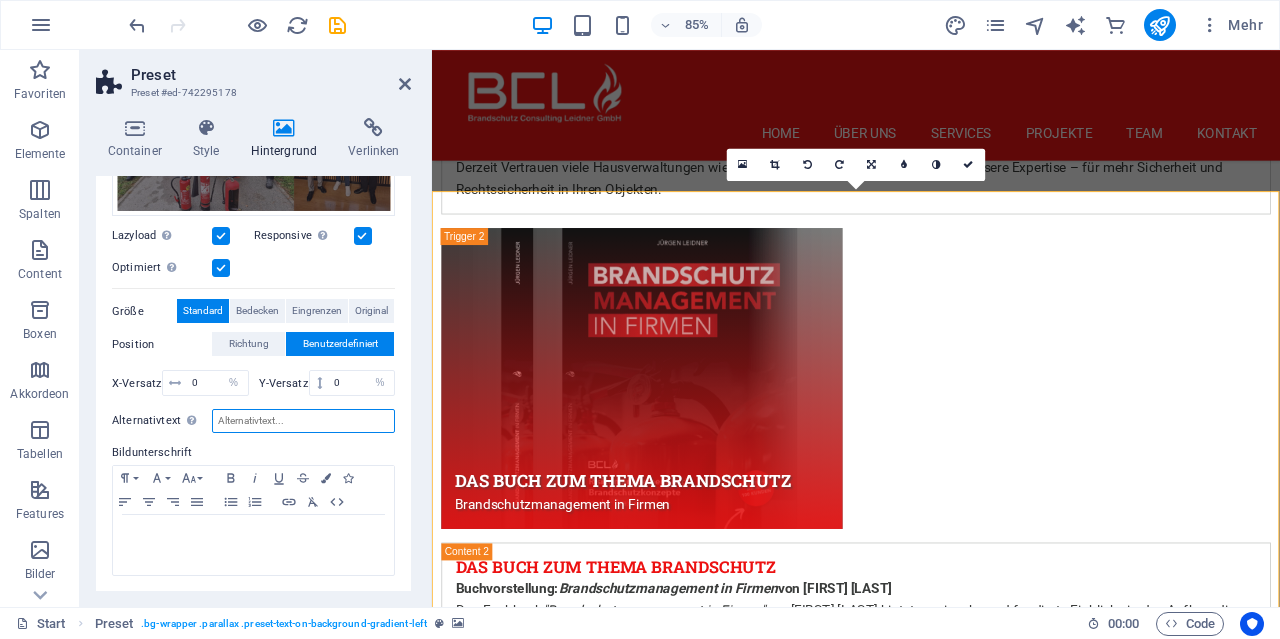 click on "Alternativtext Der Alternativtext wird von Geräten verwendet, die keine Bilder darstellen können (u.a. auch von Bild-Suchmaschinen) und sollte für jedes Bild gesetzt sein." at bounding box center [303, 421] 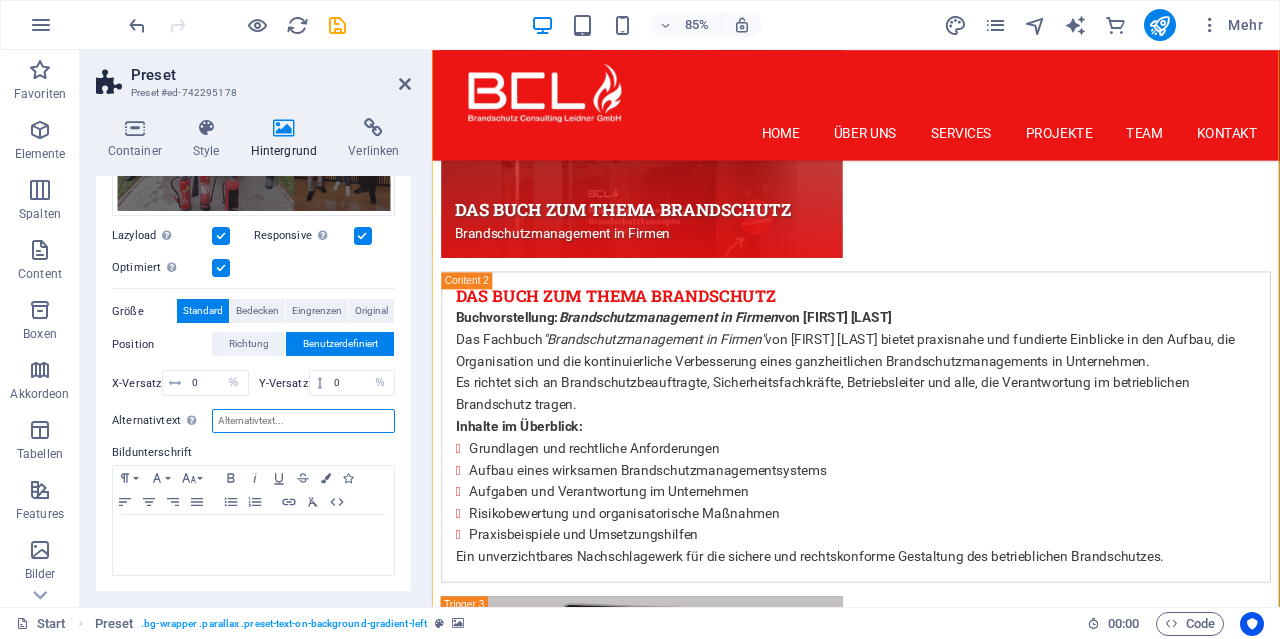 scroll, scrollTop: 6676, scrollLeft: 0, axis: vertical 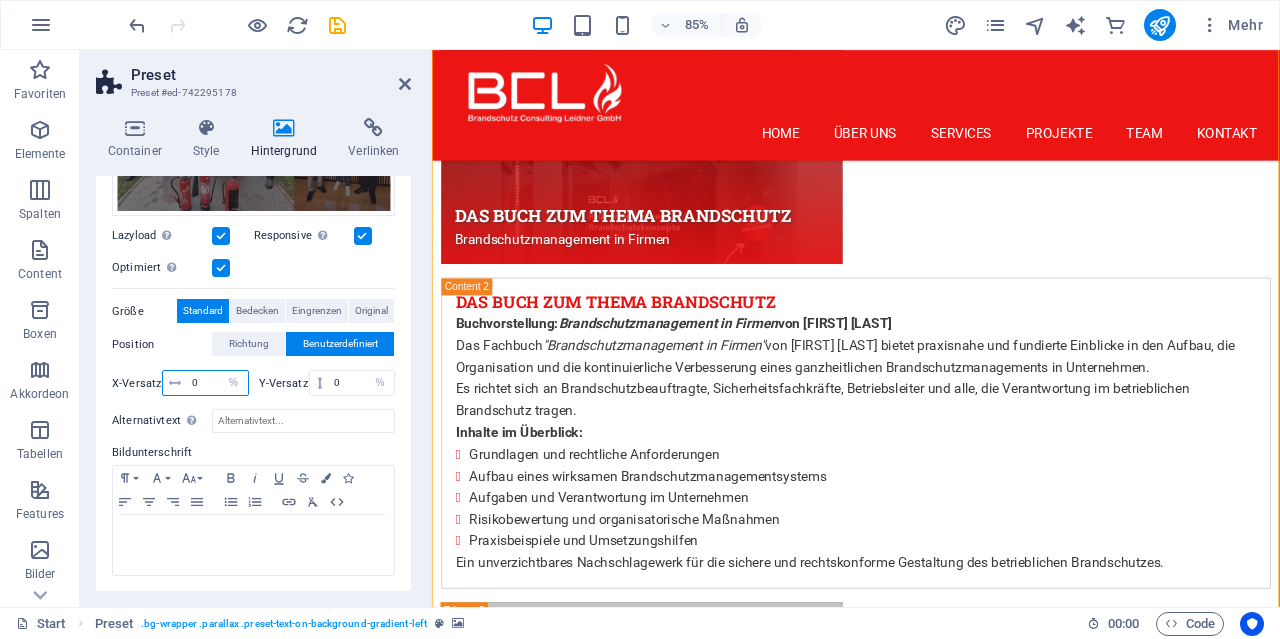 drag, startPoint x: 197, startPoint y: 376, endPoint x: 187, endPoint y: 381, distance: 11.18034 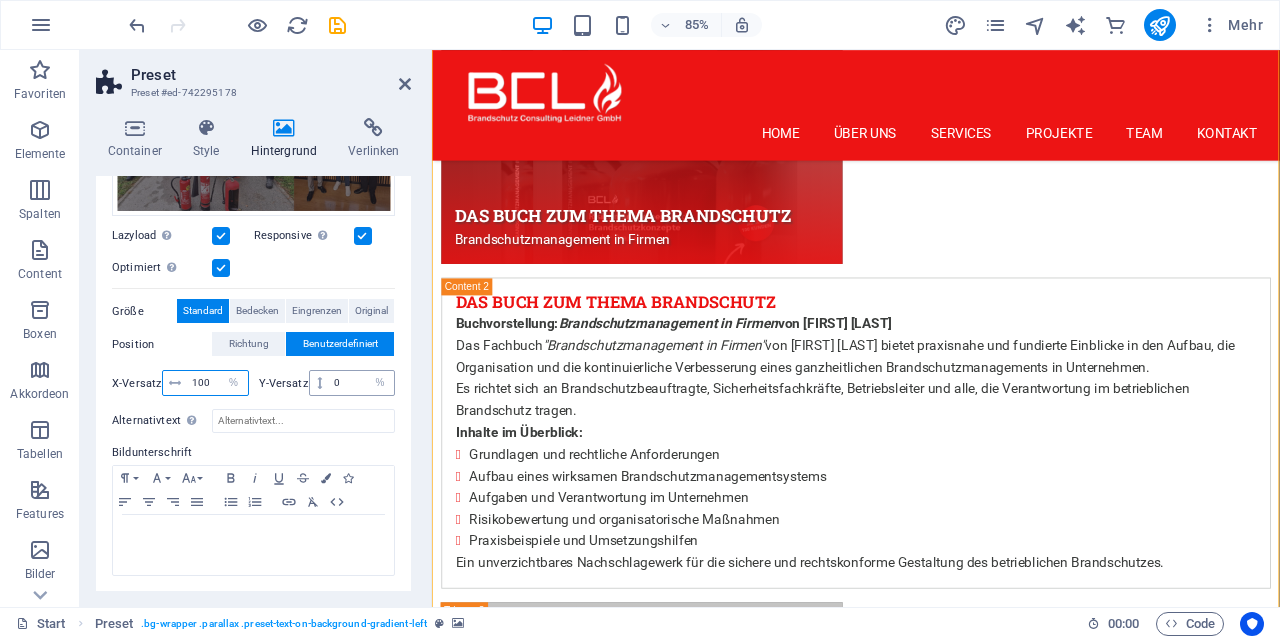 type on "100" 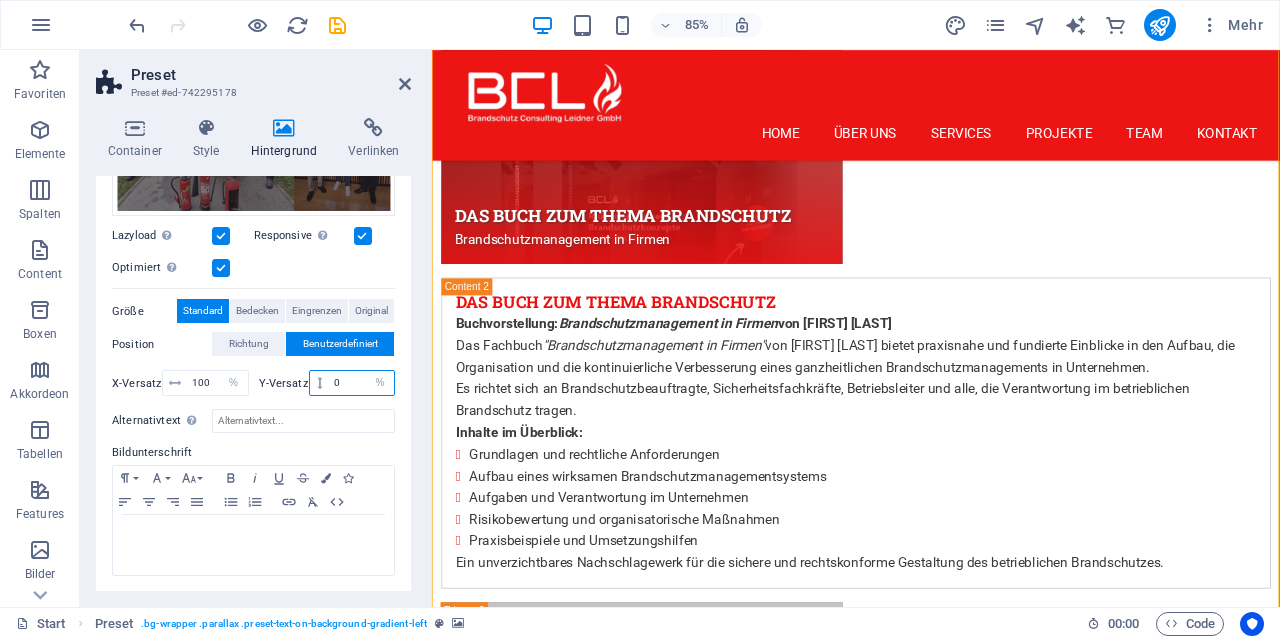 click on "0" at bounding box center [361, 383] 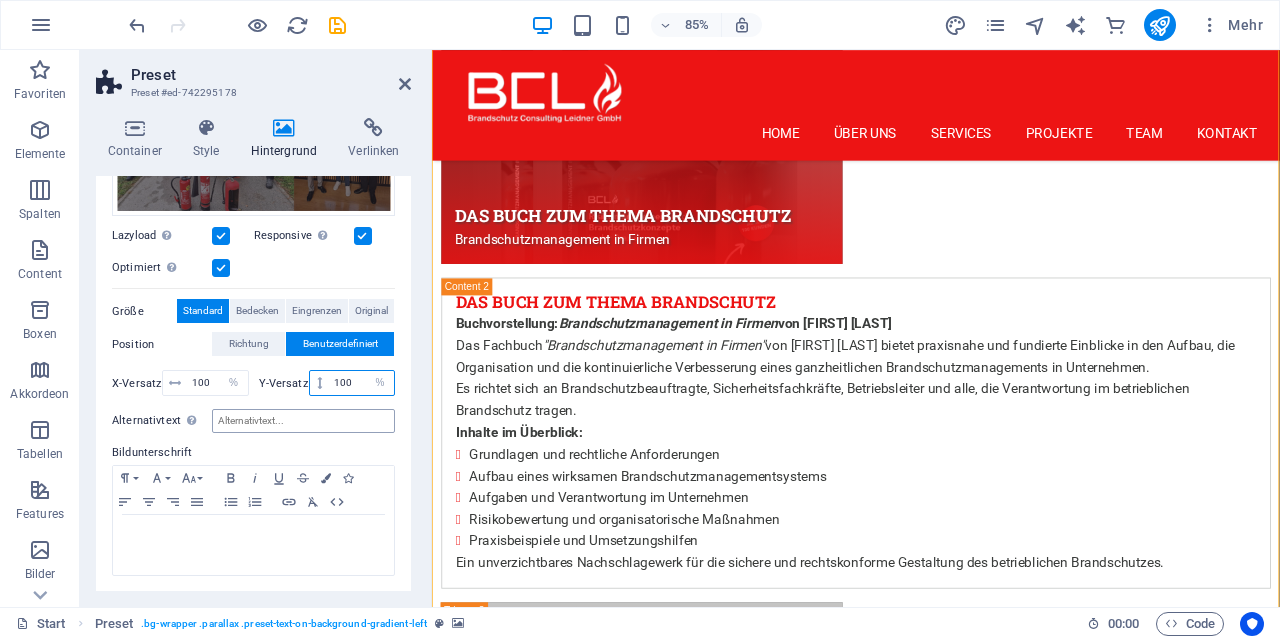 type on "100" 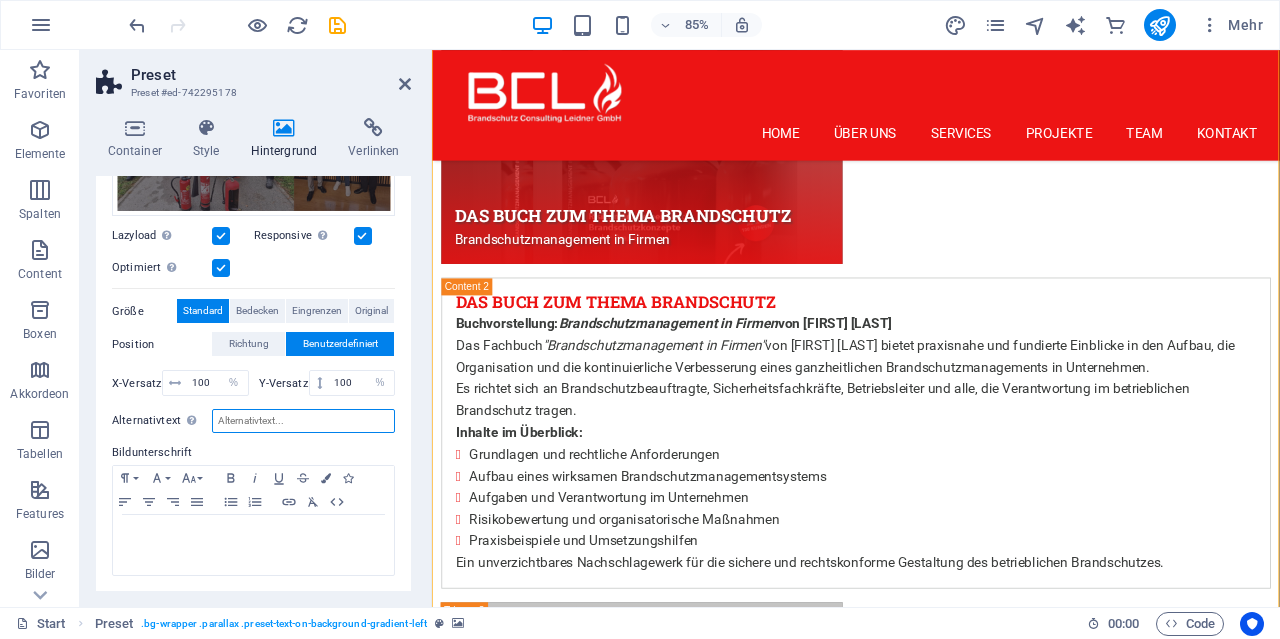click on "Alternativtext Der Alternativtext wird von Geräten verwendet, die keine Bilder darstellen können (u.a. auch von Bild-Suchmaschinen) und sollte für jedes Bild gesetzt sein." at bounding box center [303, 421] 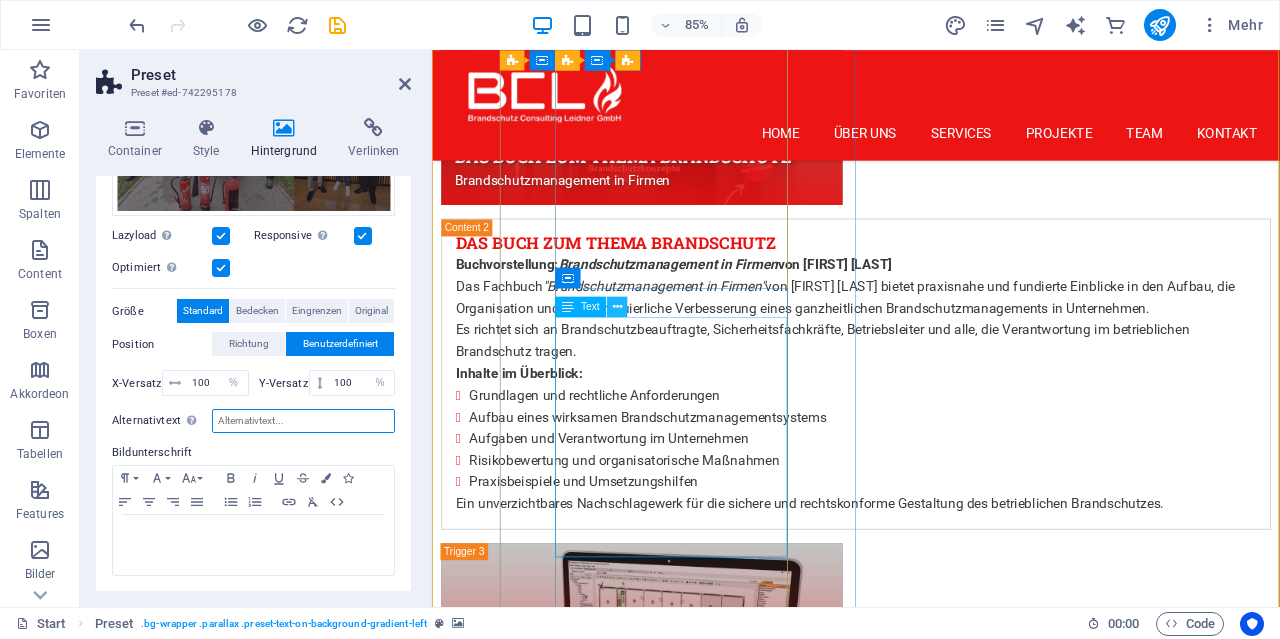 scroll, scrollTop: 6781, scrollLeft: 0, axis: vertical 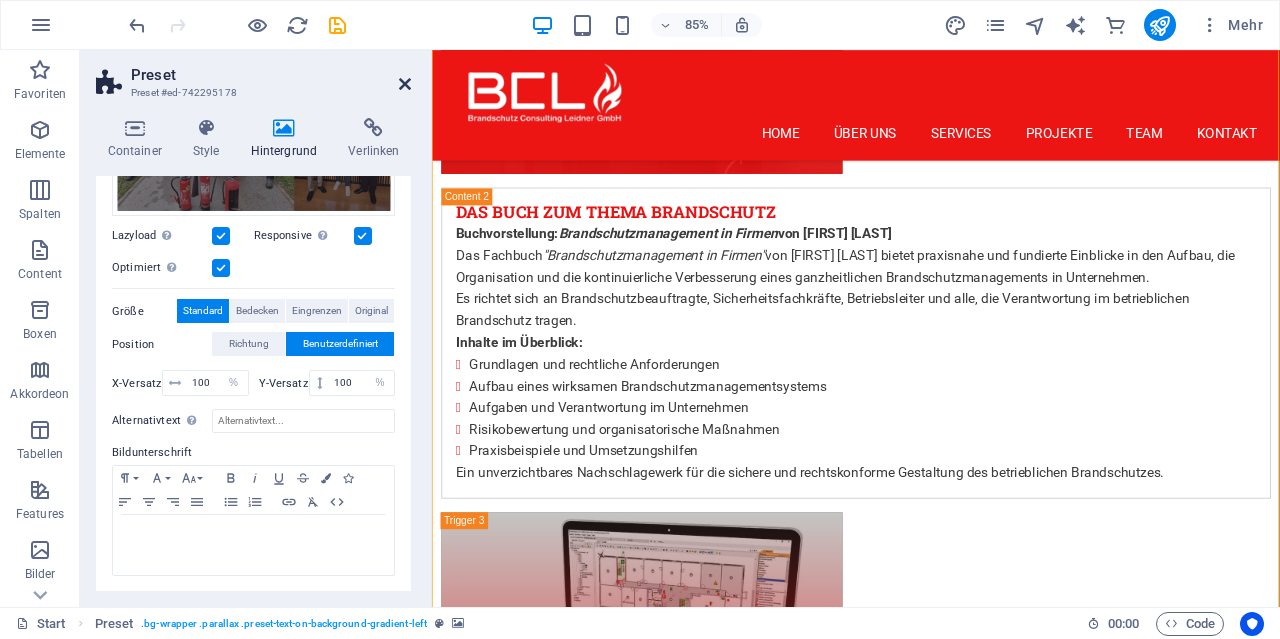click at bounding box center [405, 84] 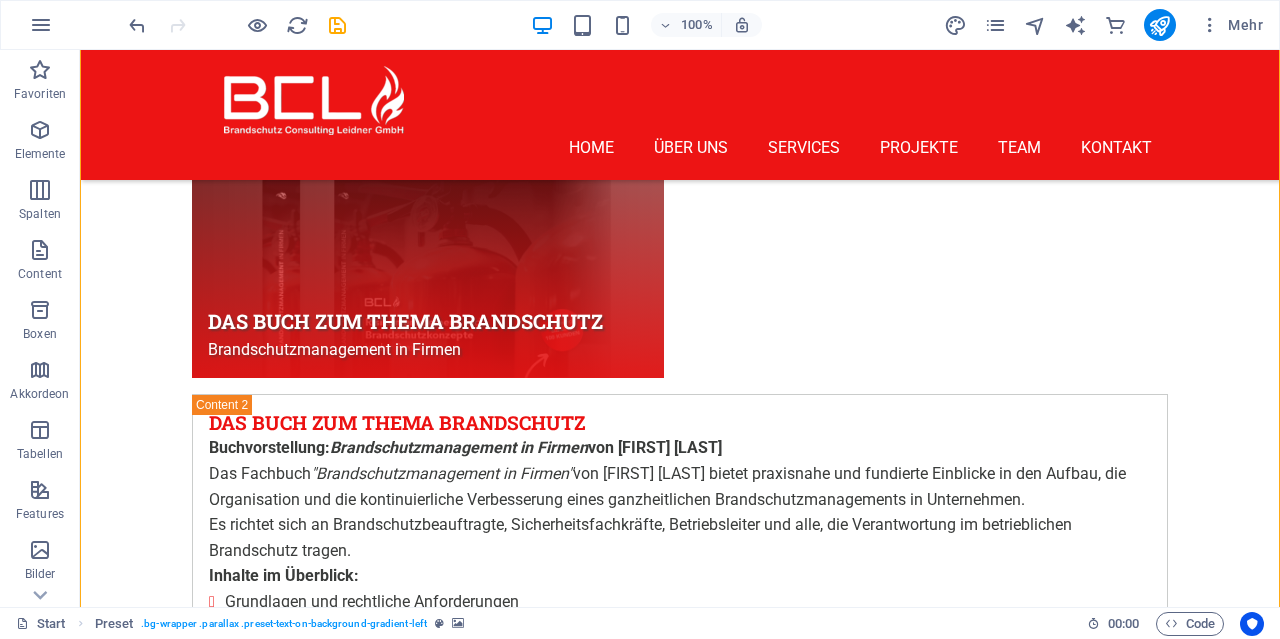 scroll, scrollTop: 6364, scrollLeft: 0, axis: vertical 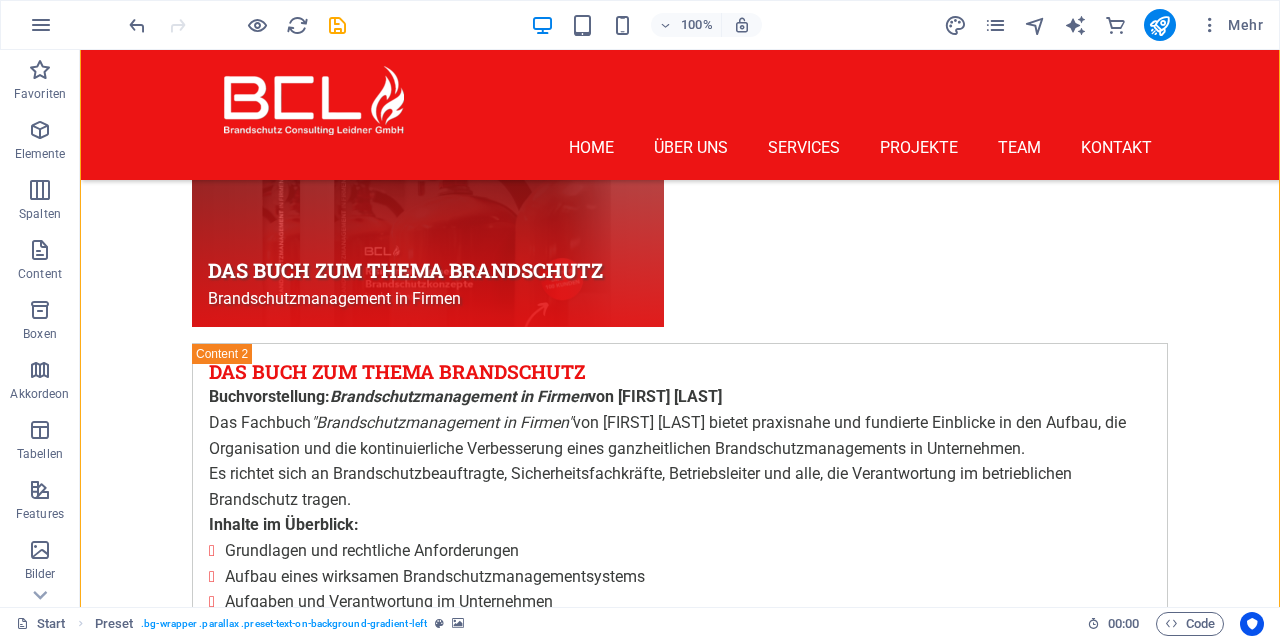 click at bounding box center (680, 2613) 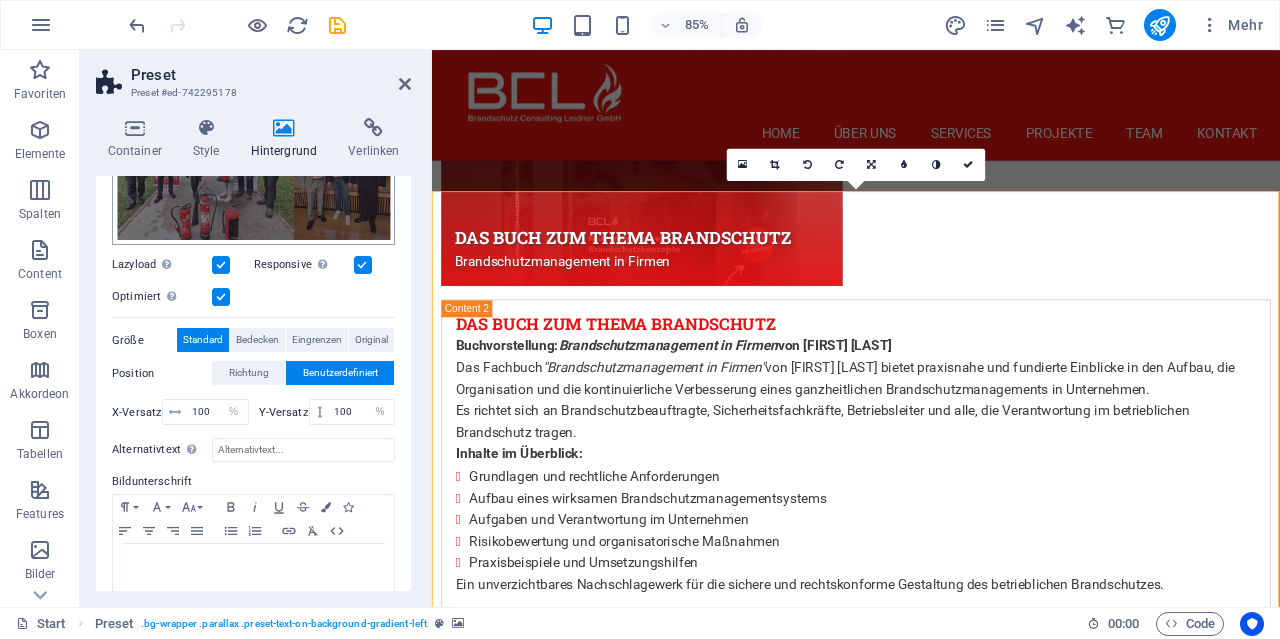 scroll, scrollTop: 375, scrollLeft: 0, axis: vertical 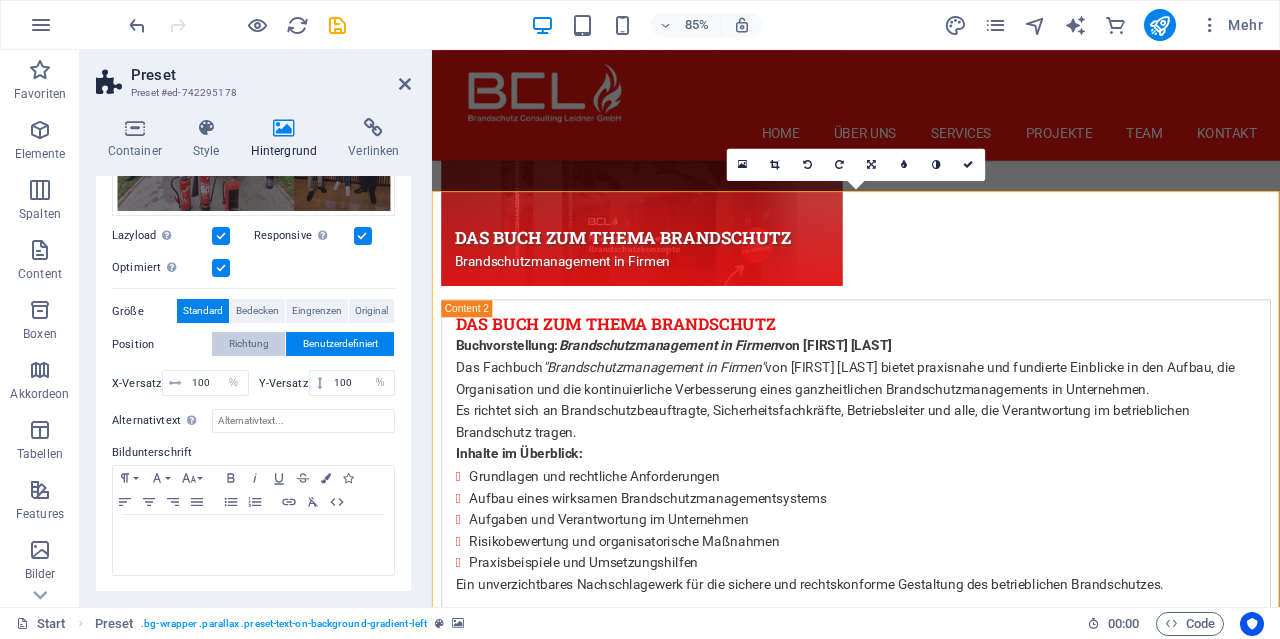 click on "Richtung" at bounding box center (249, 344) 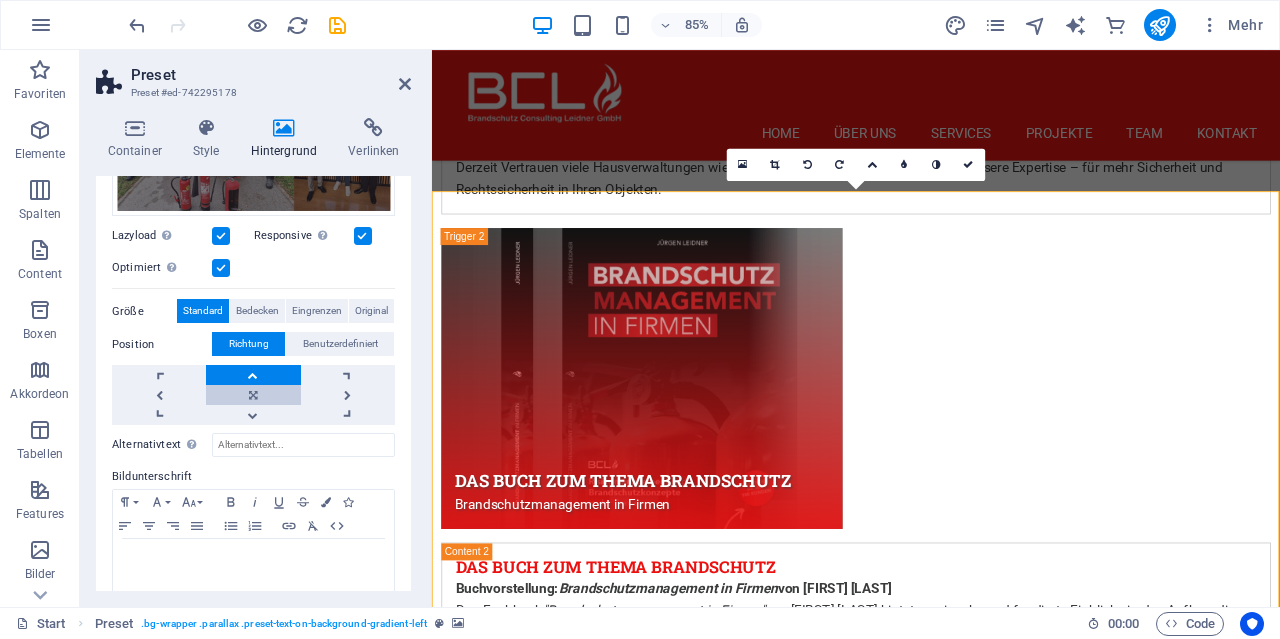 click at bounding box center [253, 395] 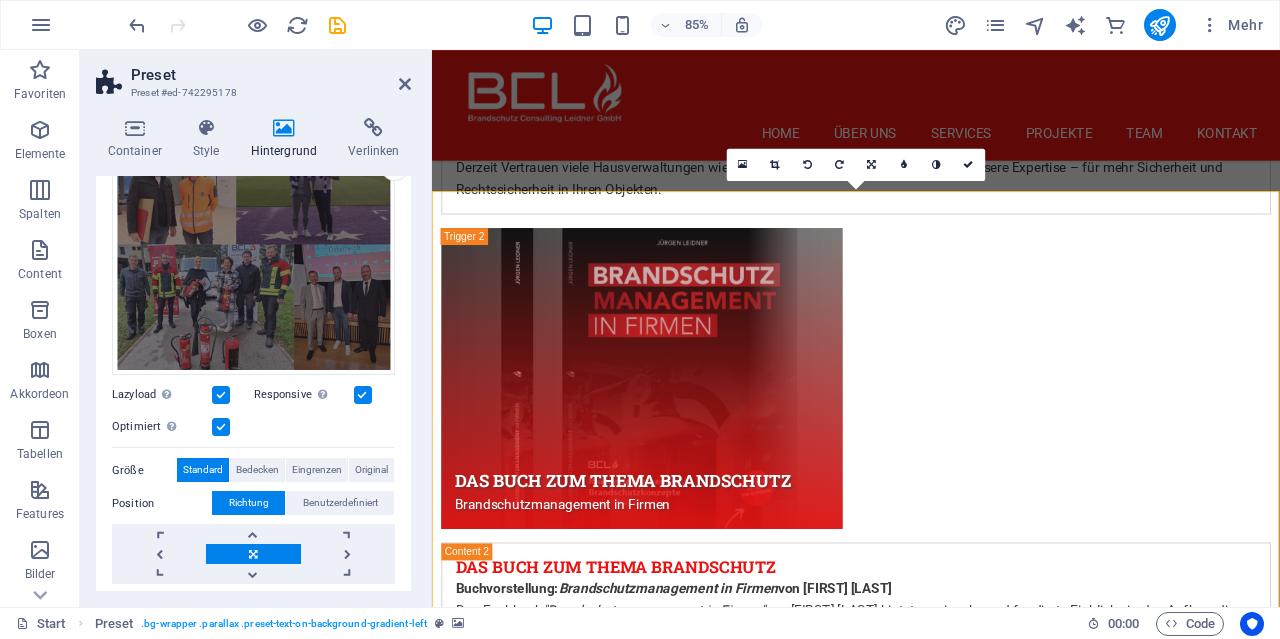 scroll, scrollTop: 183, scrollLeft: 0, axis: vertical 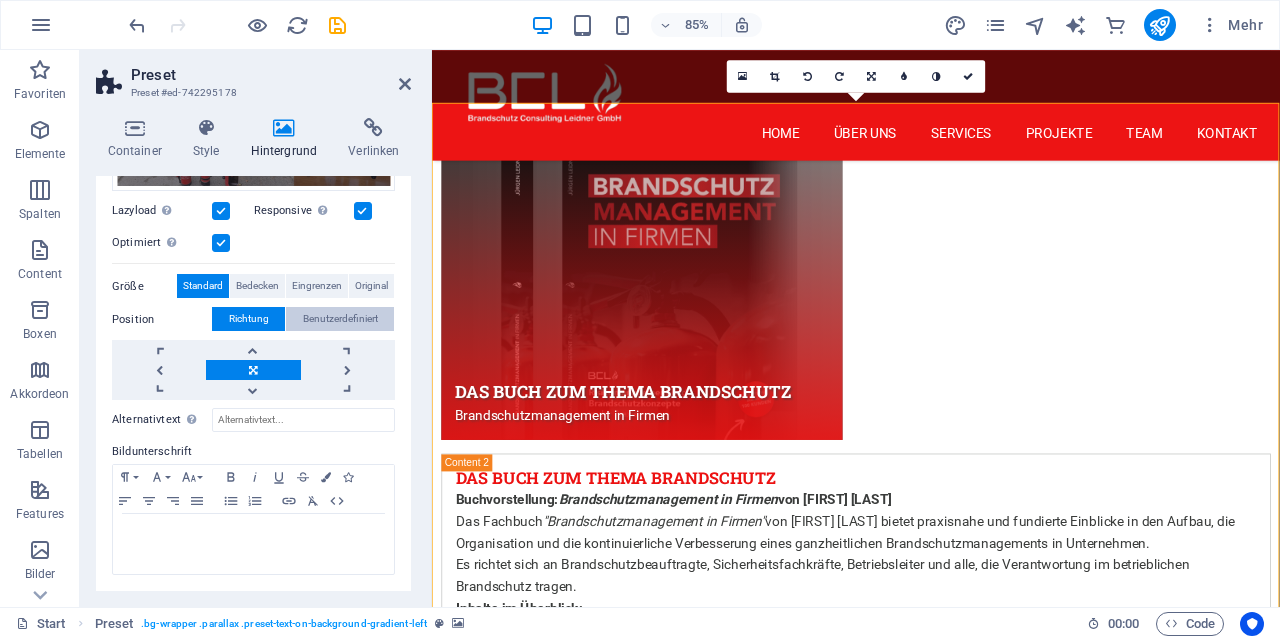 click on "Benutzerdefiniert" at bounding box center [340, 319] 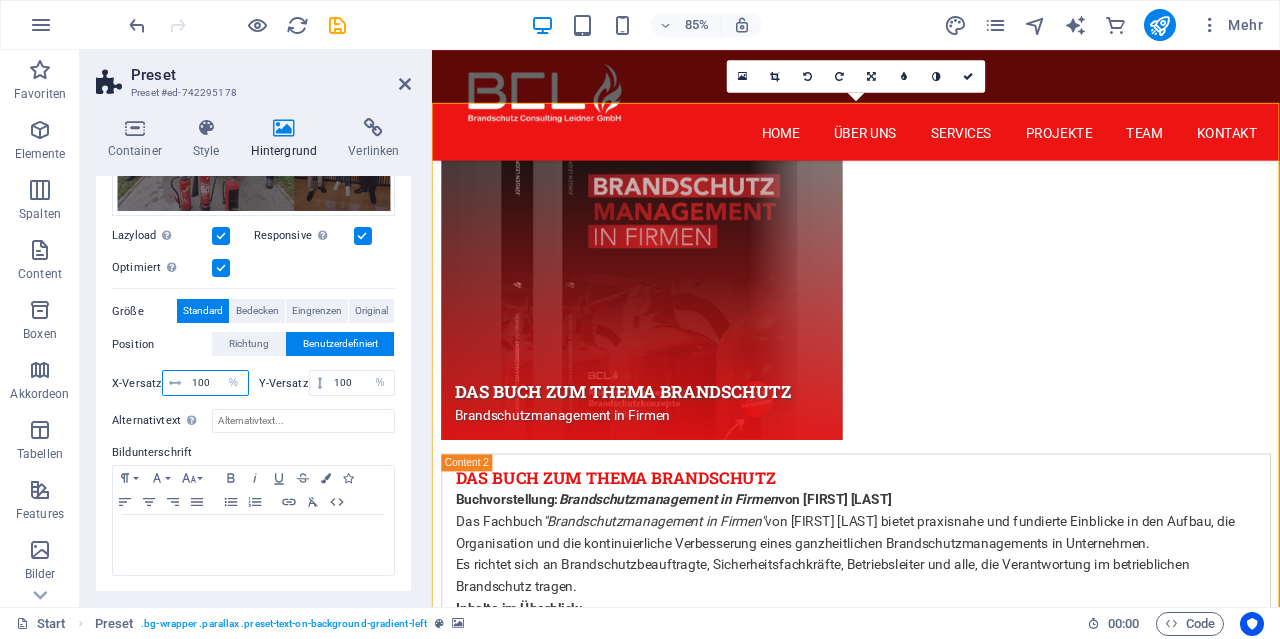 click on "100" at bounding box center (217, 383) 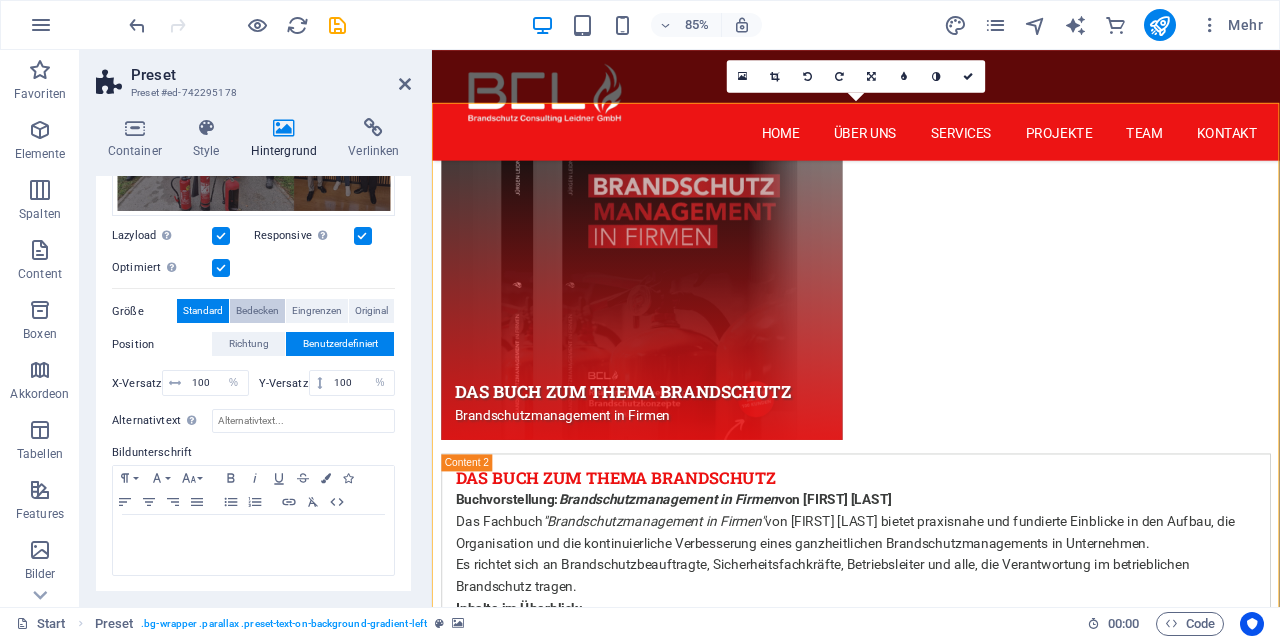 click on "Bedecken" at bounding box center (257, 311) 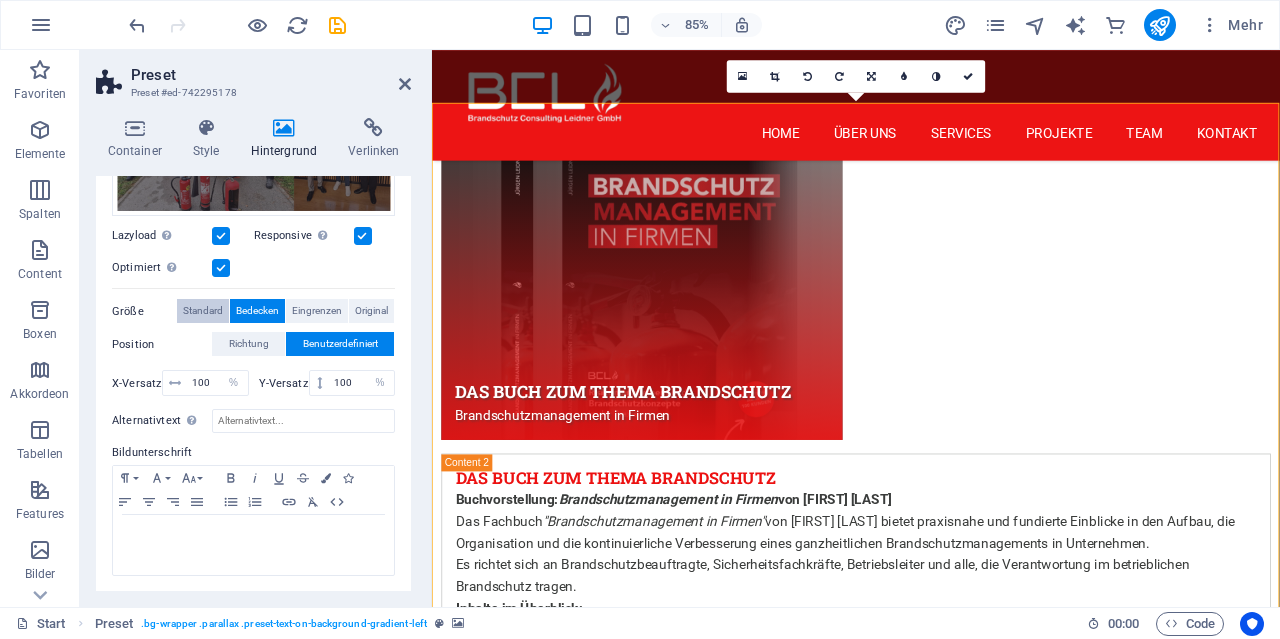 click on "Standard" at bounding box center (203, 311) 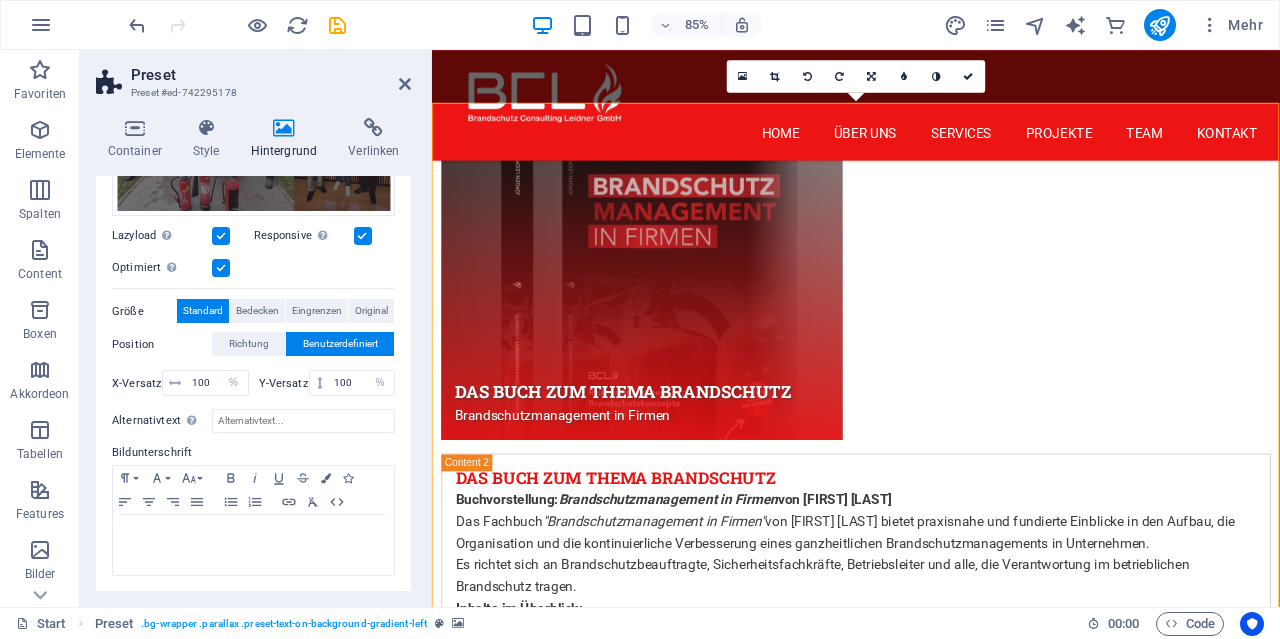 click at bounding box center [221, 236] 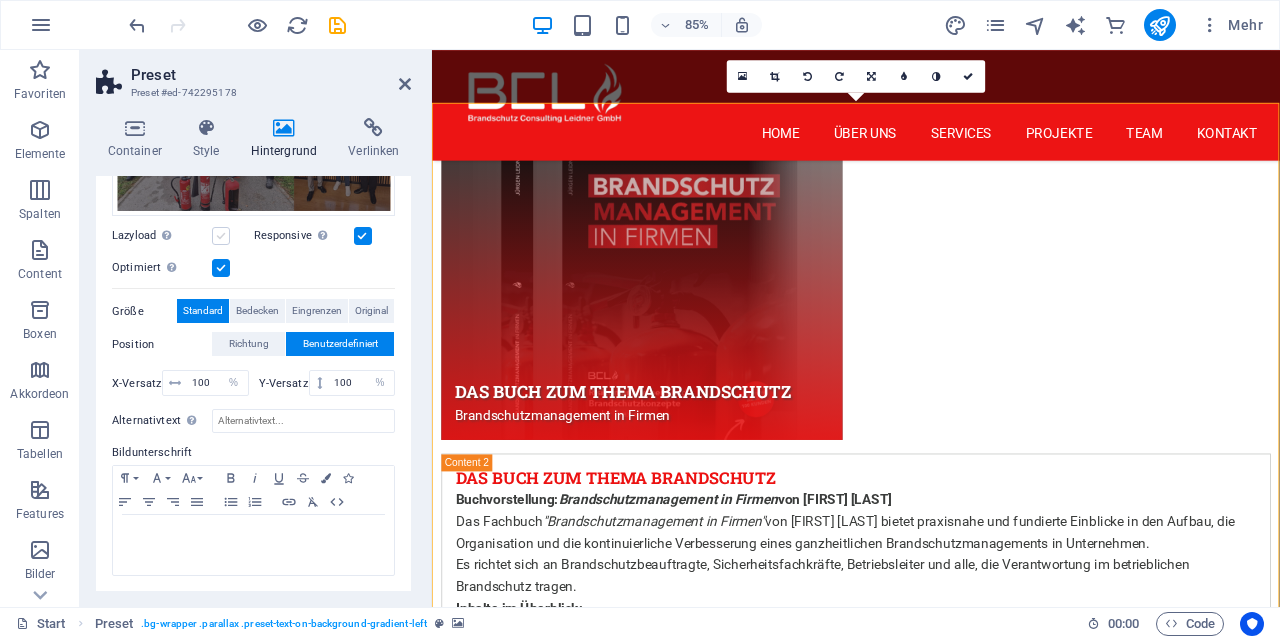 click at bounding box center [221, 236] 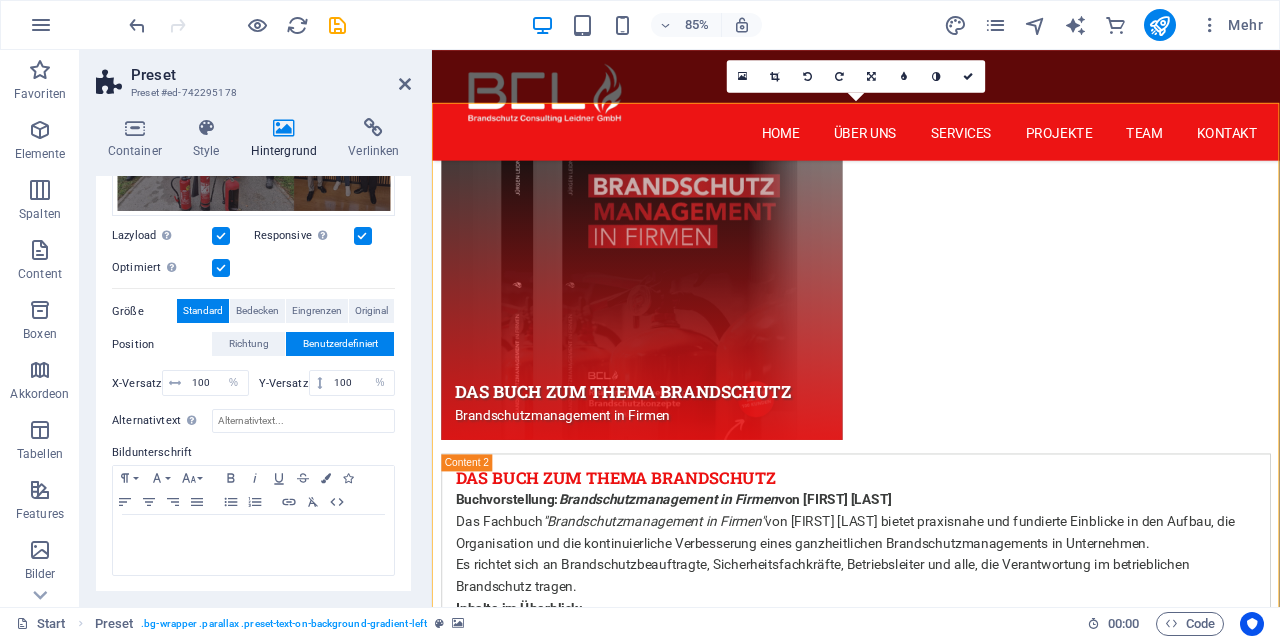 click at bounding box center [363, 236] 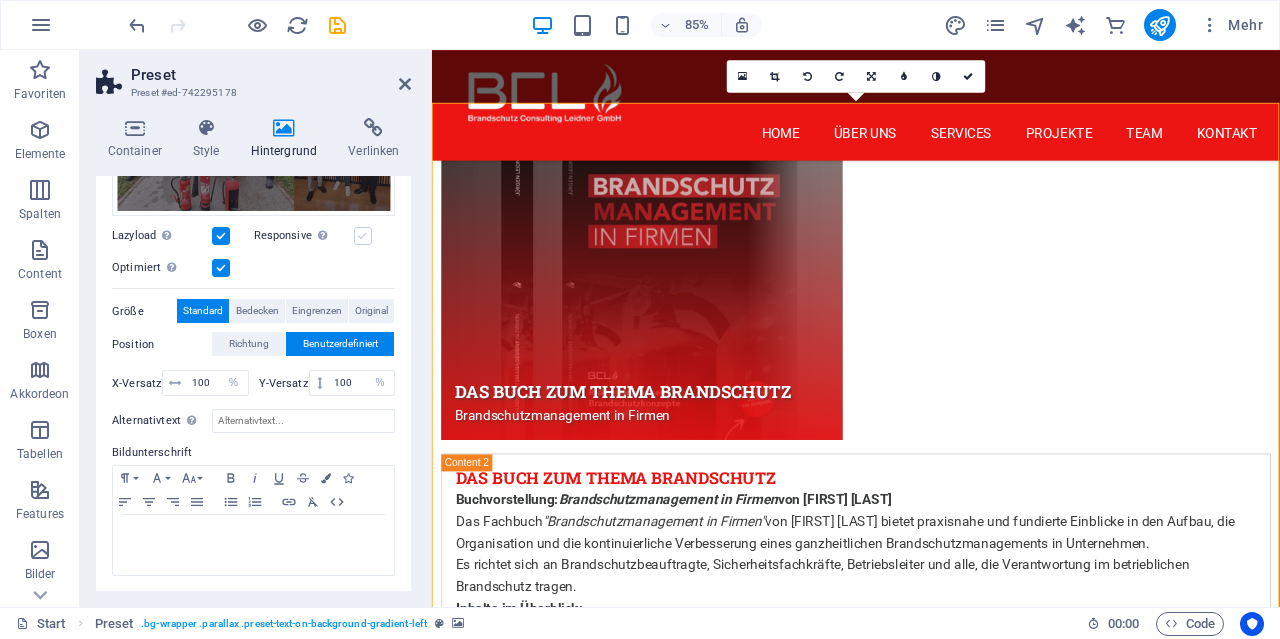 click at bounding box center [363, 236] 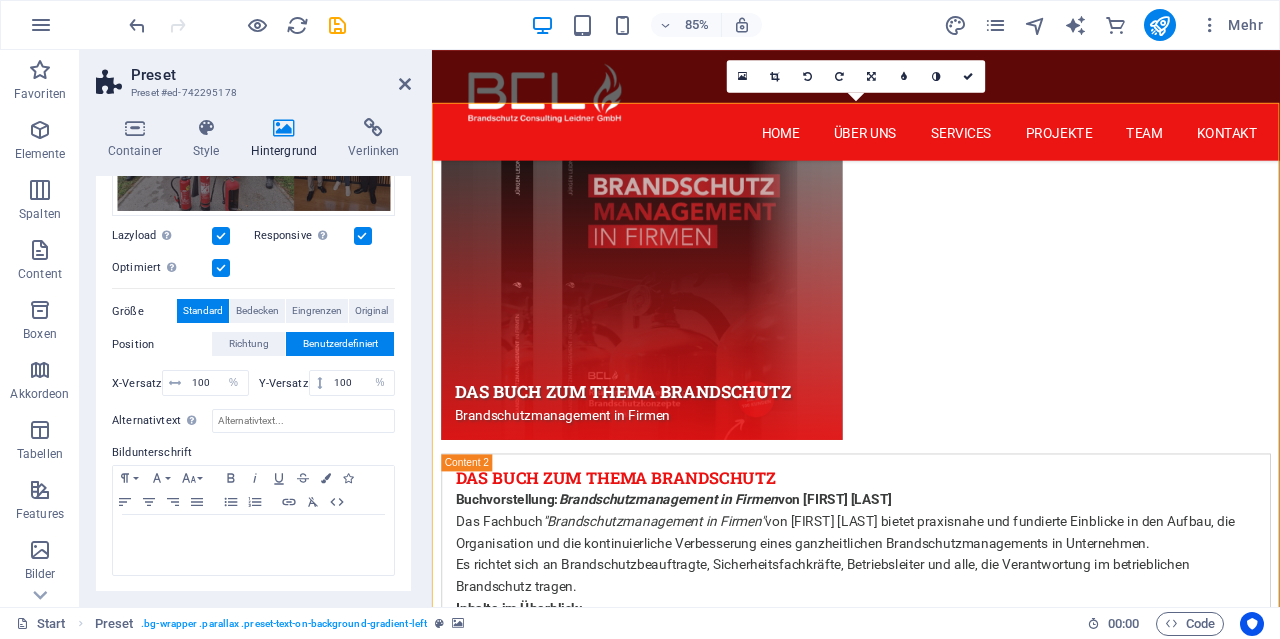 click at bounding box center [221, 268] 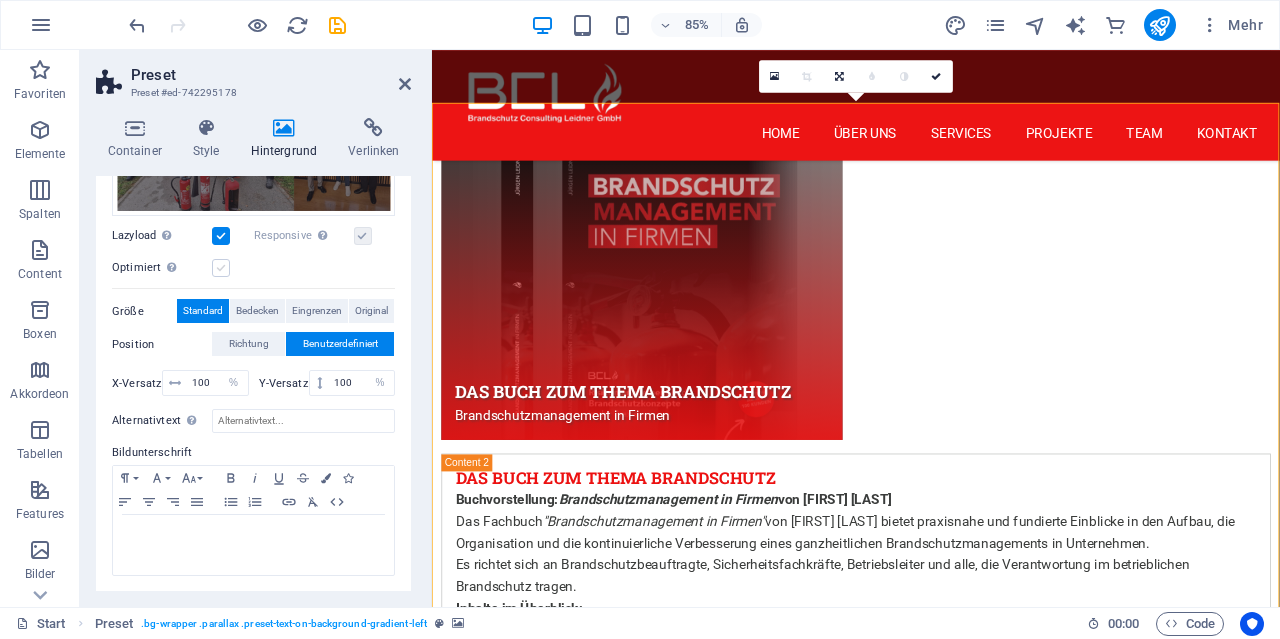 click at bounding box center [221, 268] 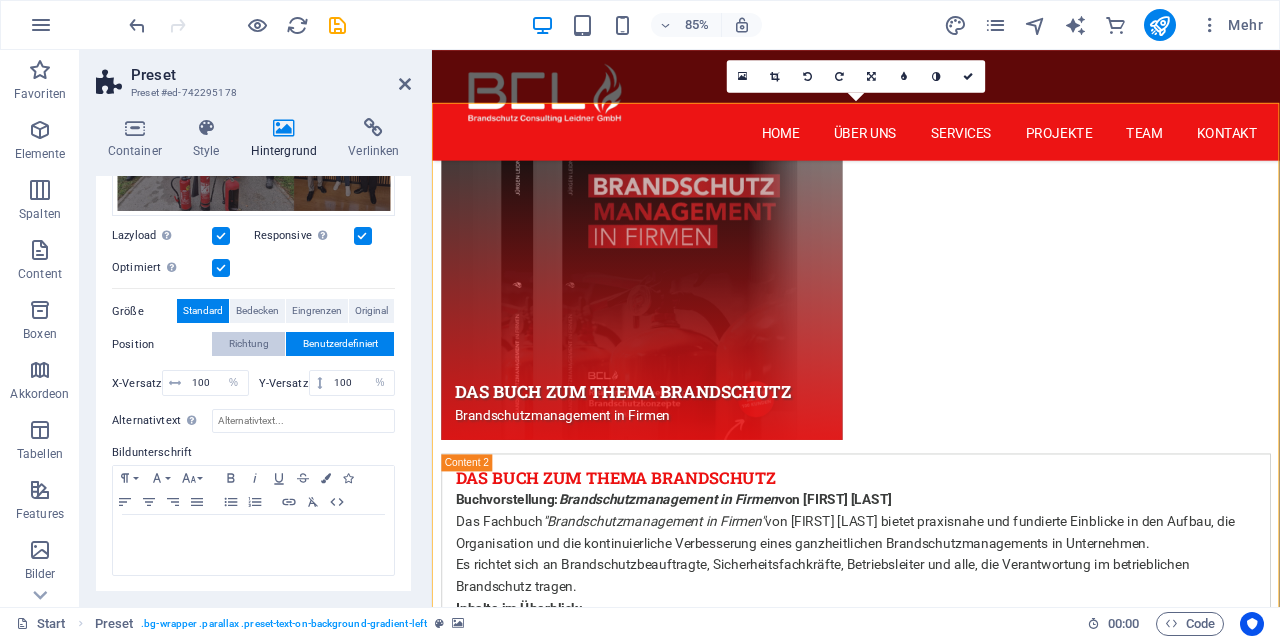 click on "Richtung" at bounding box center (249, 344) 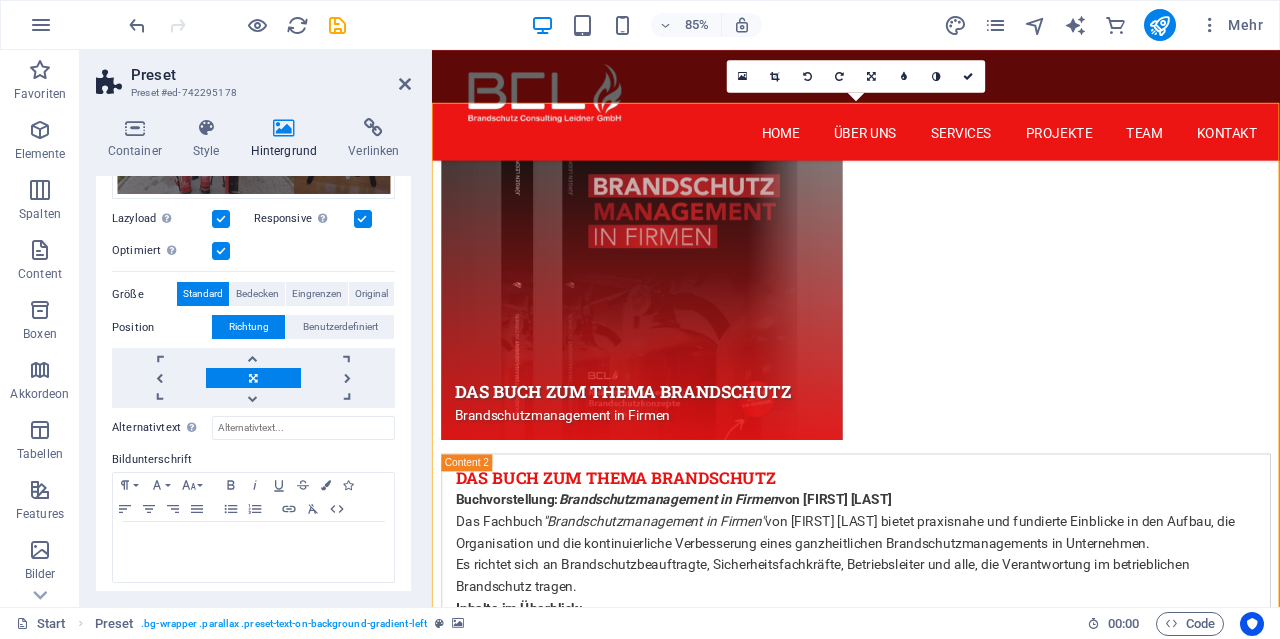 scroll, scrollTop: 400, scrollLeft: 0, axis: vertical 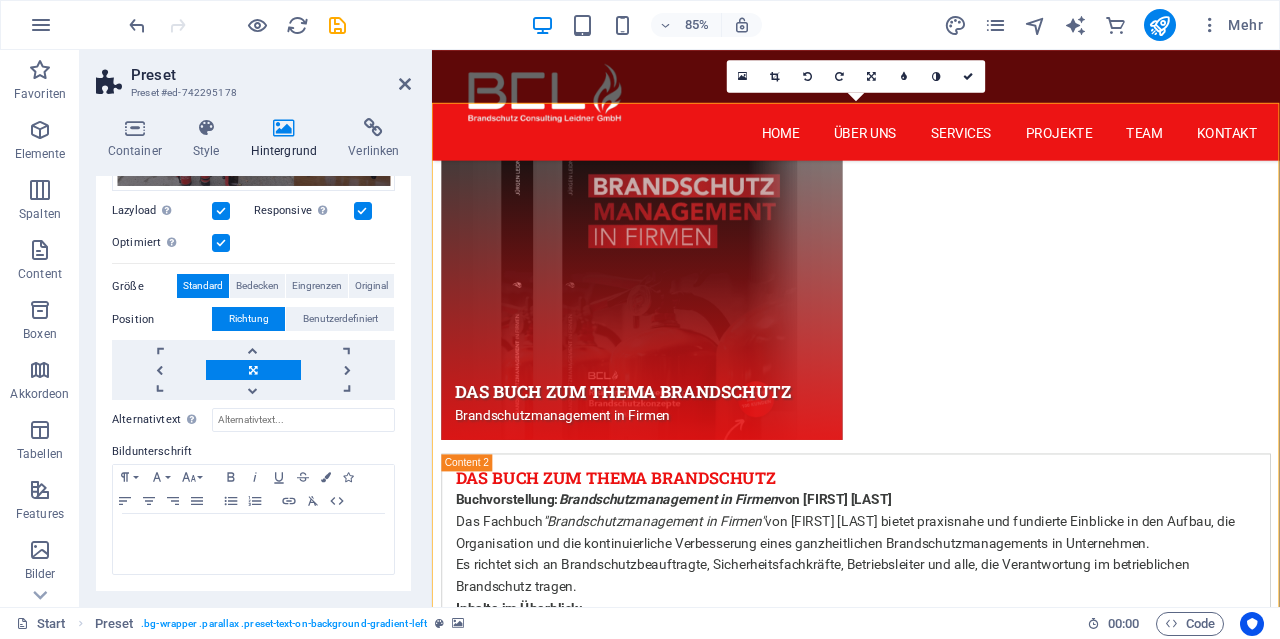 click at bounding box center (931, 2757) 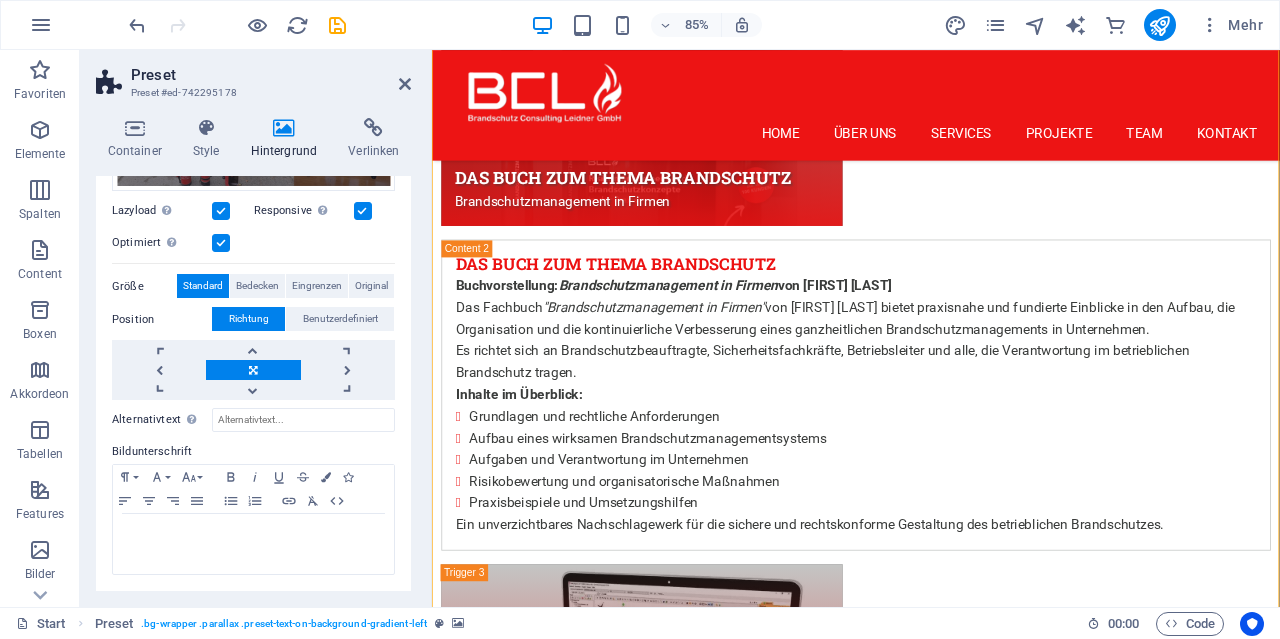 scroll, scrollTop: 6780, scrollLeft: 0, axis: vertical 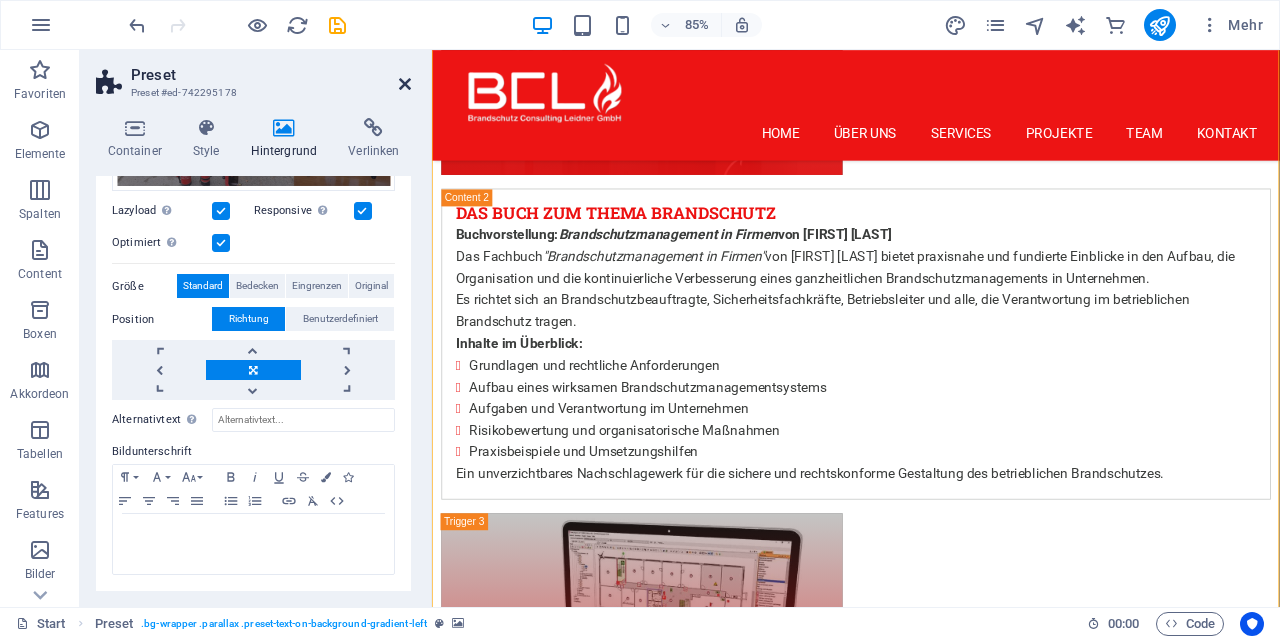 click at bounding box center [405, 84] 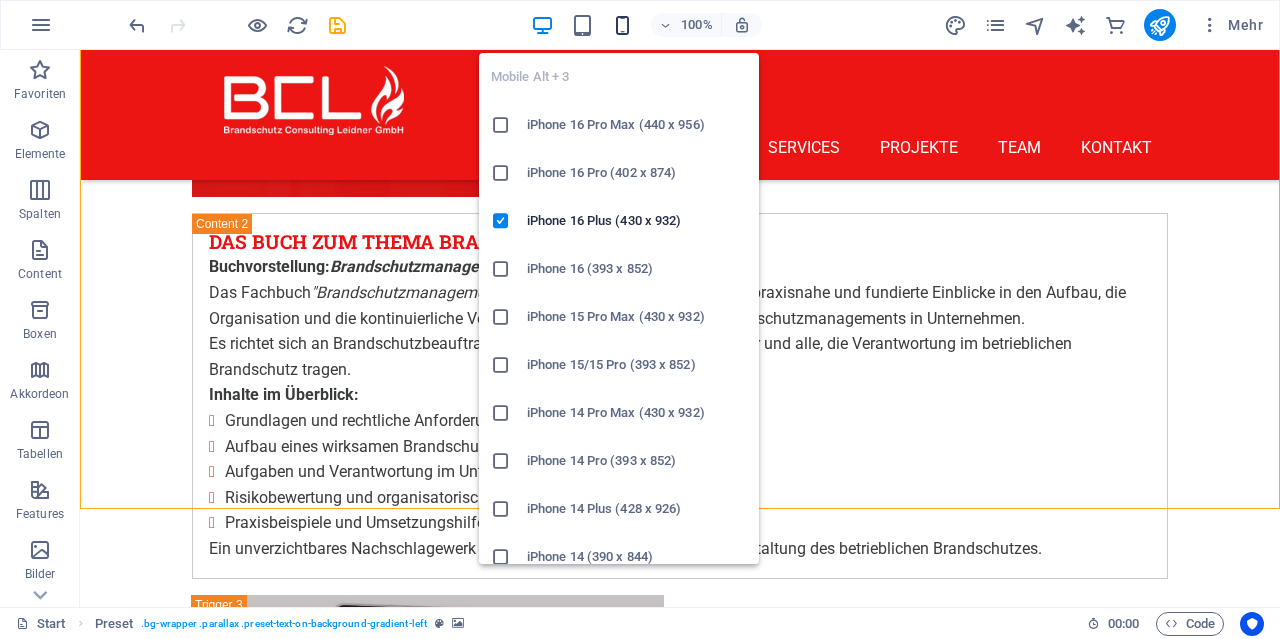 click at bounding box center (622, 25) 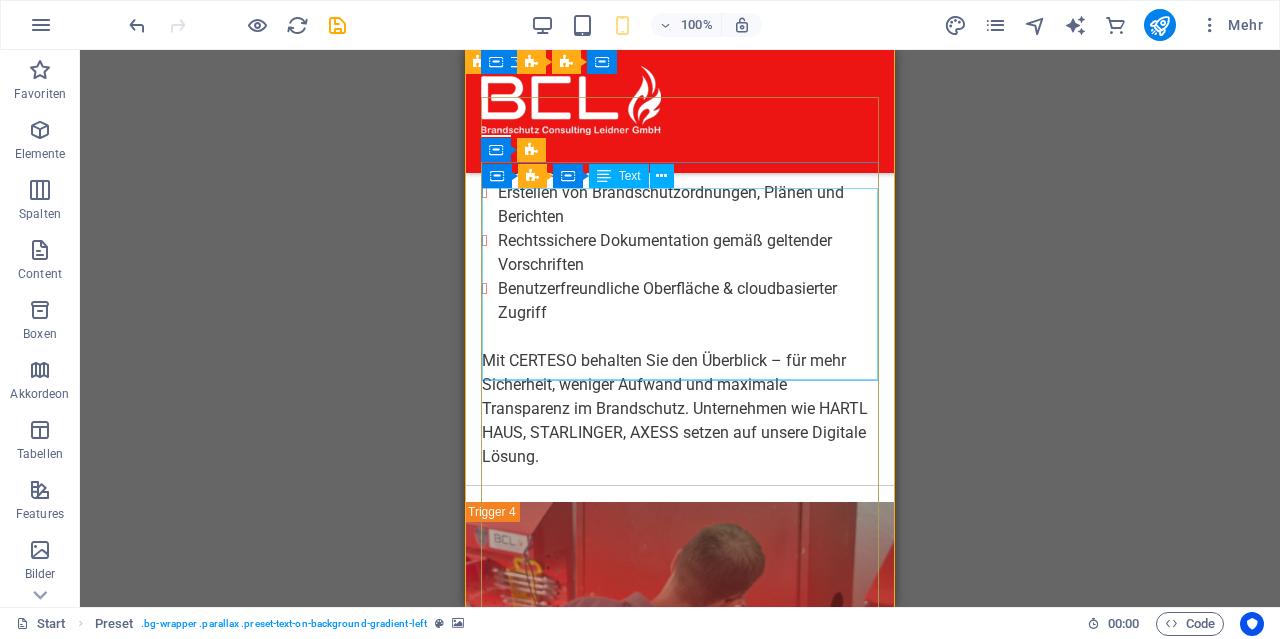 scroll, scrollTop: 7990, scrollLeft: 0, axis: vertical 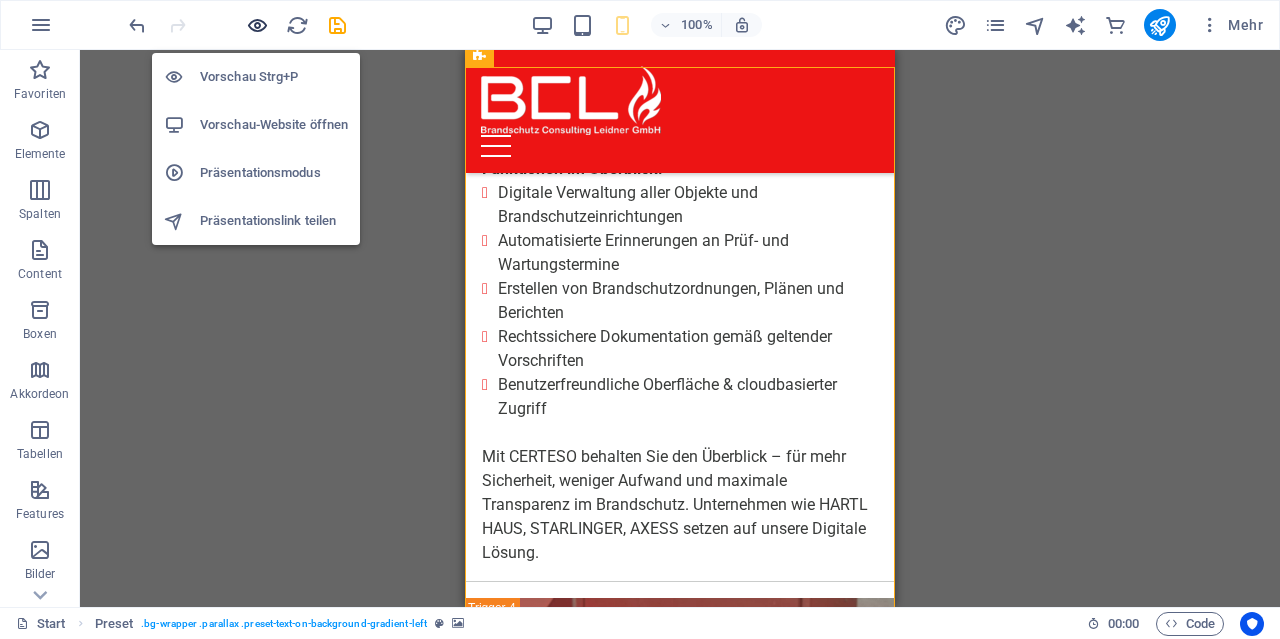 click at bounding box center (257, 25) 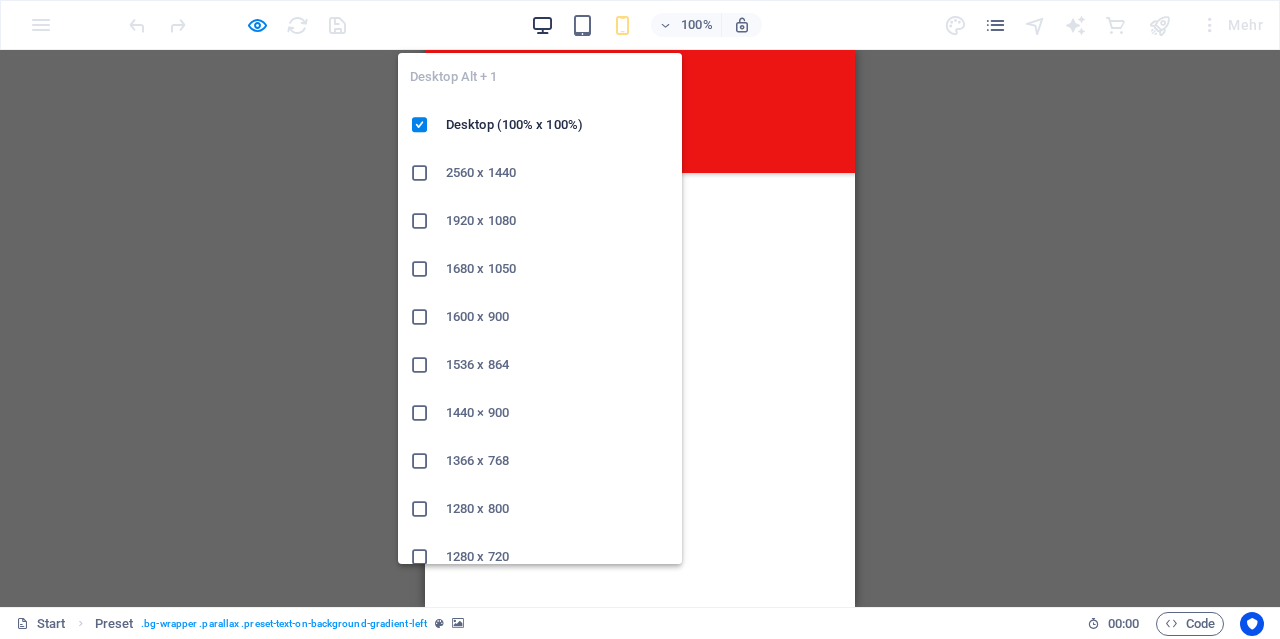 click at bounding box center (542, 25) 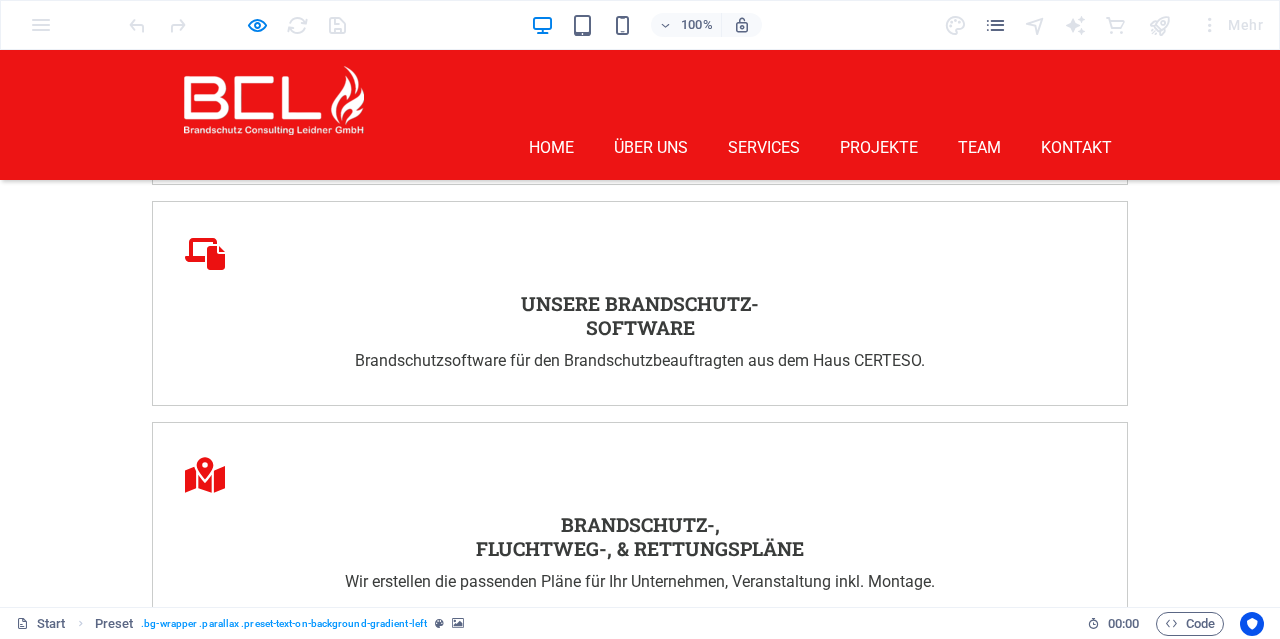 scroll, scrollTop: 4102, scrollLeft: 0, axis: vertical 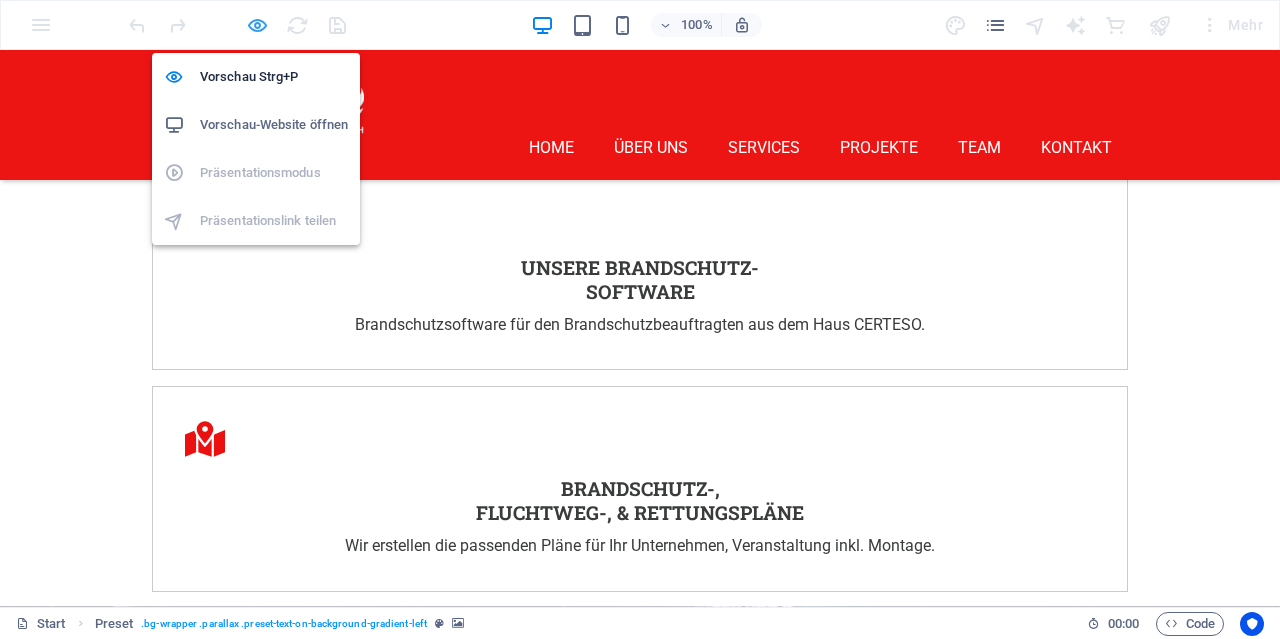 click at bounding box center (257, 25) 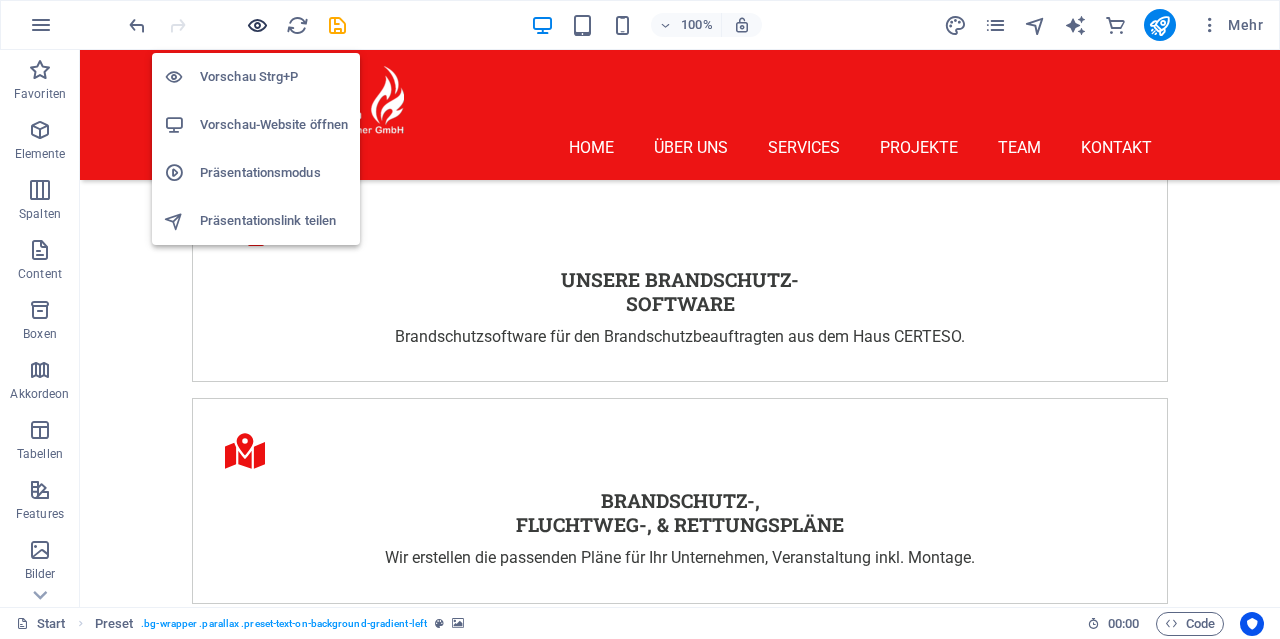 scroll, scrollTop: 6544, scrollLeft: 0, axis: vertical 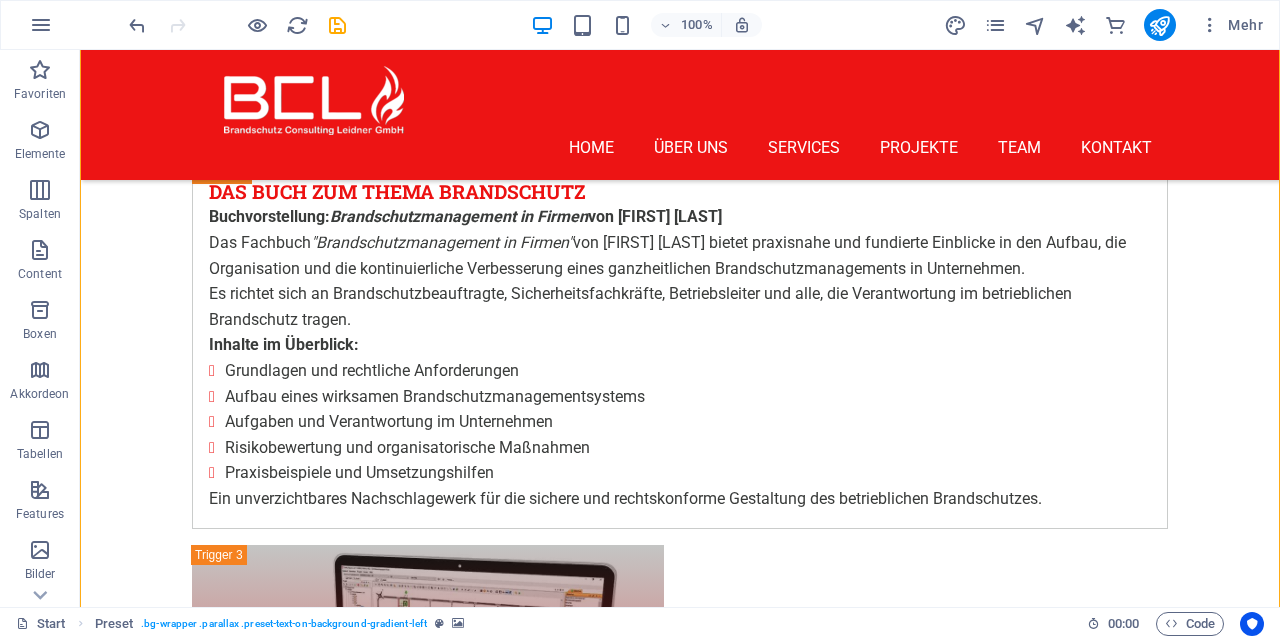 click at bounding box center (680, 2569) 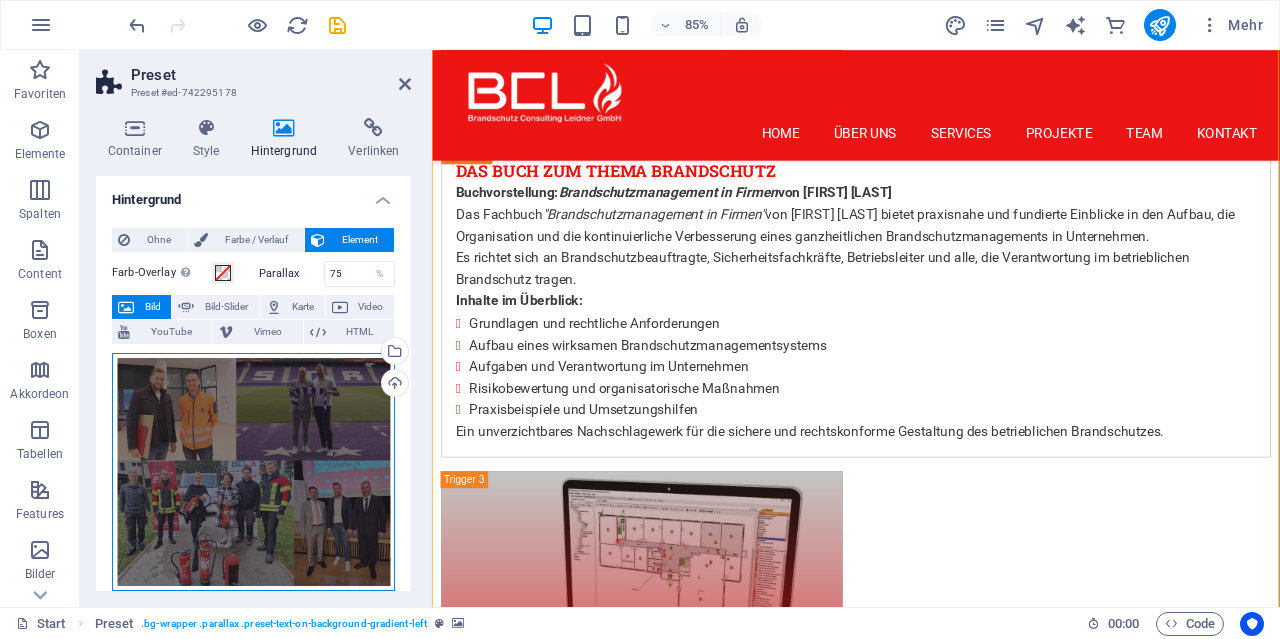 click on "Ziehe Dateien zum Hochladen hierher oder  klicke hier, um aus Dateien oder kostenlosen Stockfotos & -videos zu wählen" at bounding box center [253, 472] 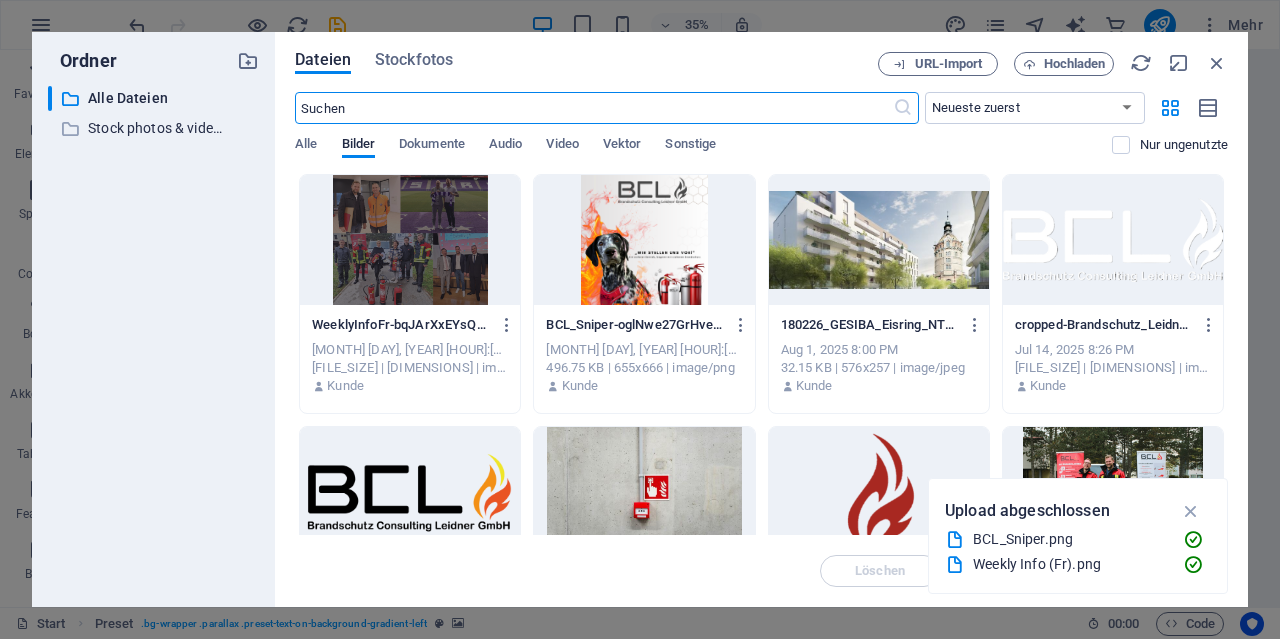 scroll, scrollTop: 7432, scrollLeft: 0, axis: vertical 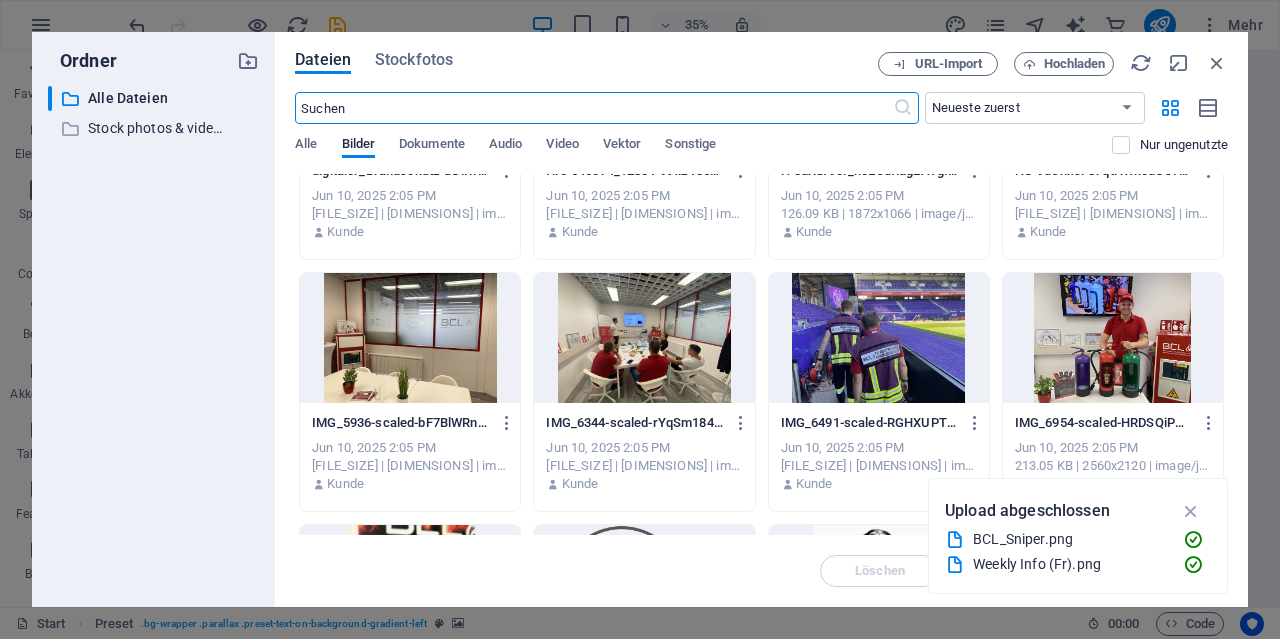 click at bounding box center [410, 338] 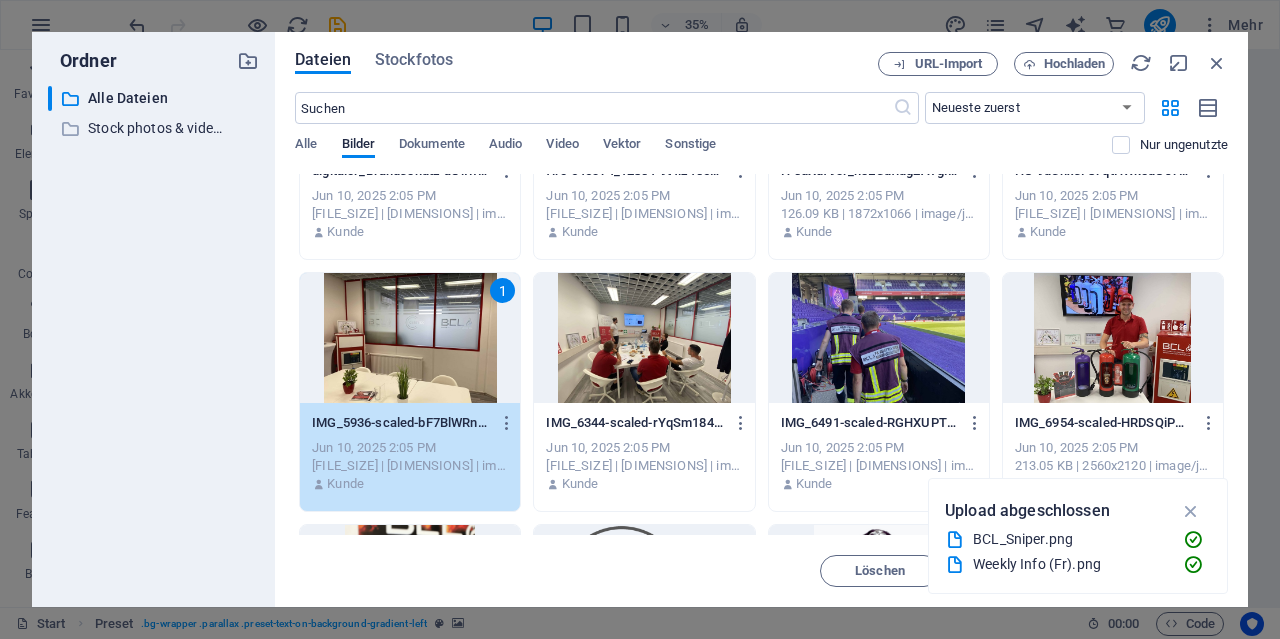 click on "1" at bounding box center (410, 338) 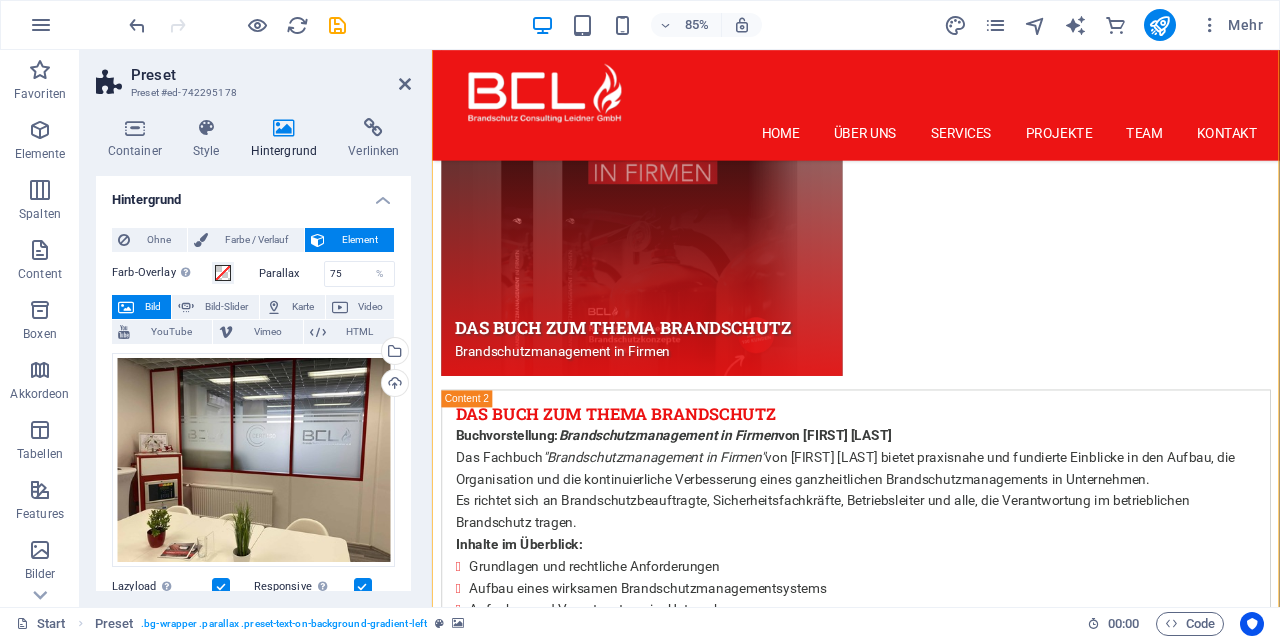 click on "Preset Preset #ed-742295178" at bounding box center [253, 76] 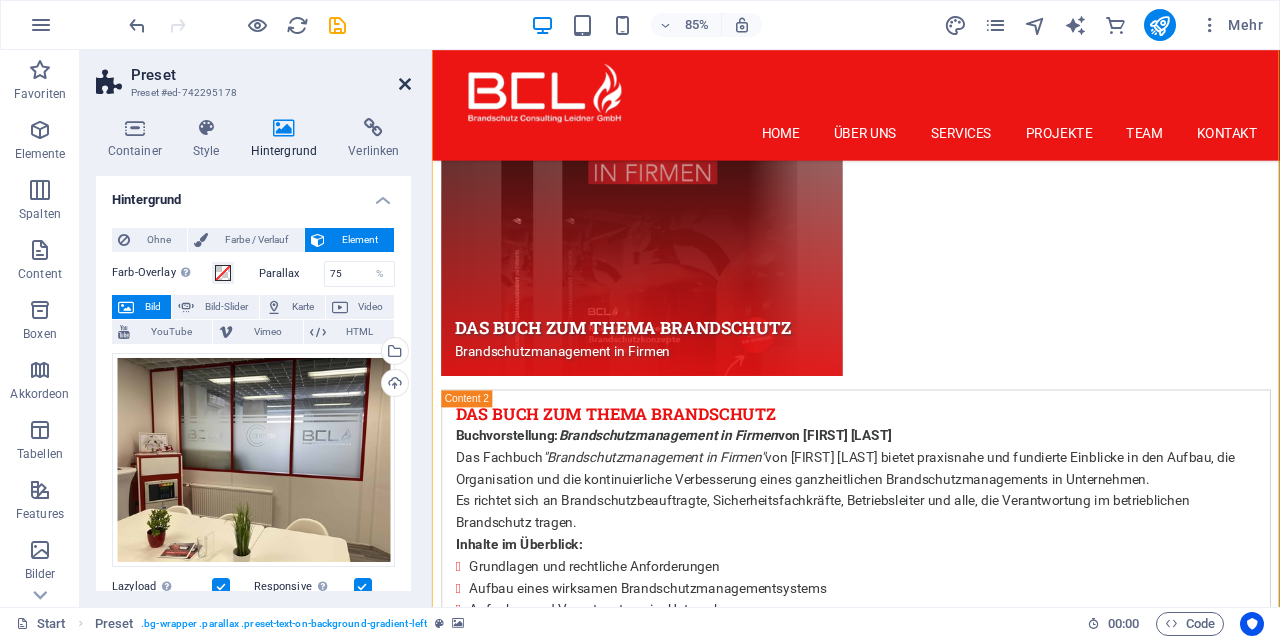 click at bounding box center [405, 84] 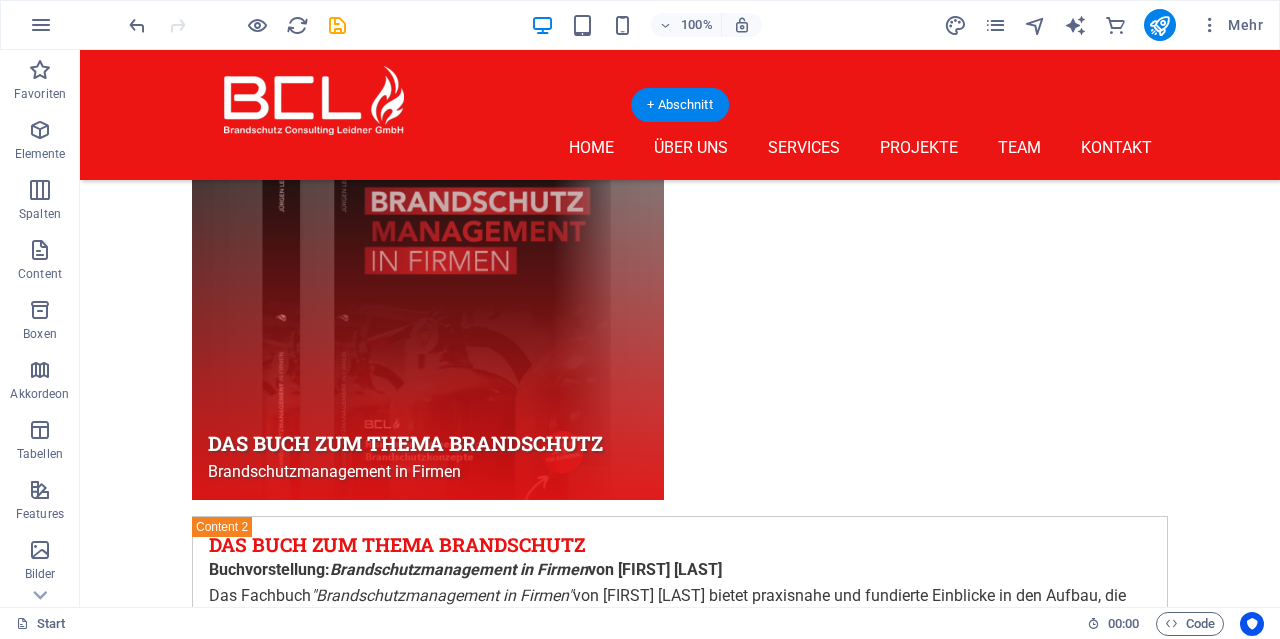 scroll, scrollTop: 6190, scrollLeft: 0, axis: vertical 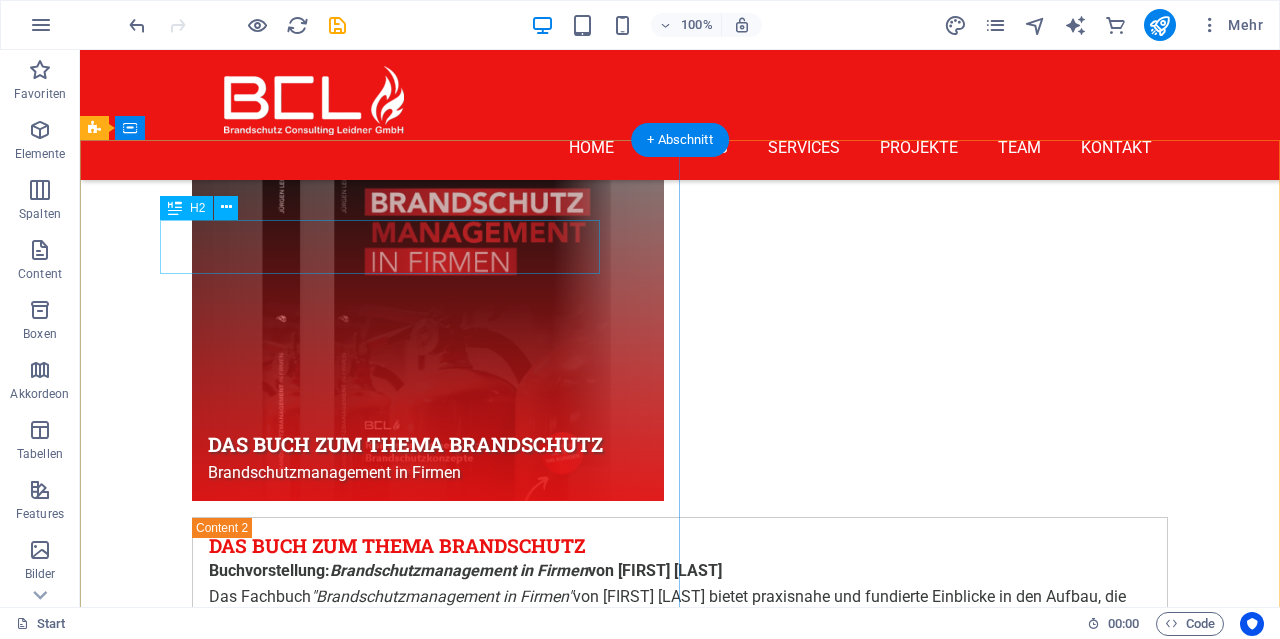 click on "What others say" at bounding box center [680, 3160] 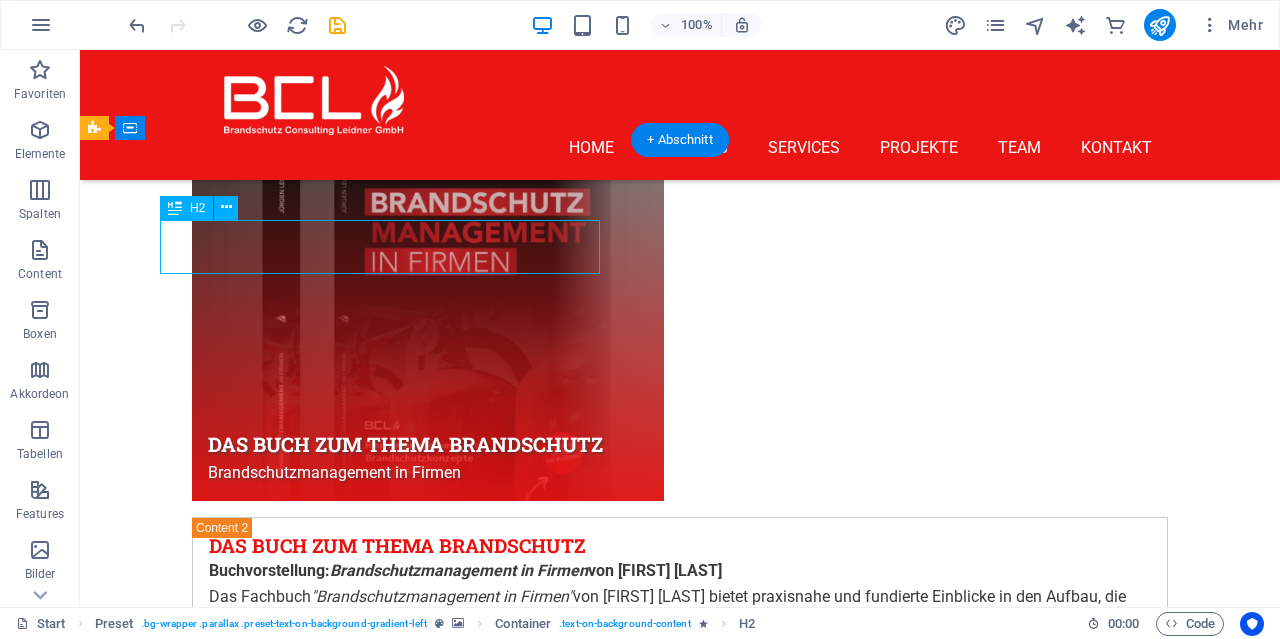 click on "What others say" at bounding box center (680, 3160) 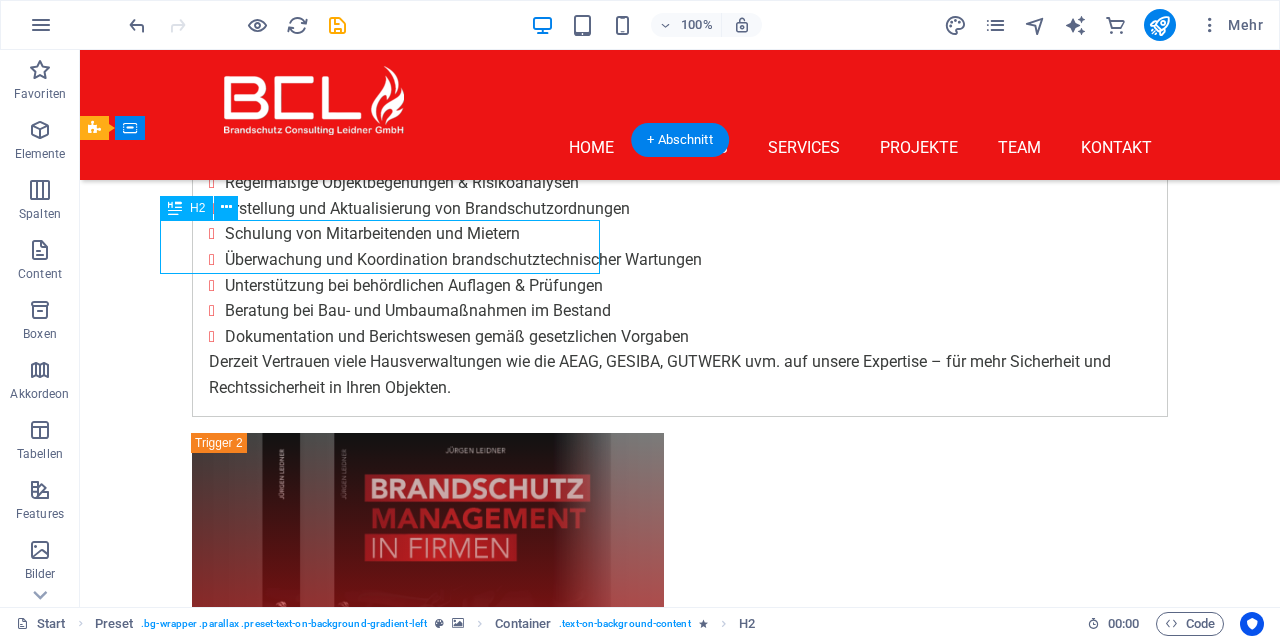 scroll, scrollTop: 6440, scrollLeft: 0, axis: vertical 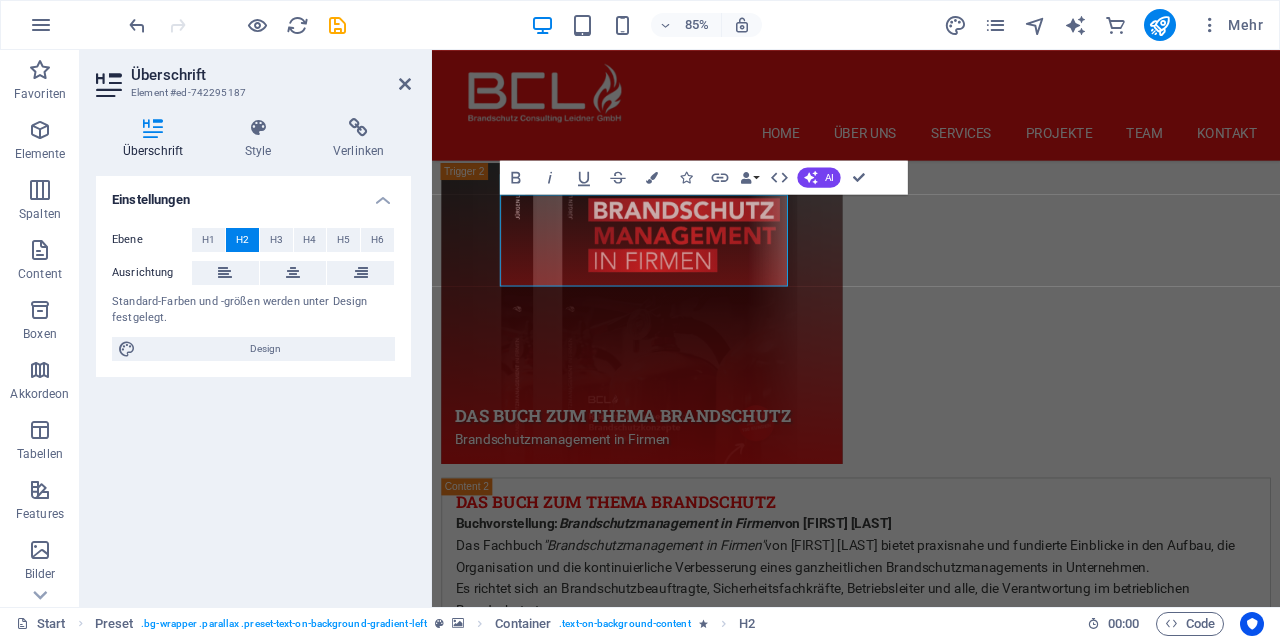 type 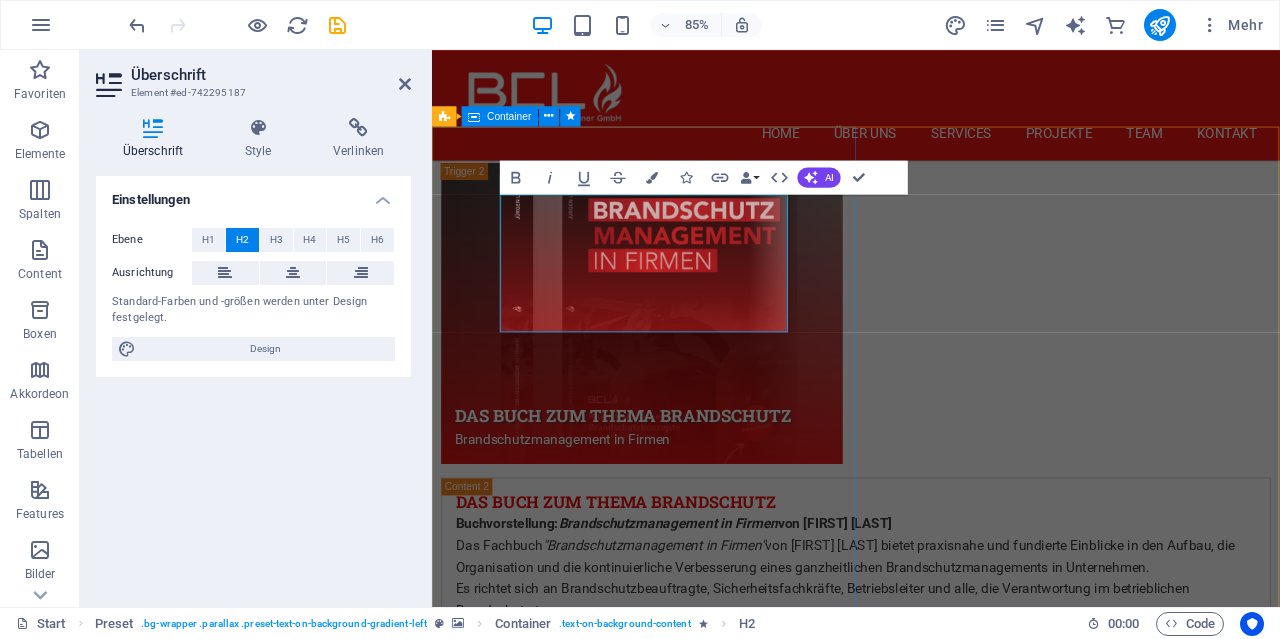 click at bounding box center [931, 2772] 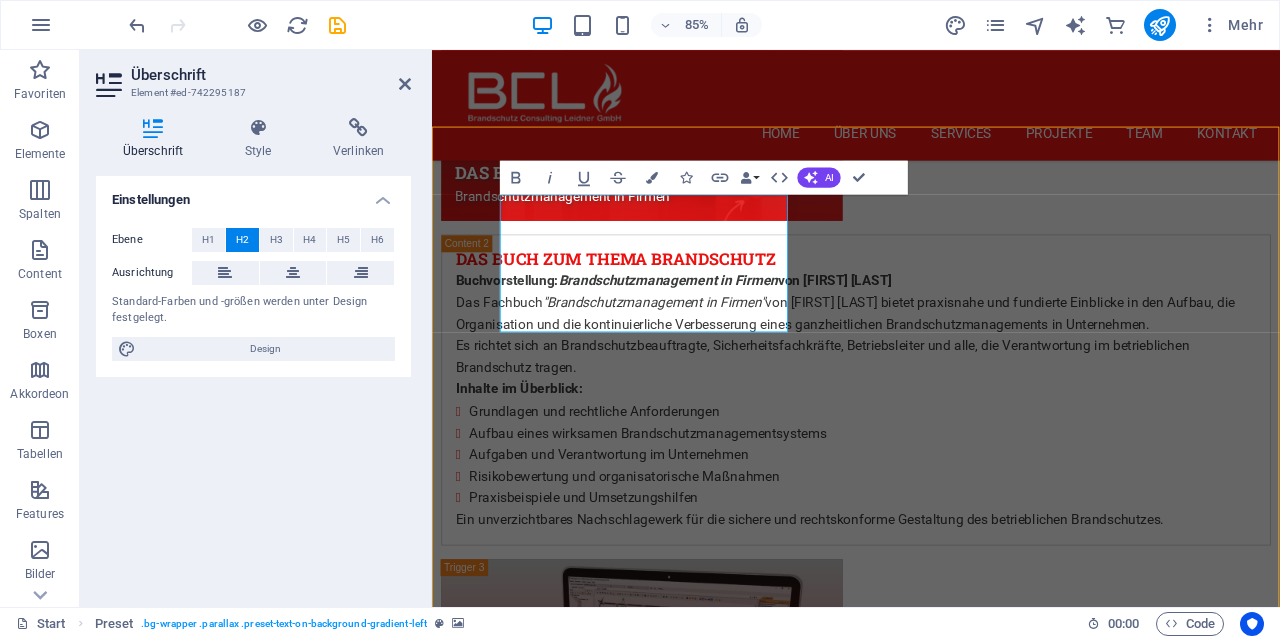 scroll, scrollTop: 6190, scrollLeft: 0, axis: vertical 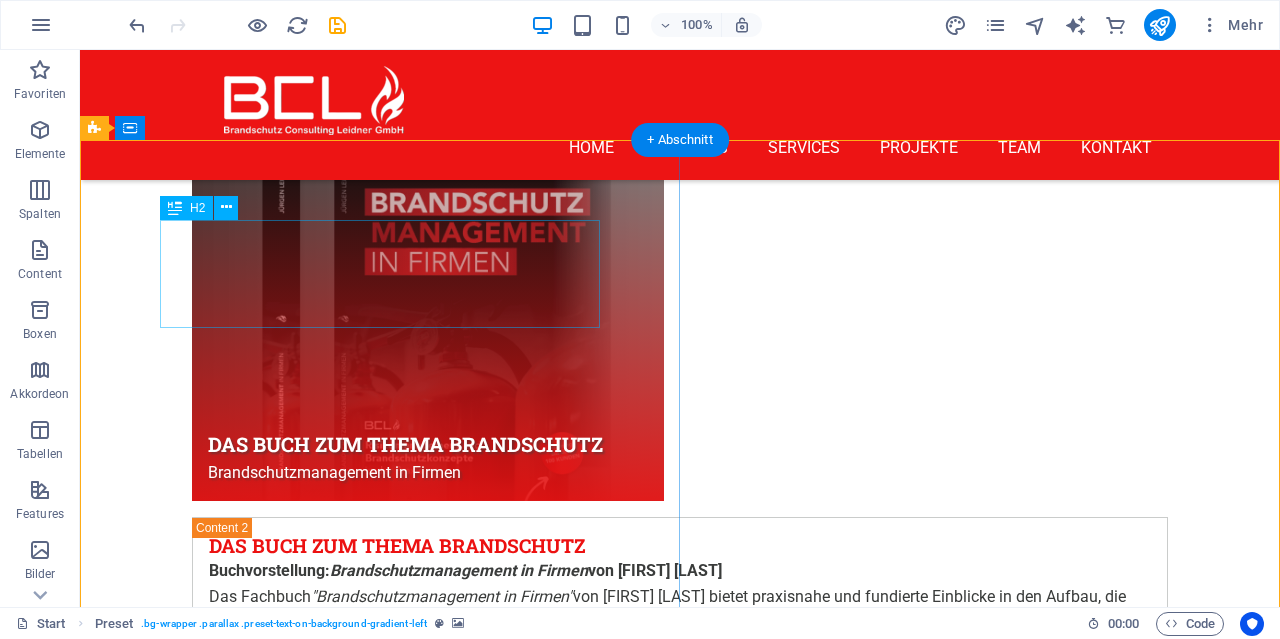 click on "Das sagen unsere Kunden" at bounding box center (680, 3173) 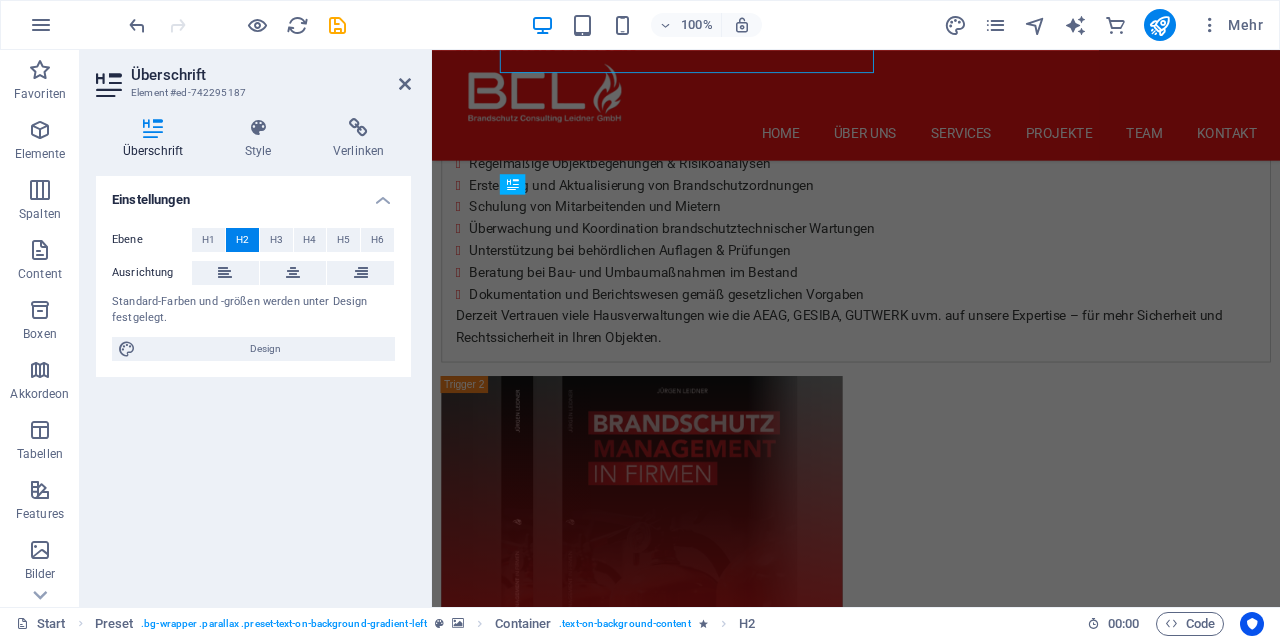 scroll, scrollTop: 6440, scrollLeft: 0, axis: vertical 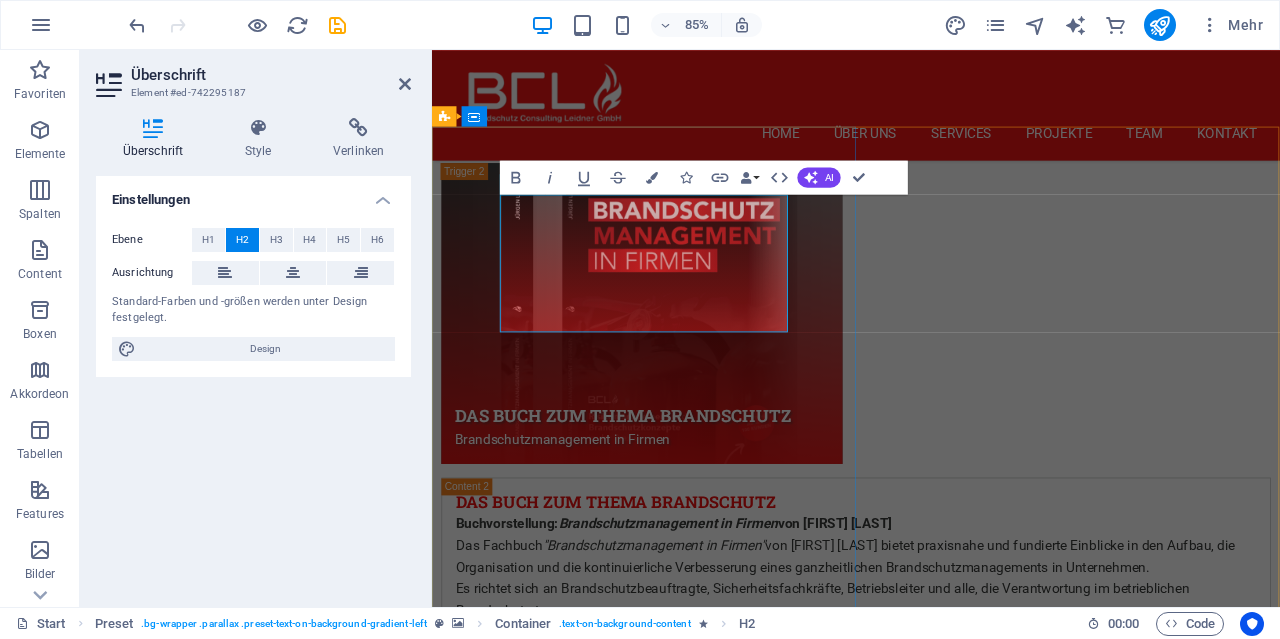 click on "Das sagen unsere Kunden" at bounding box center [931, 3314] 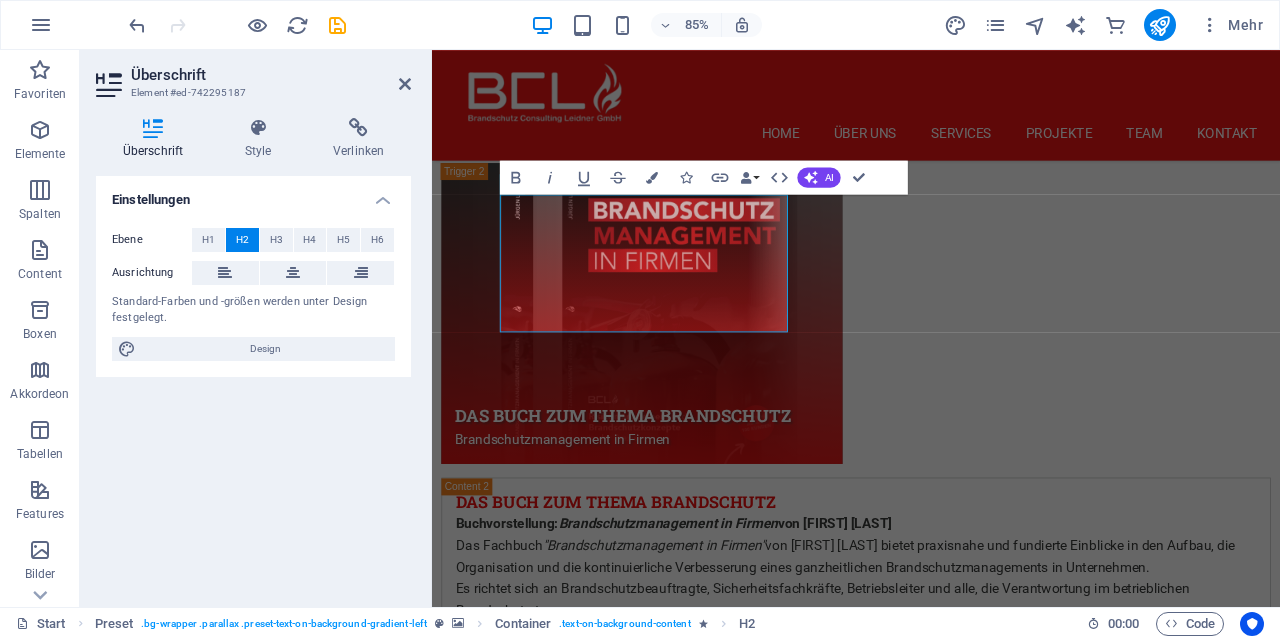 click at bounding box center (931, 2772) 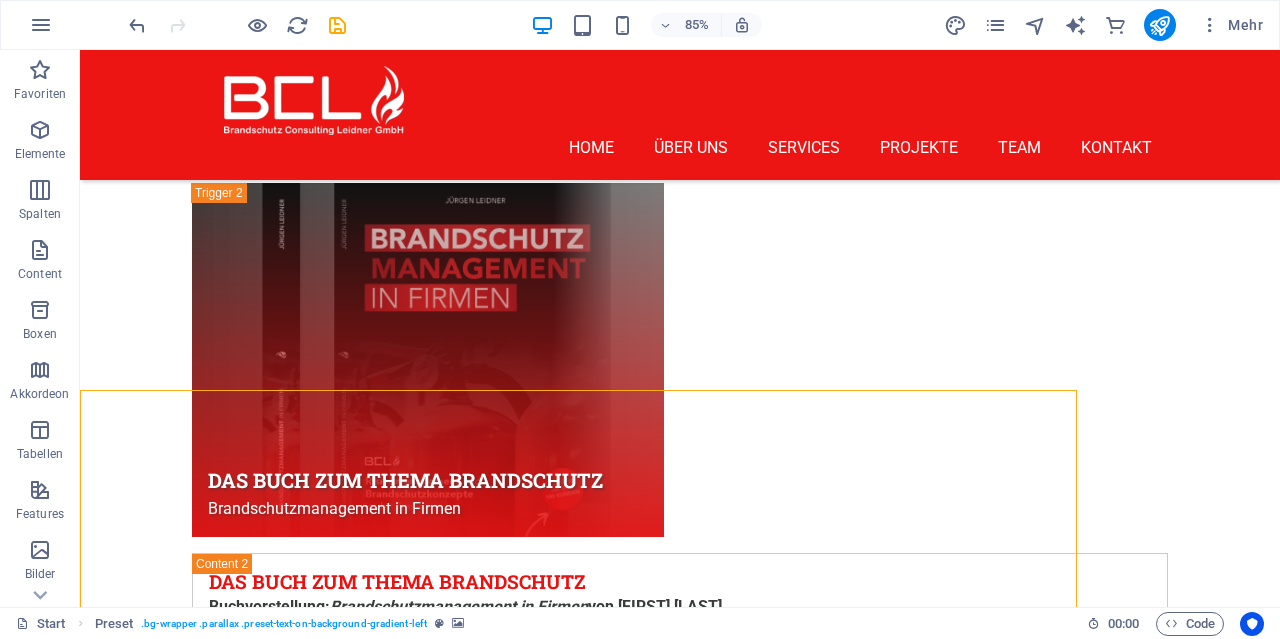scroll, scrollTop: 6190, scrollLeft: 0, axis: vertical 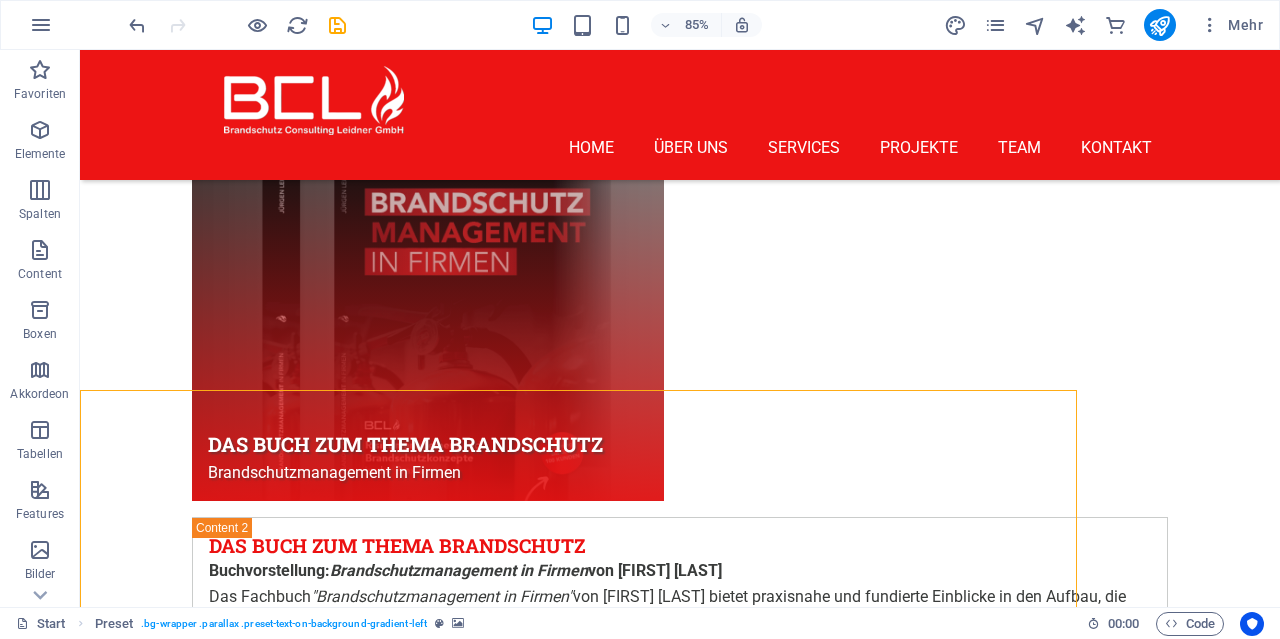 click at bounding box center (680, 2663) 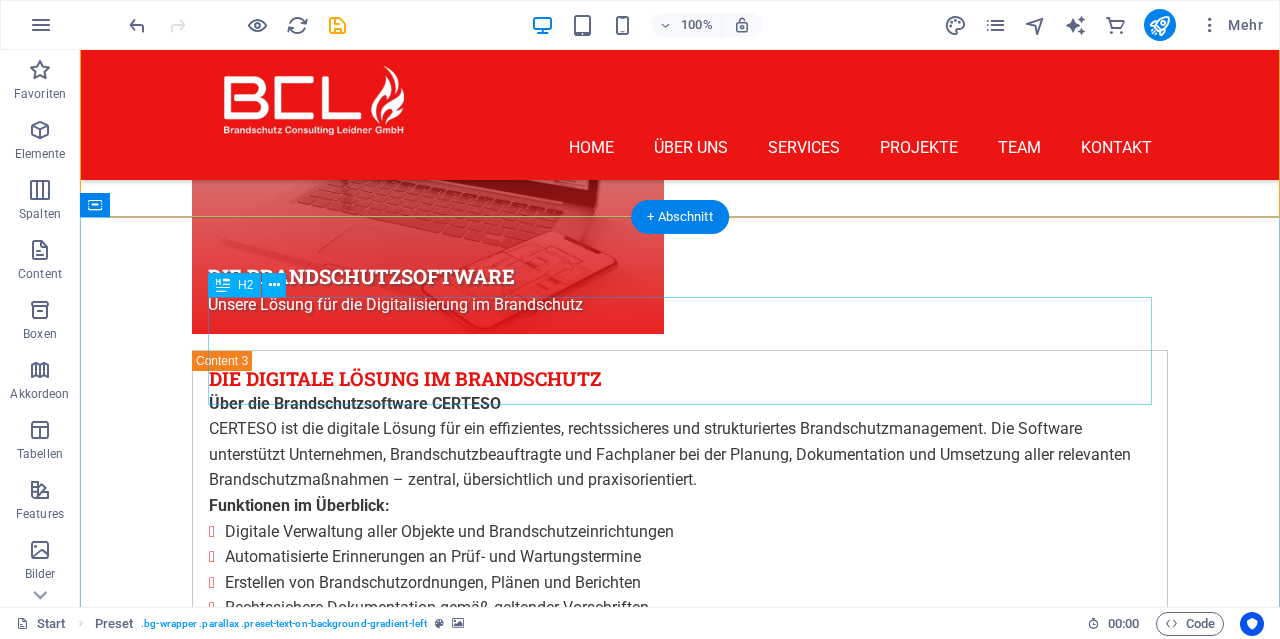 scroll, scrollTop: 6606, scrollLeft: 0, axis: vertical 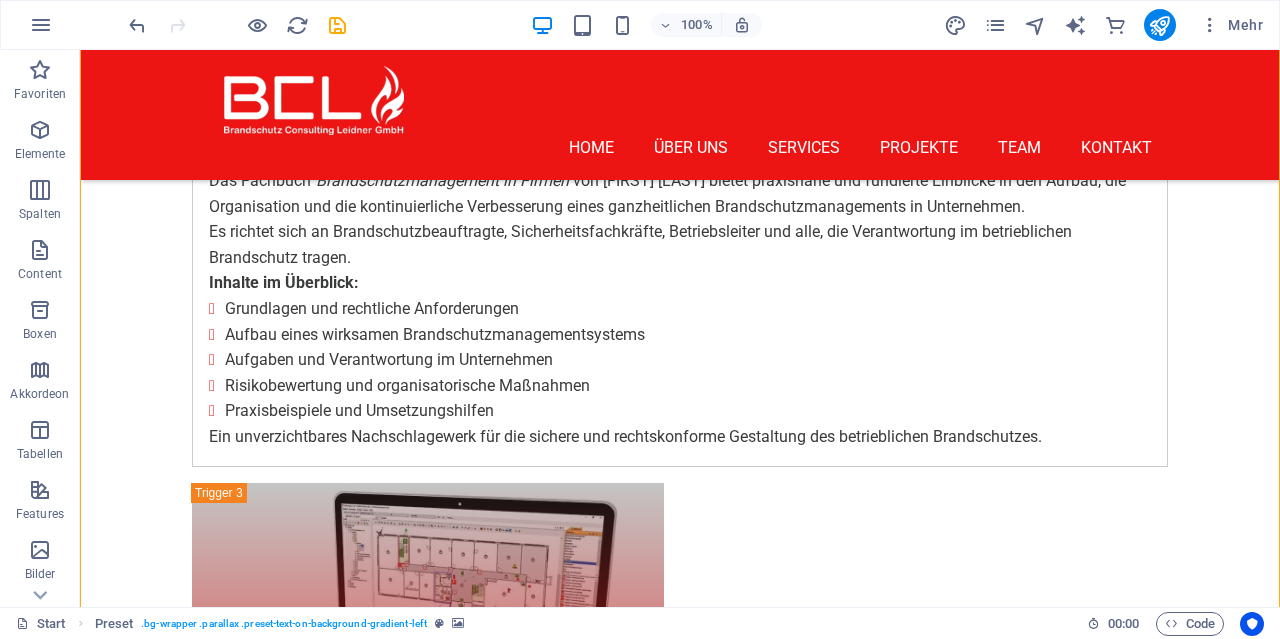 click at bounding box center [680, 2559] 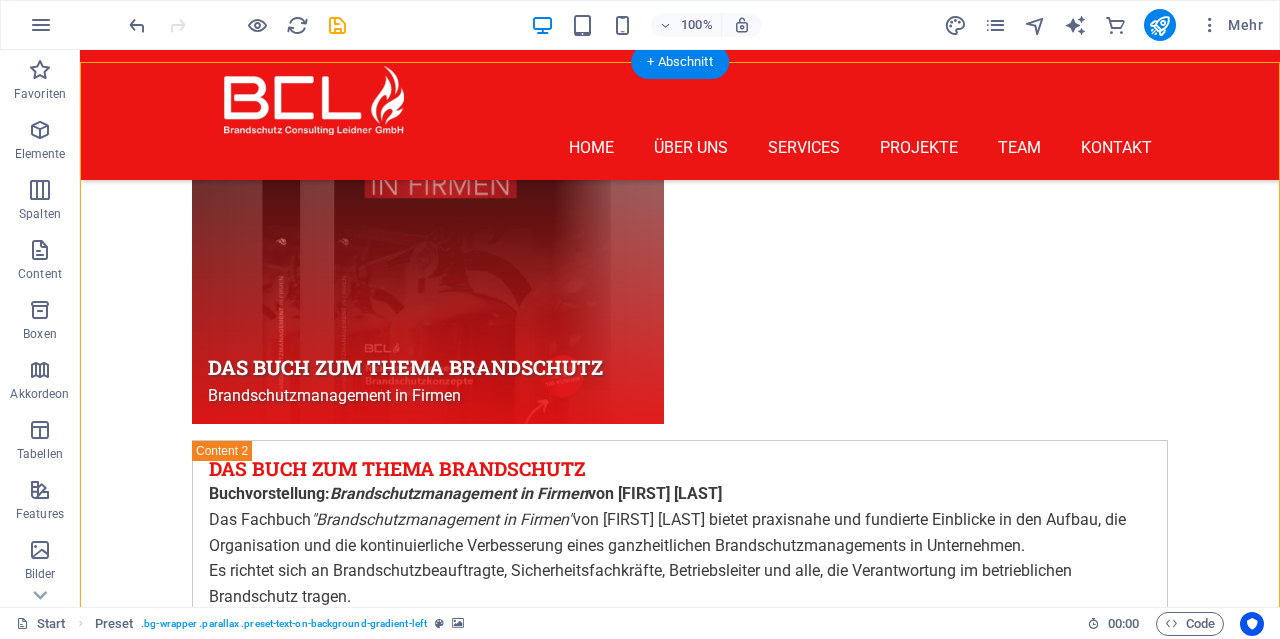 scroll, scrollTop: 6190, scrollLeft: 0, axis: vertical 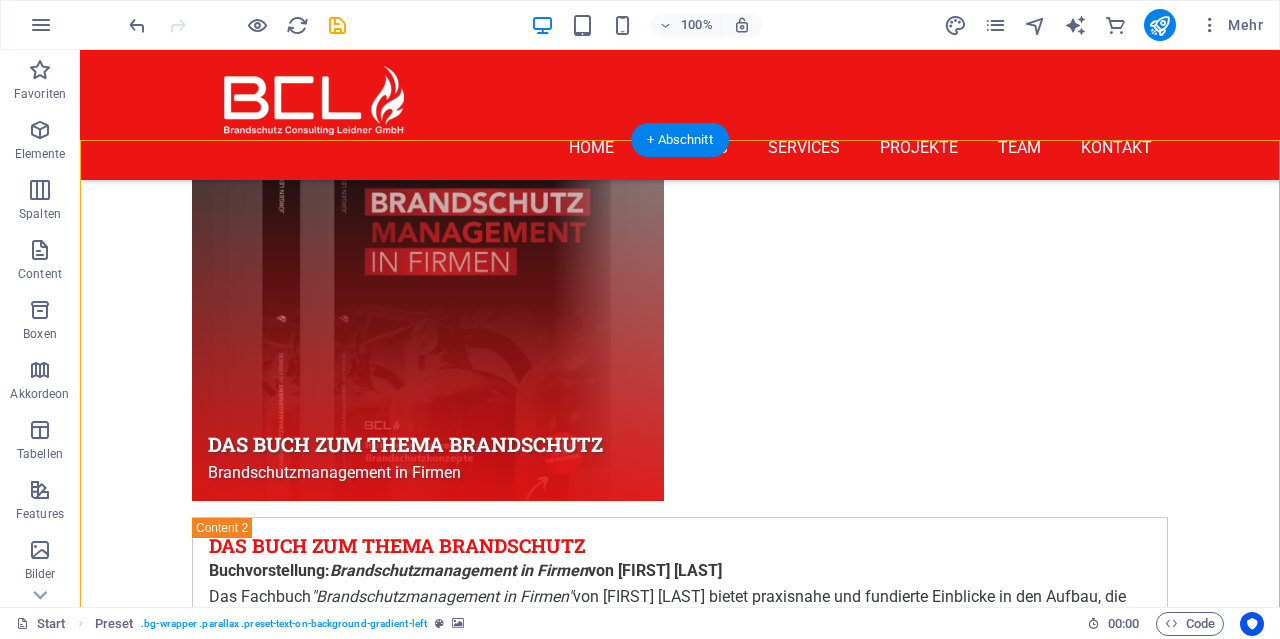 click at bounding box center [680, 2663] 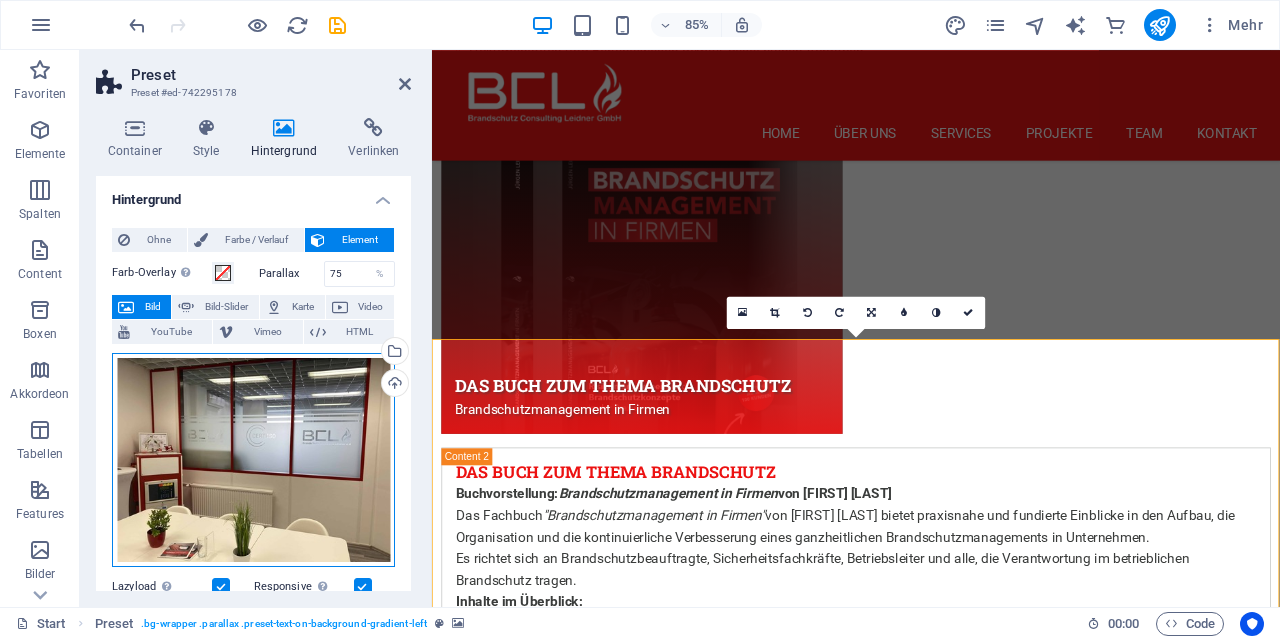 click on "Ziehe Dateien zum Hochladen hierher oder  klicke hier, um aus Dateien oder kostenlosen Stockfotos & -videos zu wählen" at bounding box center (253, 460) 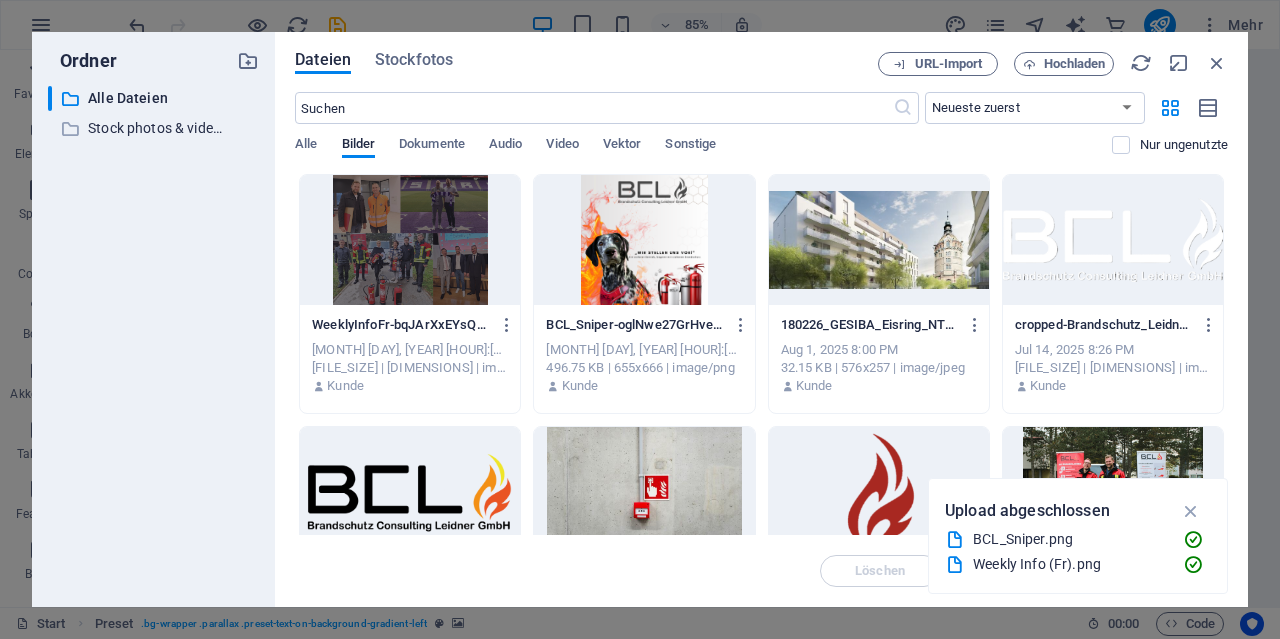 scroll, scrollTop: 7077, scrollLeft: 0, axis: vertical 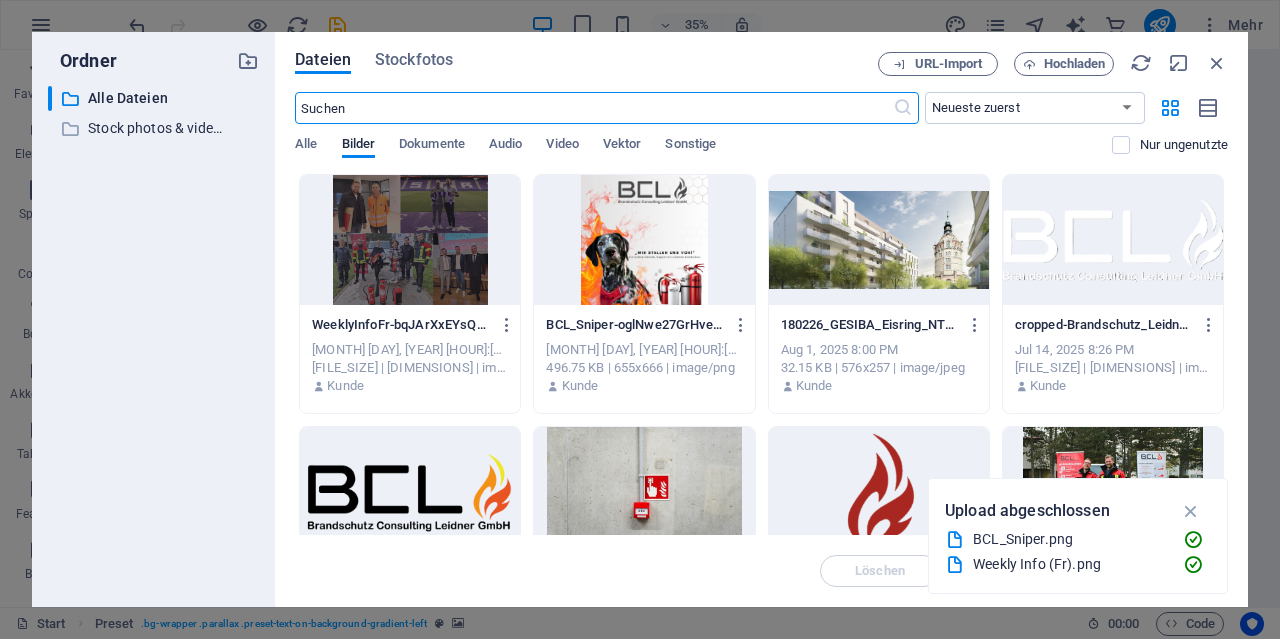 click at bounding box center [593, 108] 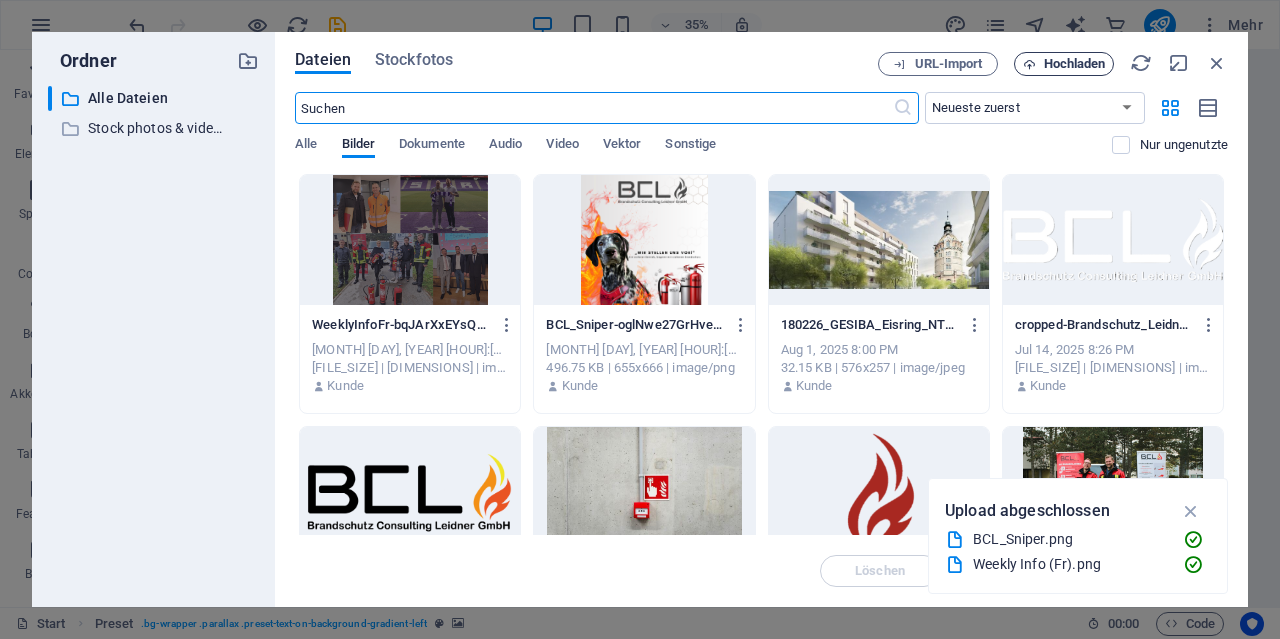 click on "Hochladen" at bounding box center [1075, 64] 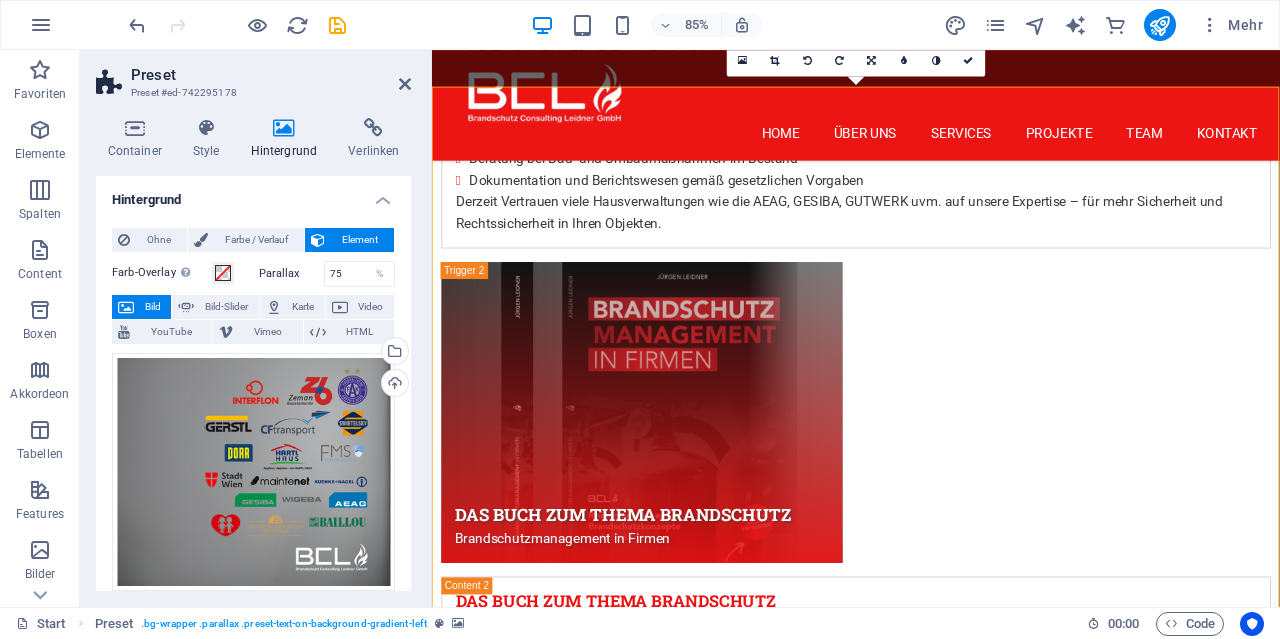 scroll, scrollTop: 6502, scrollLeft: 0, axis: vertical 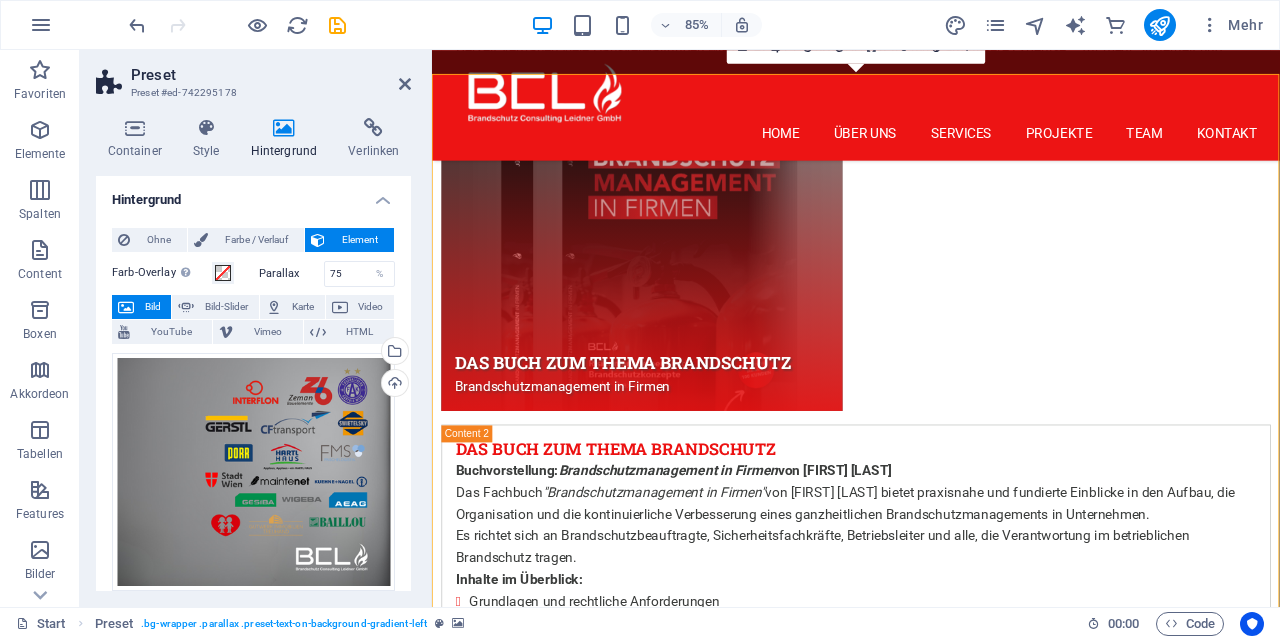 click on "Preset Preset #ed-742295178
Container Style Hintergrund Verlinken Größe Höhe Standard px rem % vh vw Mind. Höhe Keine px rem % vh vw Breite Standard px rem % em vh vw Mind. Breite Keine px rem % vh vw Inhaltsbreite Standard Breite ändern Breite Standard px rem % em vh vw Mind. Breite Keine px rem % vh vw Standard Abstand Abstand ändern Standard Inhaltsbreite und Abstände werden unter Design festgelegt. Design Layout (Flexbox) Ausrichtung Bestimmt, in welche Richtung das Spaltenverhalten Auswirkungen haben soll (flex-direction). Standard Hauptachse Beeinflusse, wie sich Elemente innerhalb dieses Containers entlang der Hauptsache verhalten sollen (justify-content). Standard Querachse Steuert die vertikale Ausrichtung der Elemente innerhalb des Containers (align-items). Standard Umbrechen Standard An Aus Füllen Steuert die Abstände und Ausrichtung von Elementen auf der Y-Achse bei mehreren Zeilen (align-content). Standard Barrierefreiheit Rolle Keine Alert Article Banner Comment Dialog" at bounding box center (256, 328) 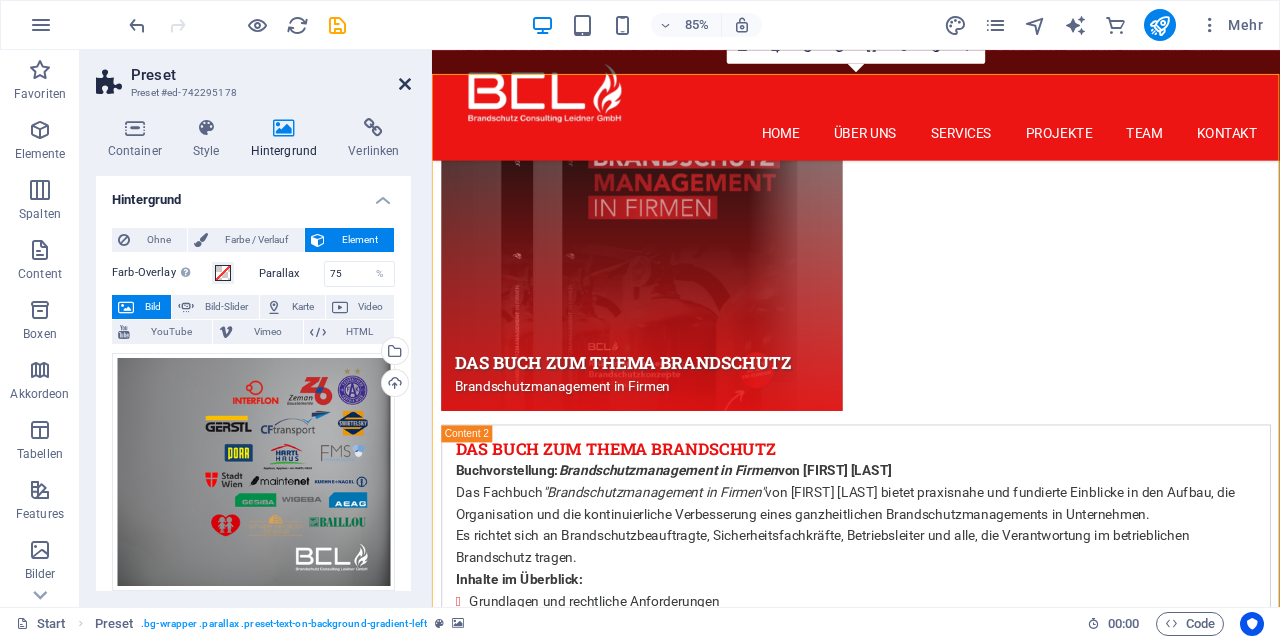 click at bounding box center [405, 84] 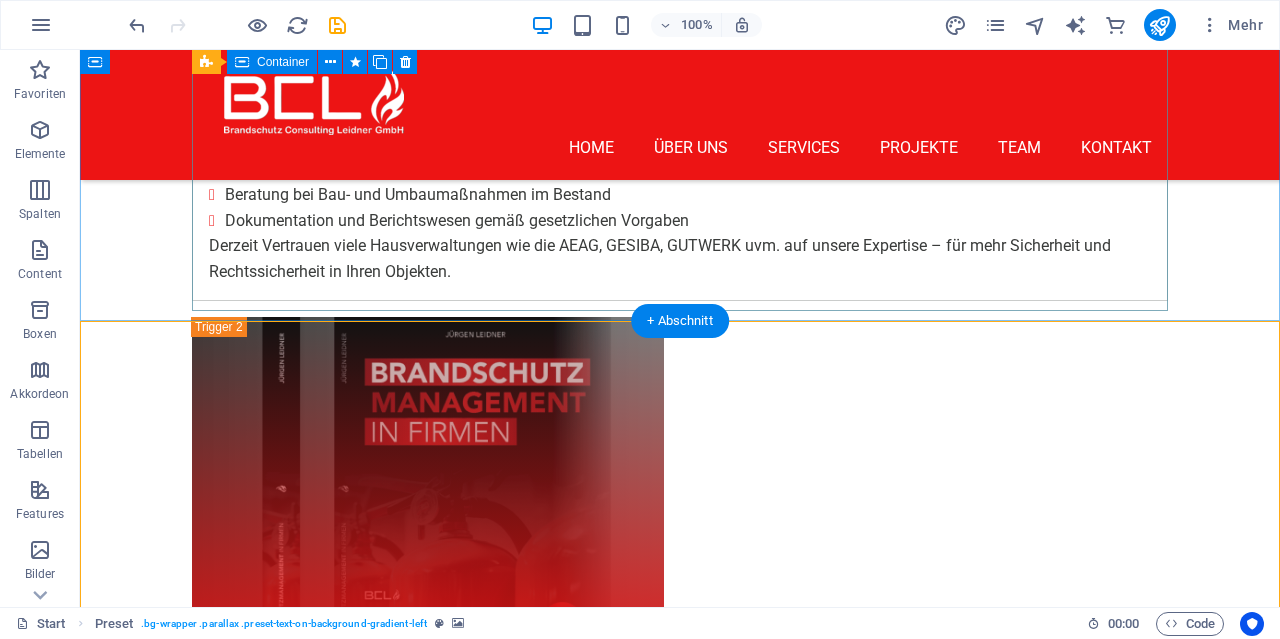 scroll, scrollTop: 5982, scrollLeft: 0, axis: vertical 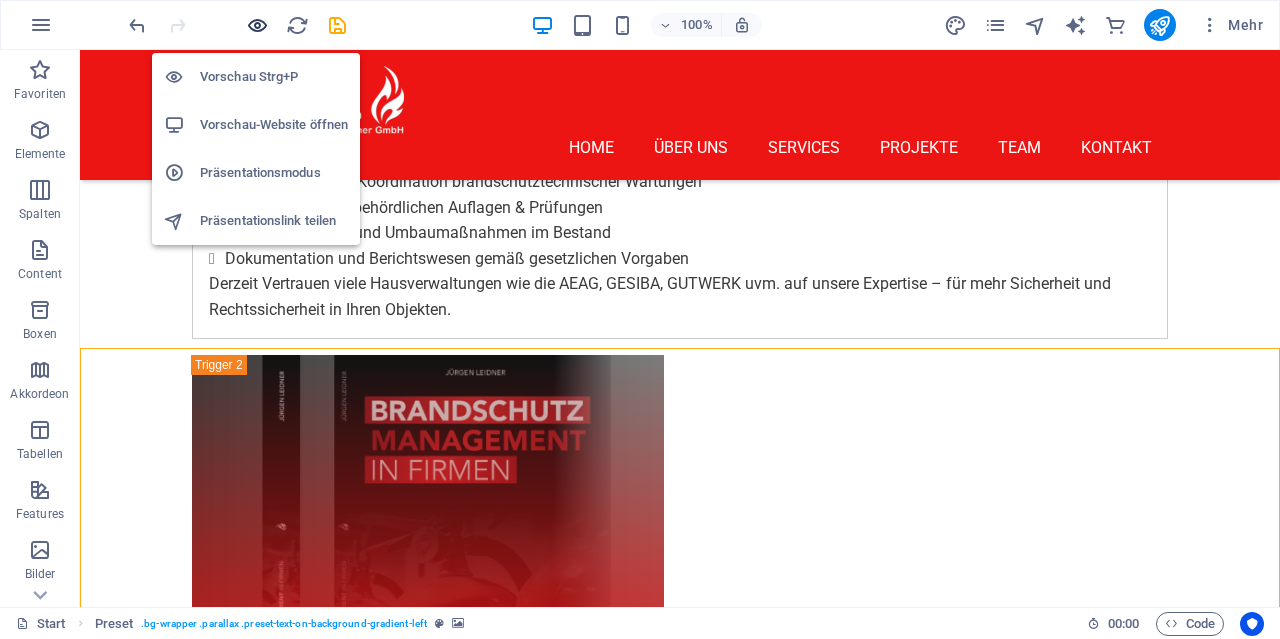 click at bounding box center (257, 25) 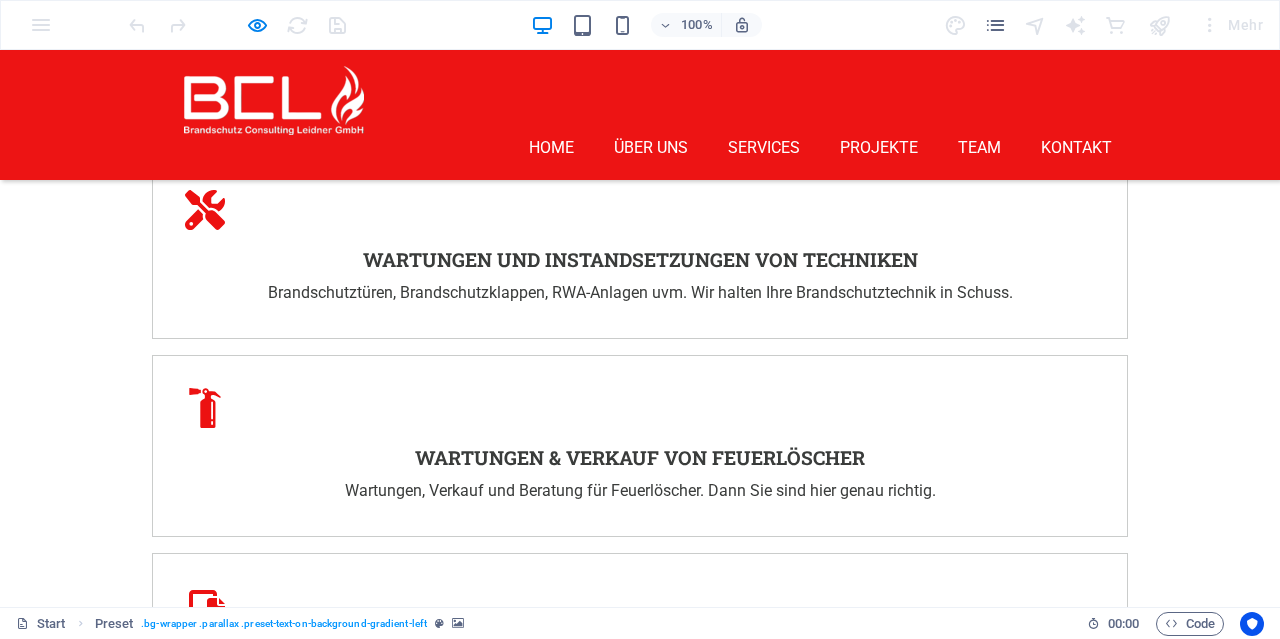 scroll, scrollTop: 3713, scrollLeft: 0, axis: vertical 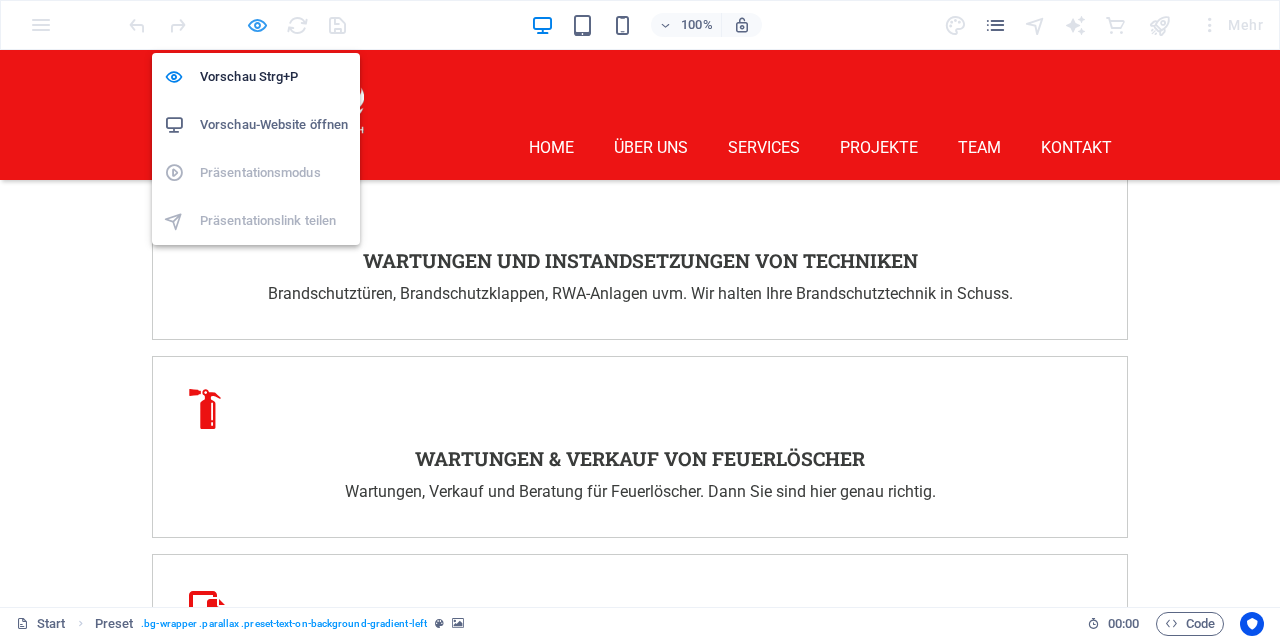 click at bounding box center [257, 25] 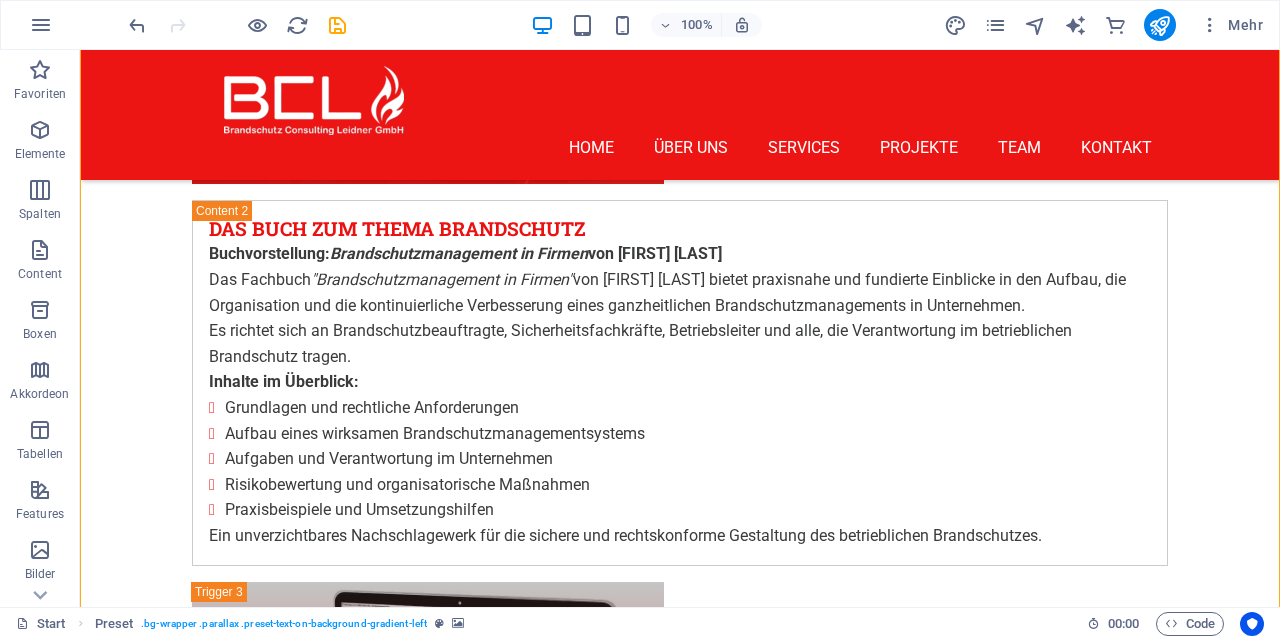 click at bounding box center [680, 2584] 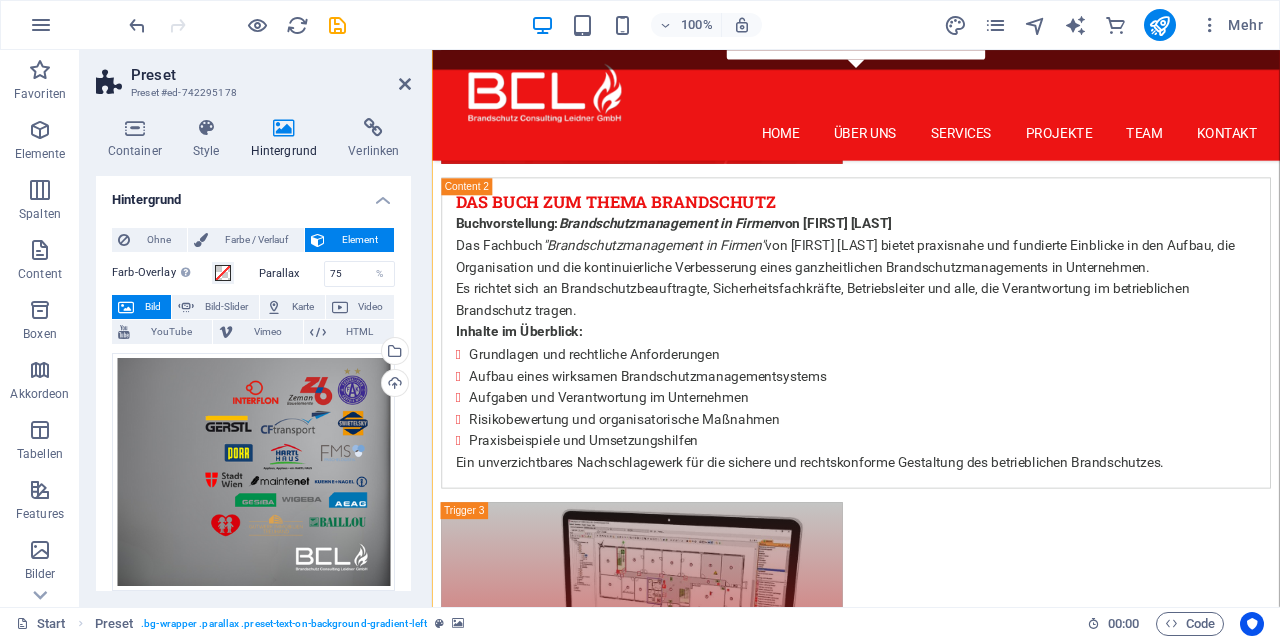click at bounding box center [931, 2584] 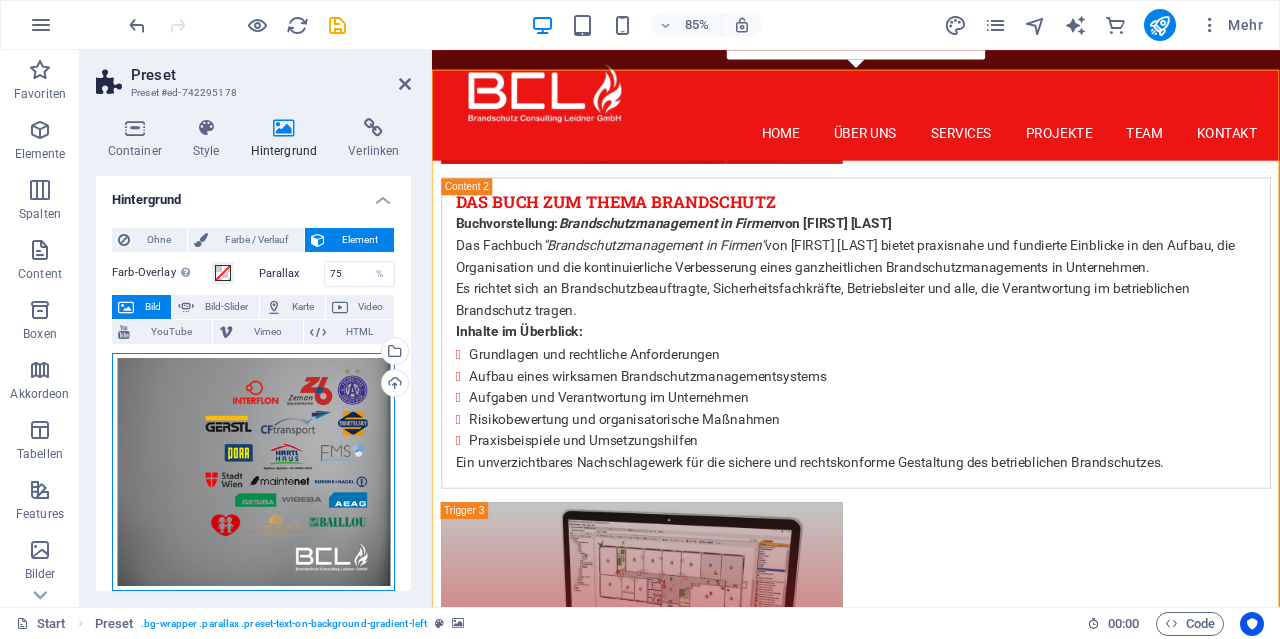 click on "Ziehe Dateien zum Hochladen hierher oder  klicke hier, um aus Dateien oder kostenlosen Stockfotos & -videos zu wählen" at bounding box center [253, 472] 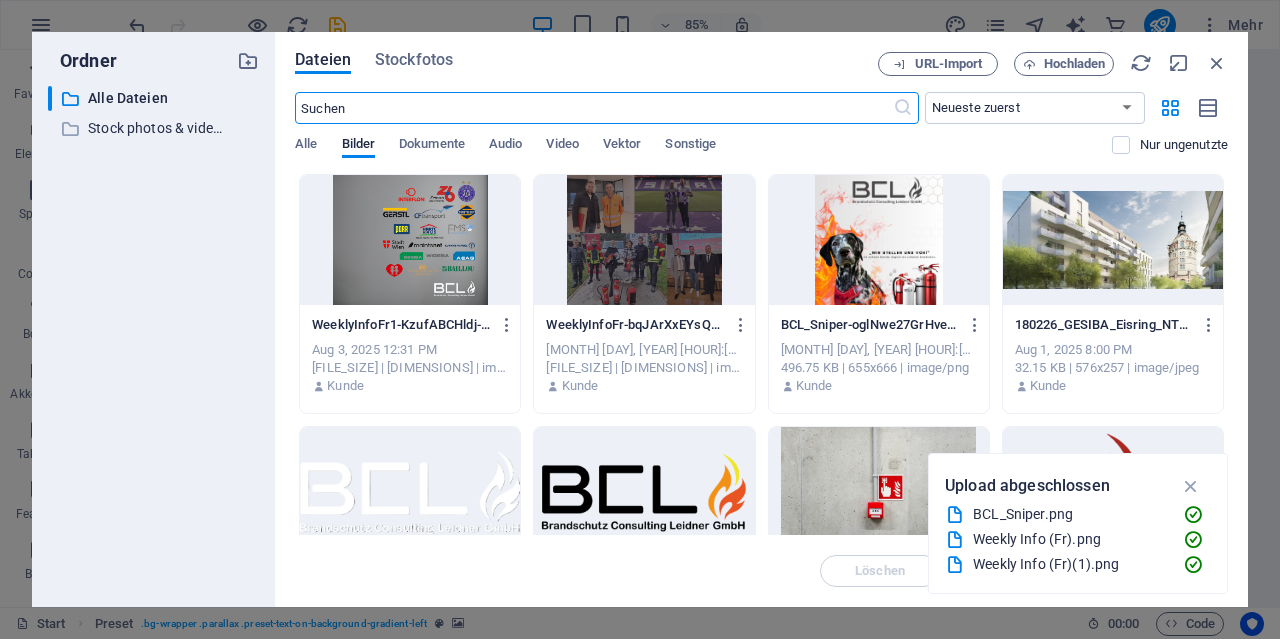 scroll, scrollTop: 7394, scrollLeft: 0, axis: vertical 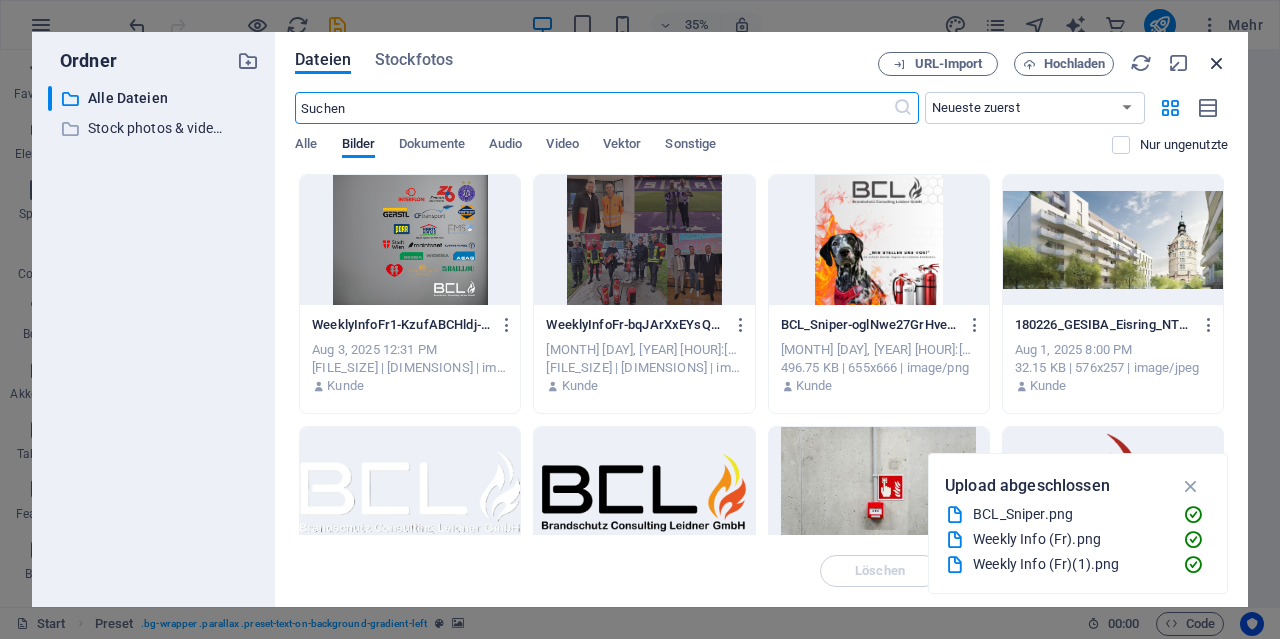 click at bounding box center [1217, 63] 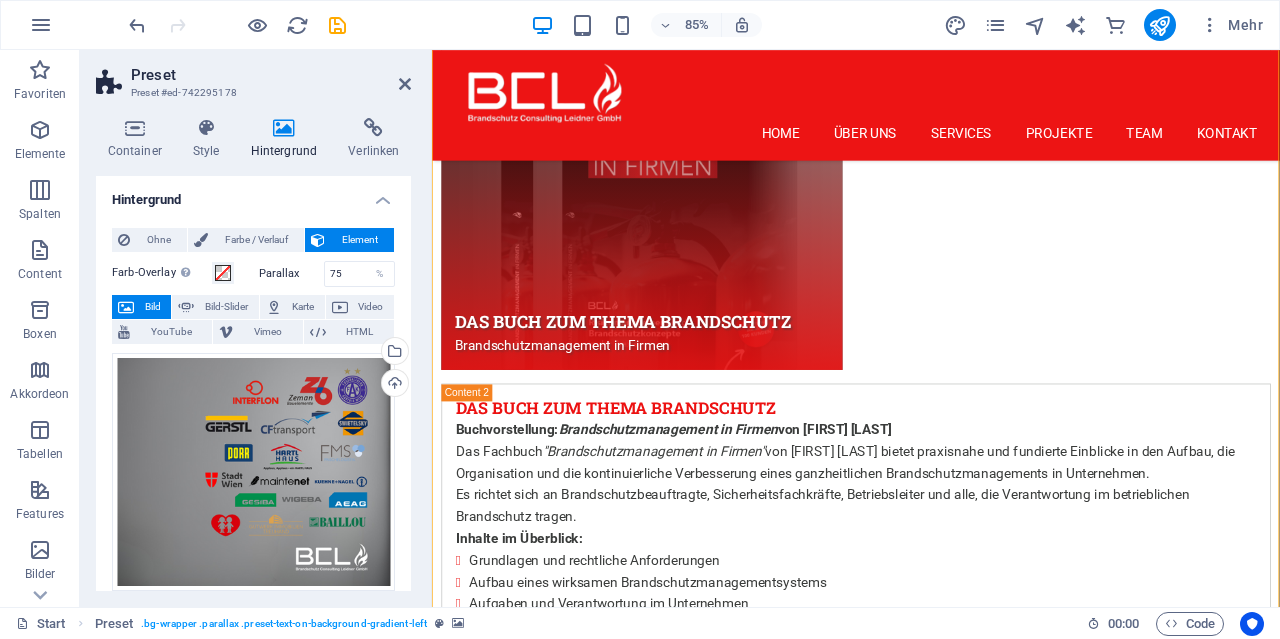 scroll, scrollTop: 6507, scrollLeft: 0, axis: vertical 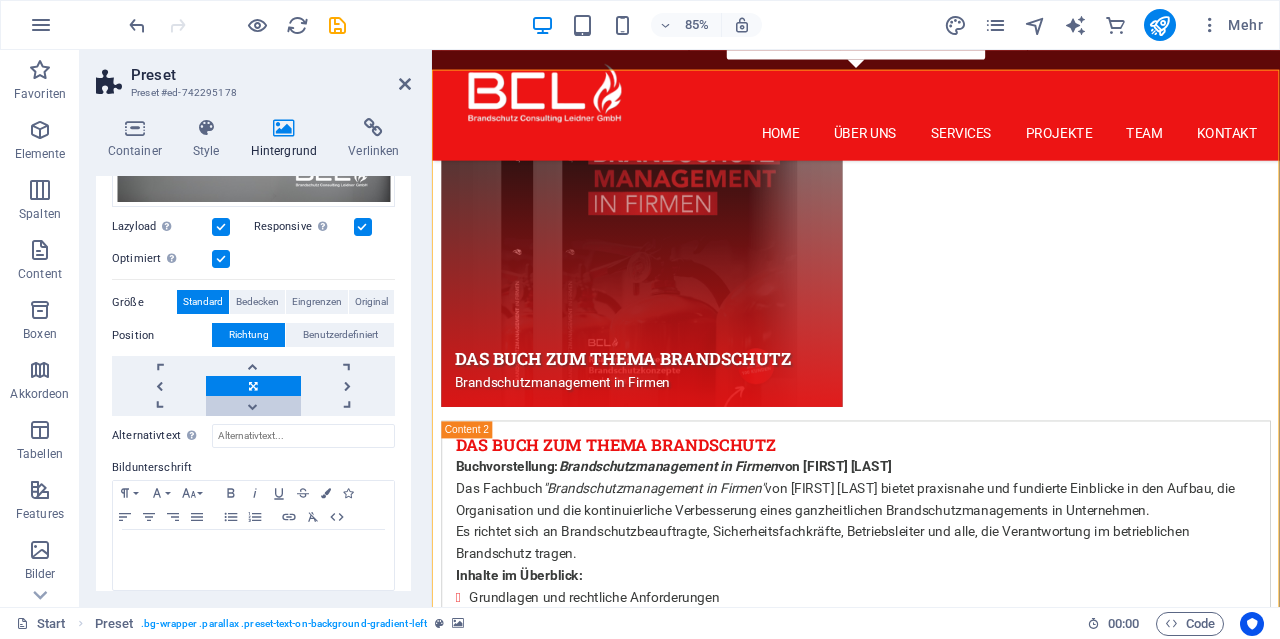 click at bounding box center [253, 406] 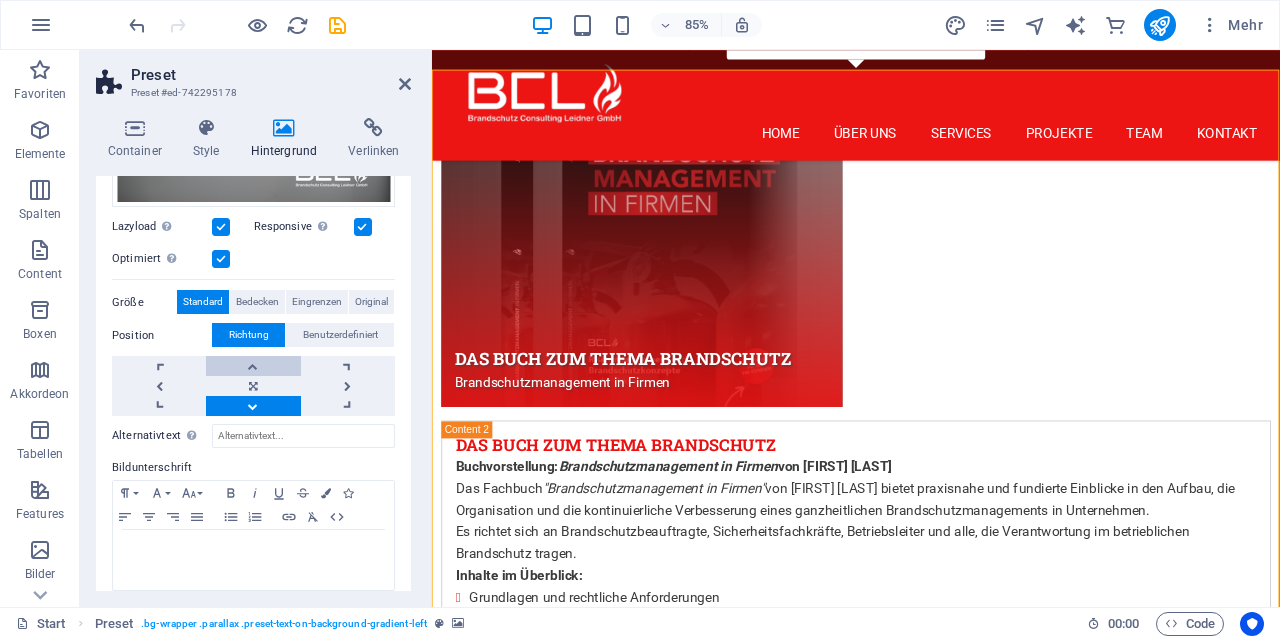click at bounding box center [253, 366] 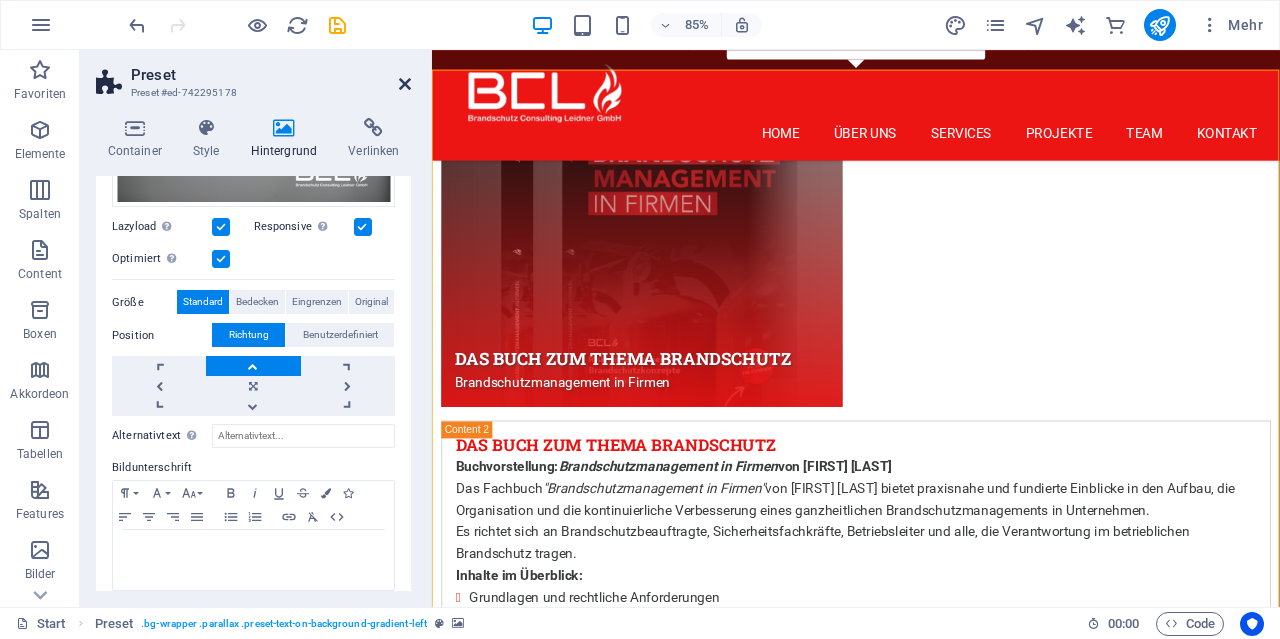 click at bounding box center [405, 84] 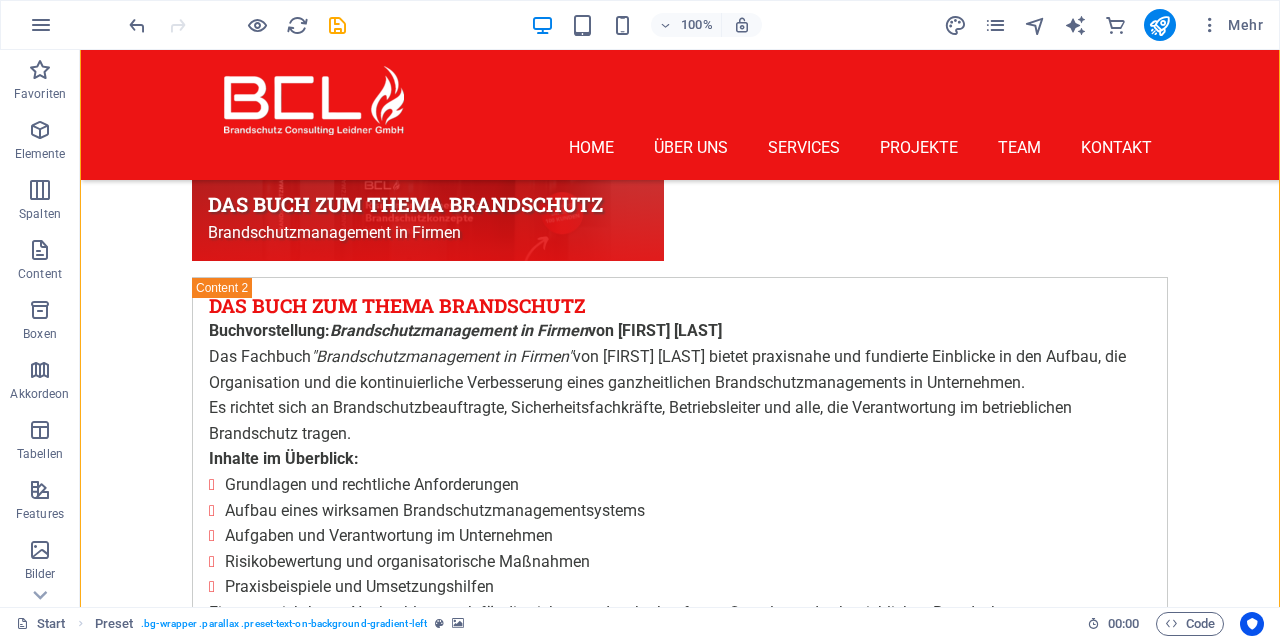 scroll, scrollTop: 6464, scrollLeft: 0, axis: vertical 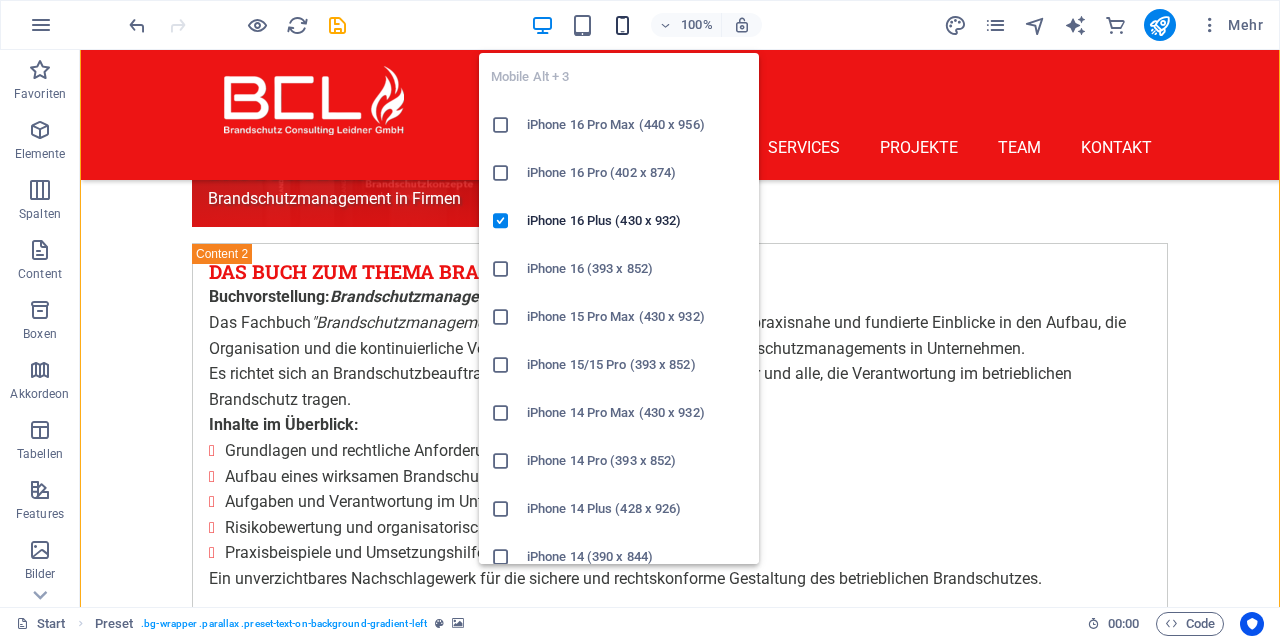 click at bounding box center (622, 25) 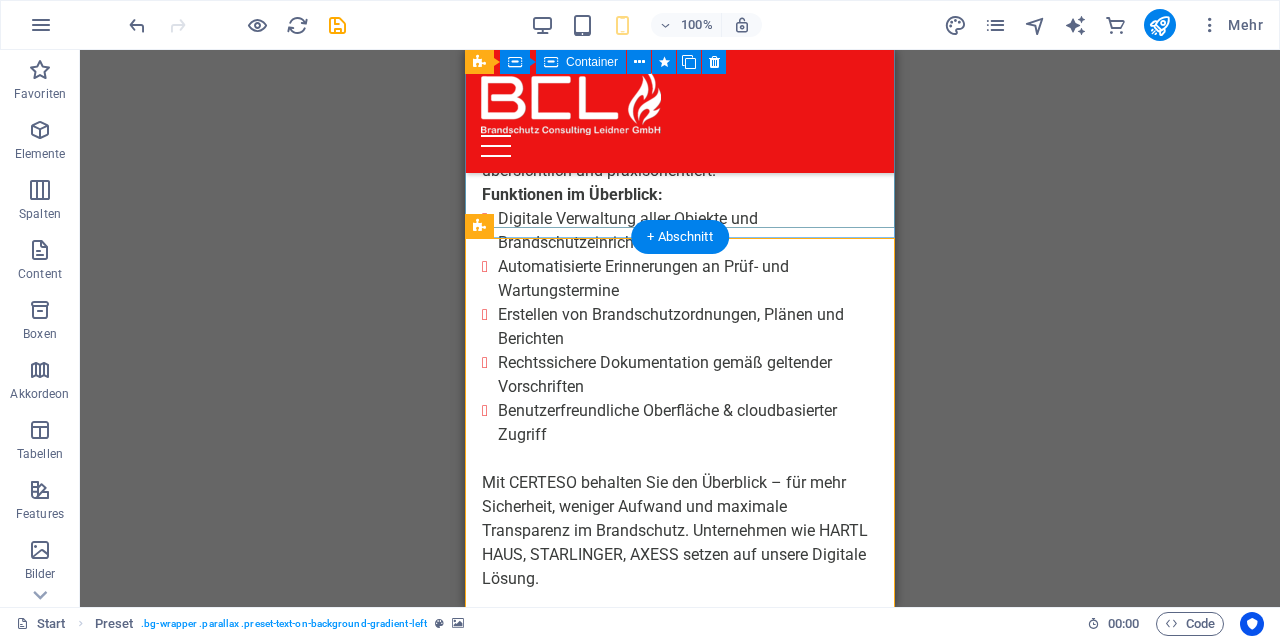 scroll, scrollTop: 7998, scrollLeft: 0, axis: vertical 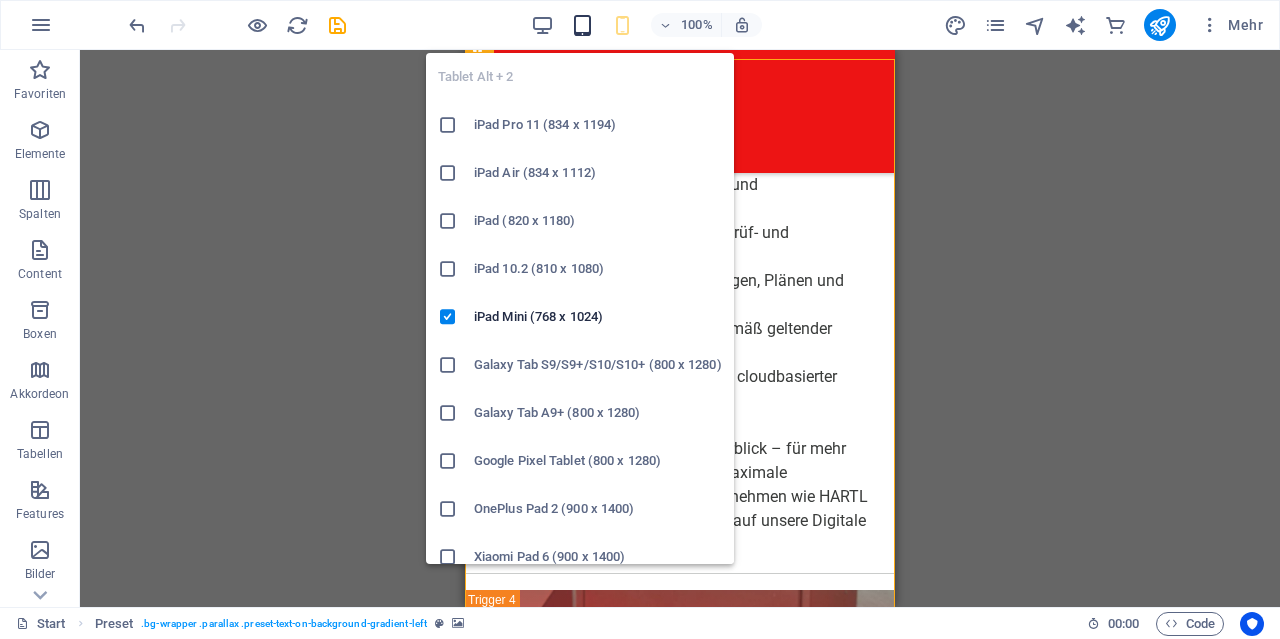 click at bounding box center [582, 25] 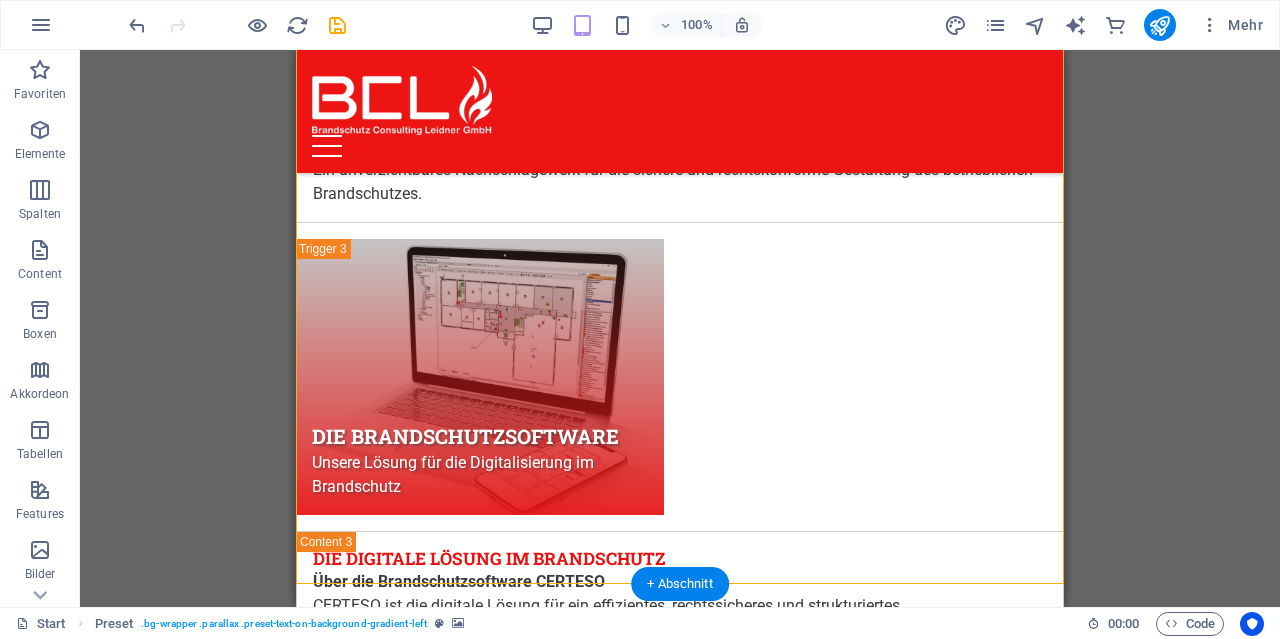 scroll, scrollTop: 6672, scrollLeft: 0, axis: vertical 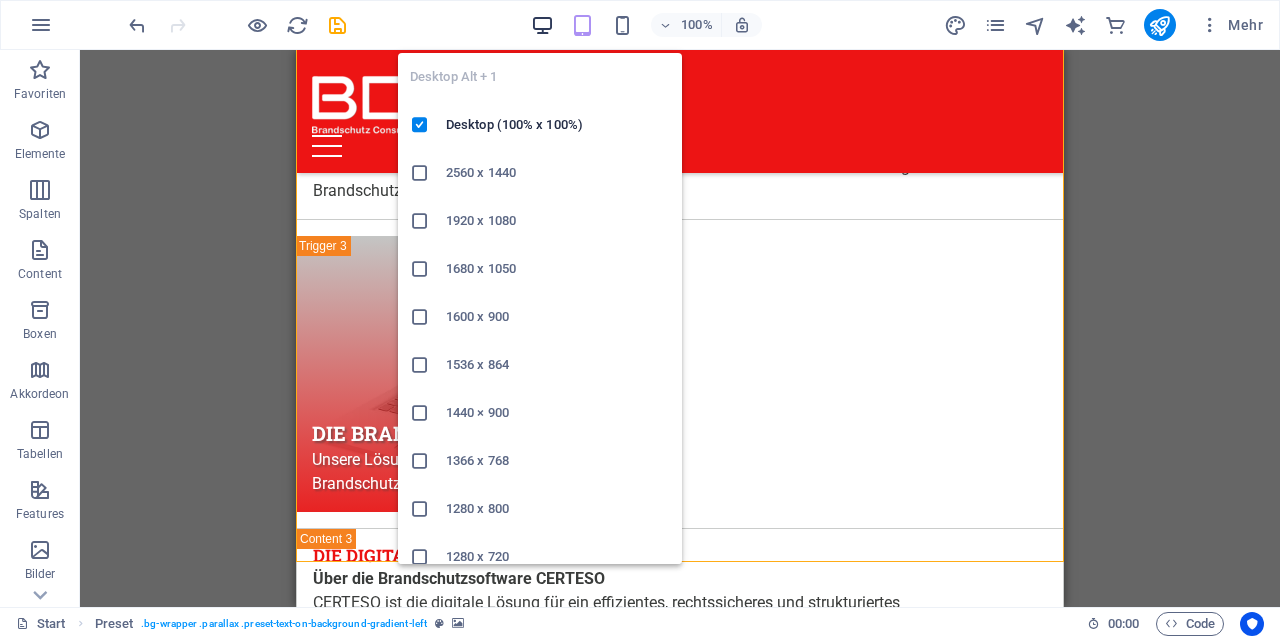 click at bounding box center [542, 25] 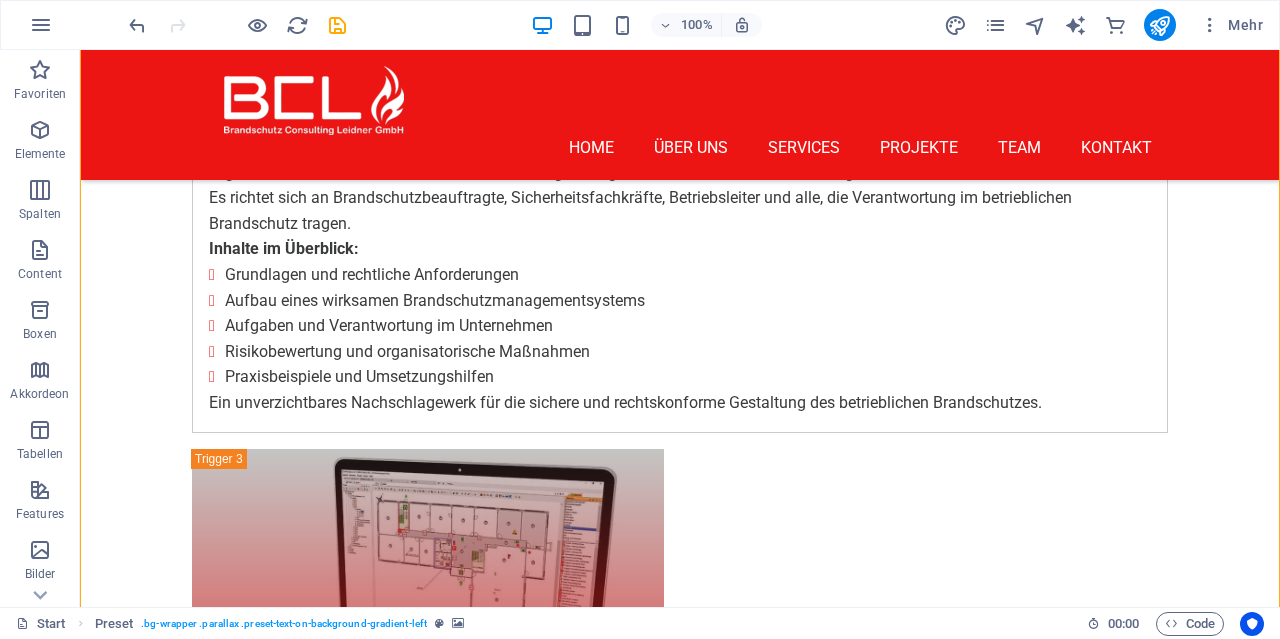 scroll, scrollTop: 6672, scrollLeft: 0, axis: vertical 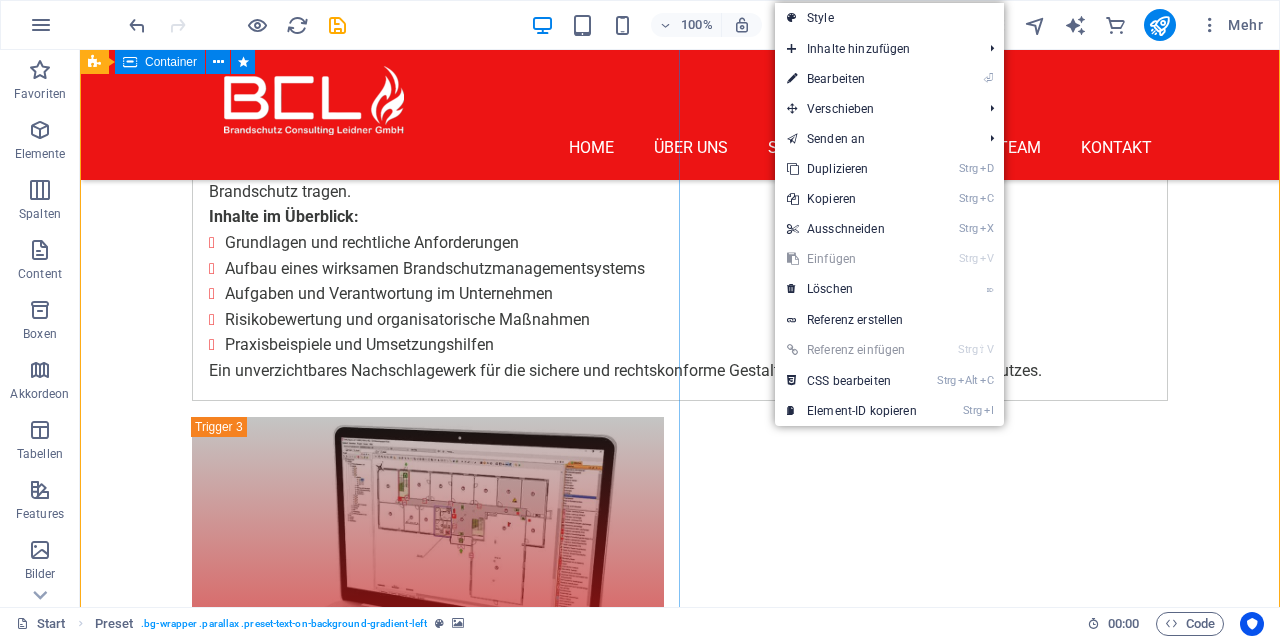 click on "Das sagen unsere Kunden Jennifer - Gardening Lorem Ipsum is simply dummy text of the printing and typesetting industry. Lorem Ipsum has been the industry's standard dummy text ever since the 1500s, when an unknown printer took a galley of type and scrambled it to make a type specimen book. It has survived not only five centuries, but also the leap into electronic typesetting, remaining essentially unchanged. Logan - Landscaping Lorem Ipsum   is simply dummy text of the printing and typesetting industry. Lorem Ipsum has been the industry's standard dummy text ever since the 1500s, when an unknown printer took a galley of type and scrambled it to make a type specimen book. It has survived not only five centuries, but also the leap into electronic typesetting, remaining essentially unchanged. Rudolph - Gardening" at bounding box center [680, 2924] 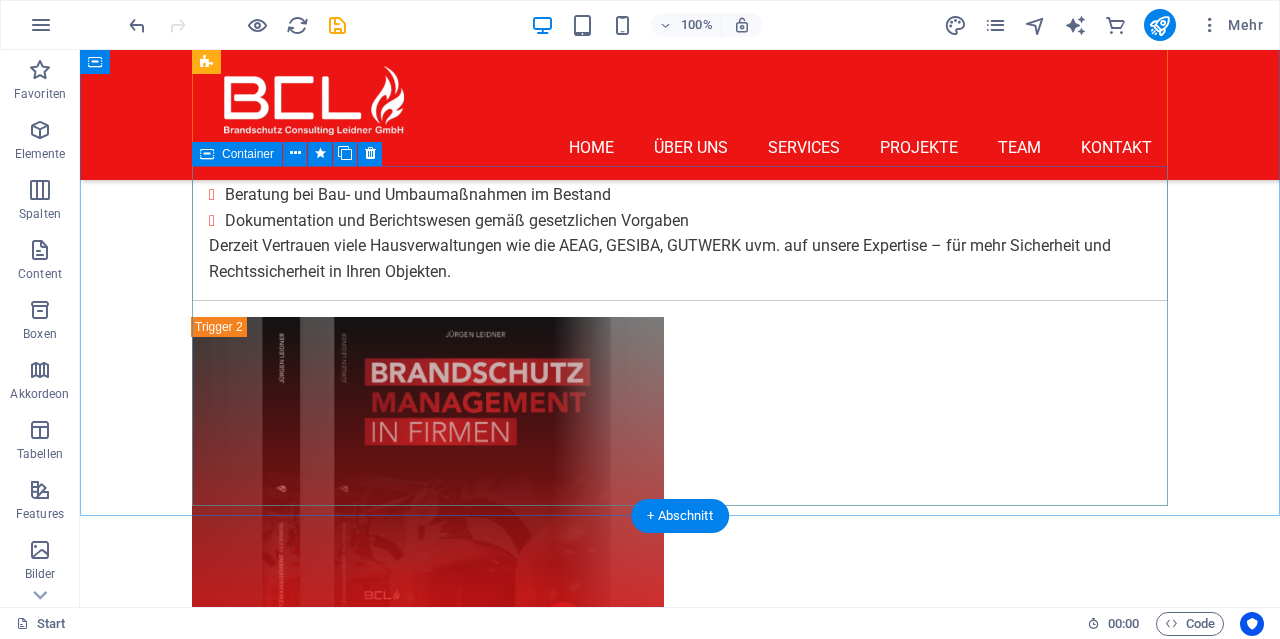 scroll, scrollTop: 6048, scrollLeft: 0, axis: vertical 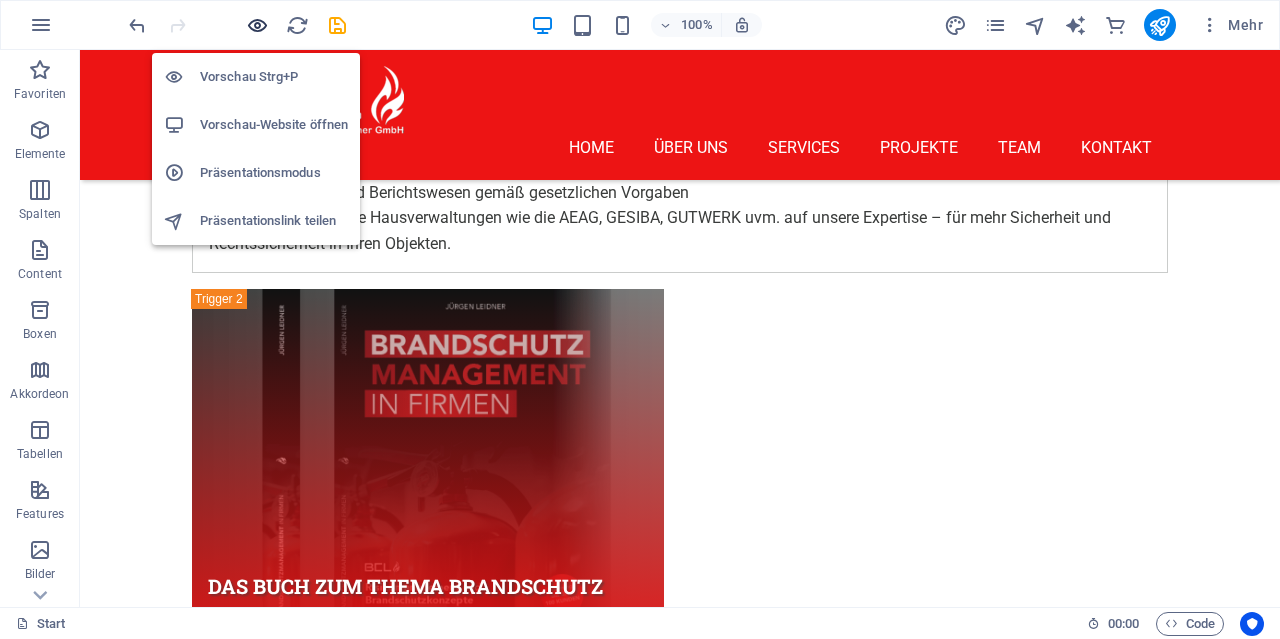 click at bounding box center (257, 25) 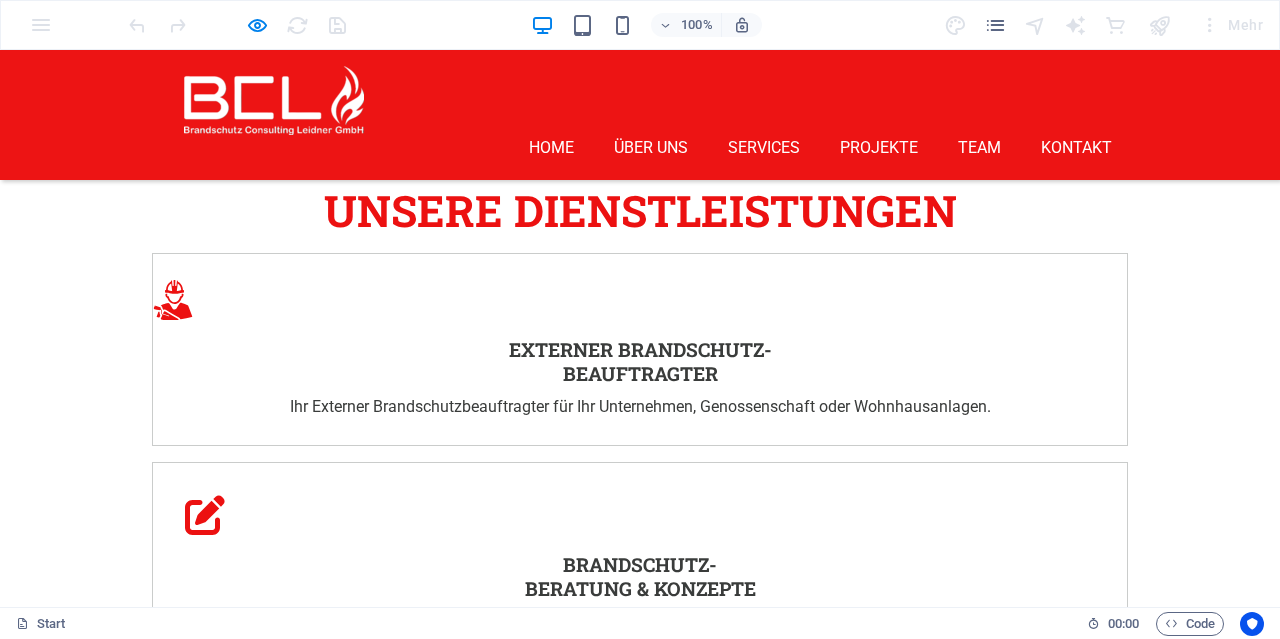 scroll, scrollTop: 3240, scrollLeft: 0, axis: vertical 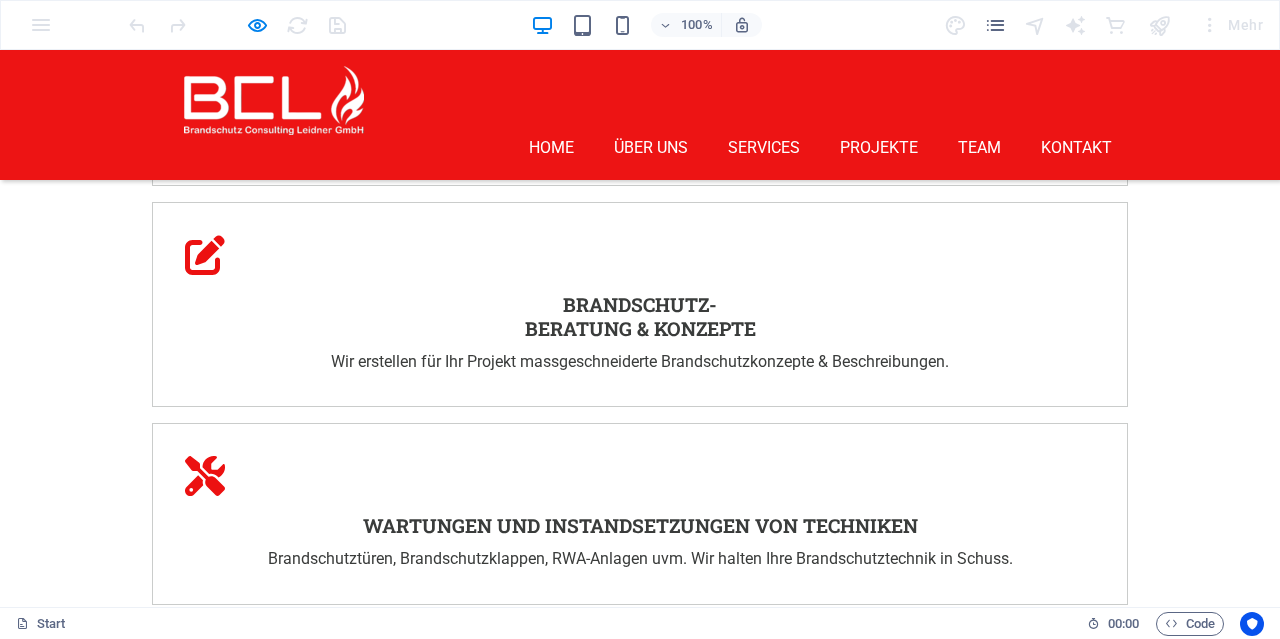 type 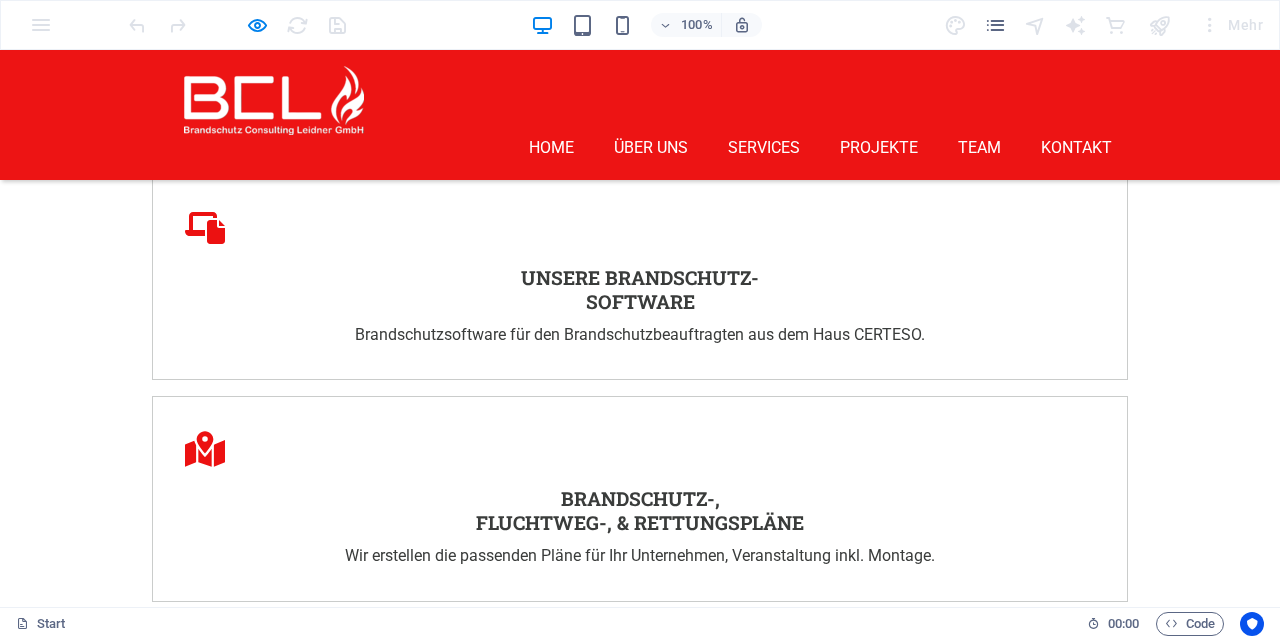 scroll, scrollTop: 3954, scrollLeft: 0, axis: vertical 